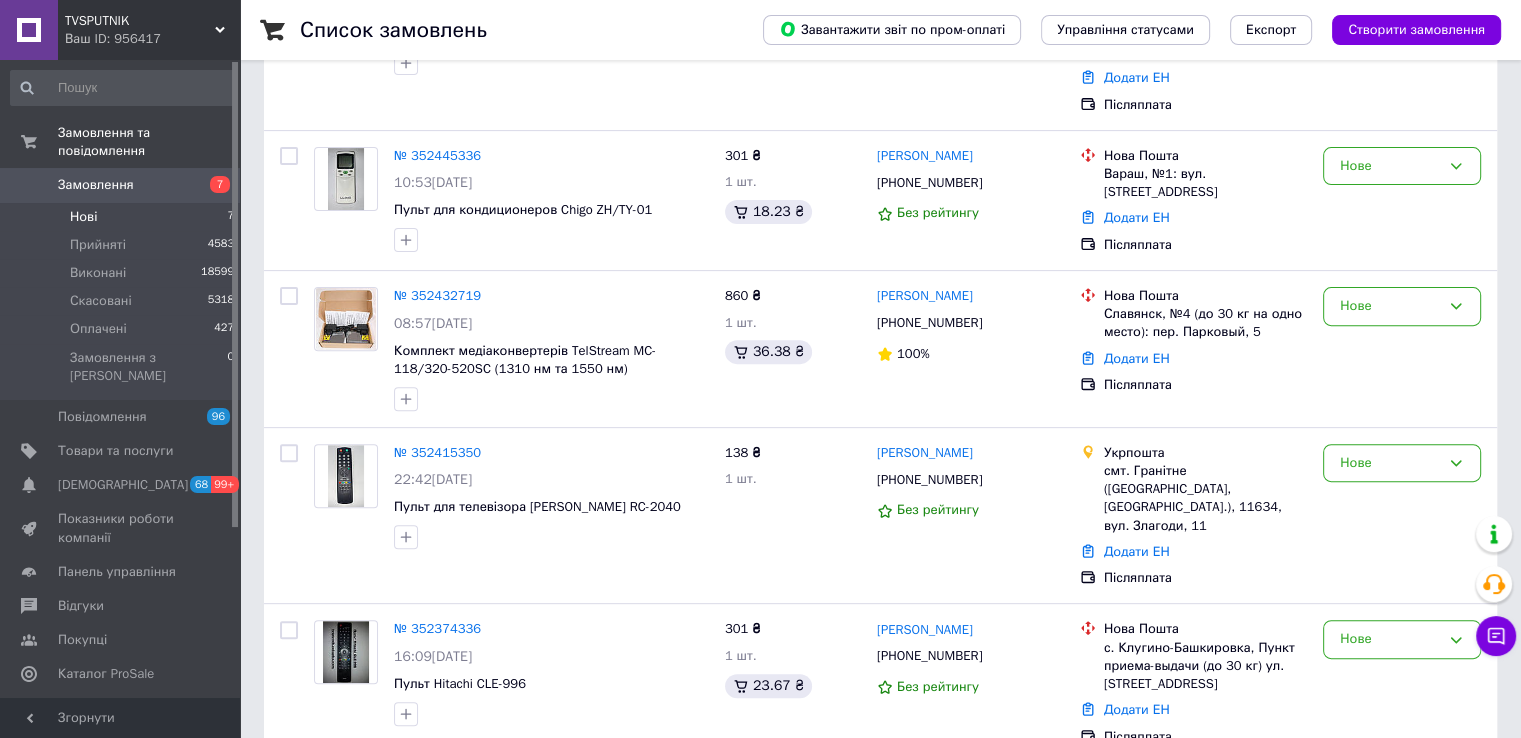 scroll, scrollTop: 640, scrollLeft: 0, axis: vertical 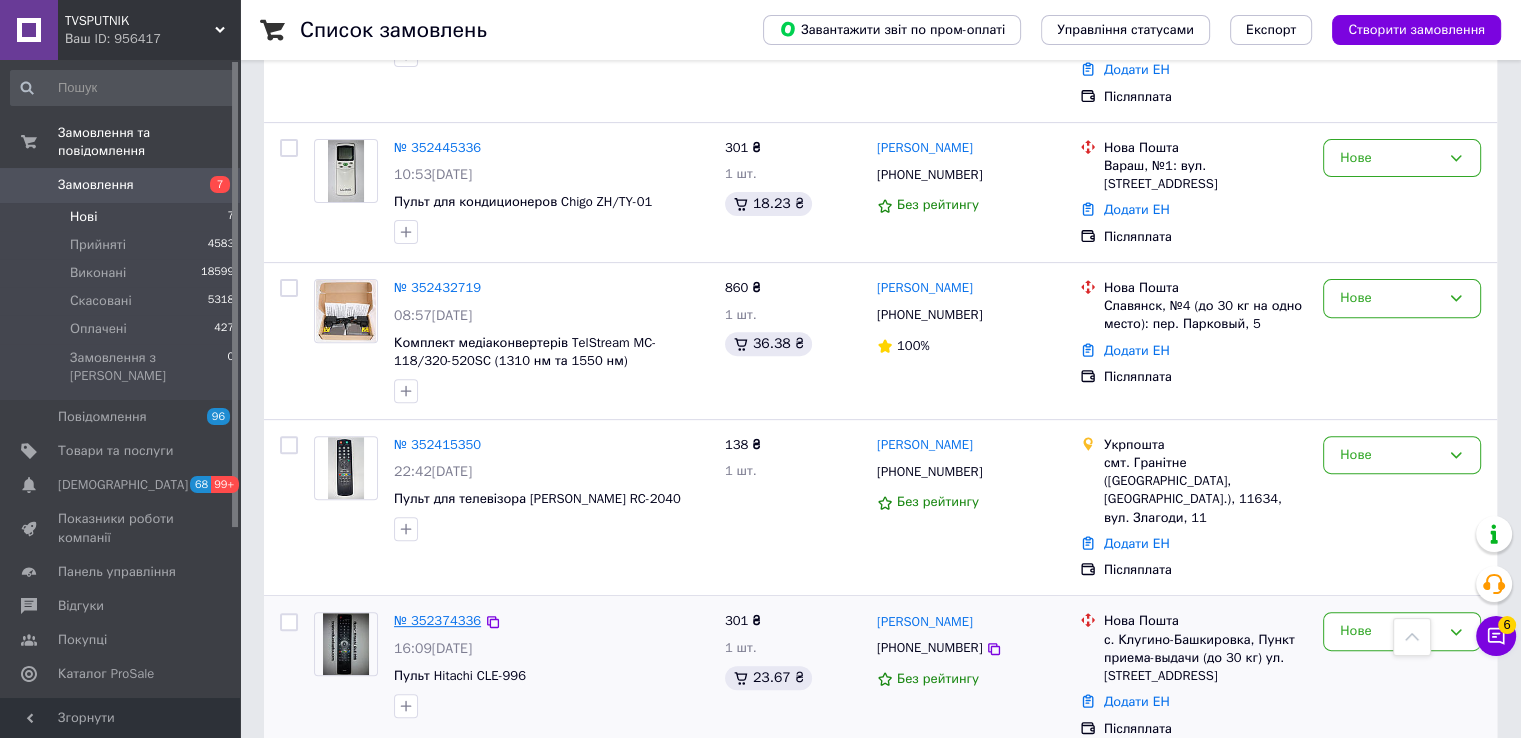 click on "№ 352374336" at bounding box center (437, 620) 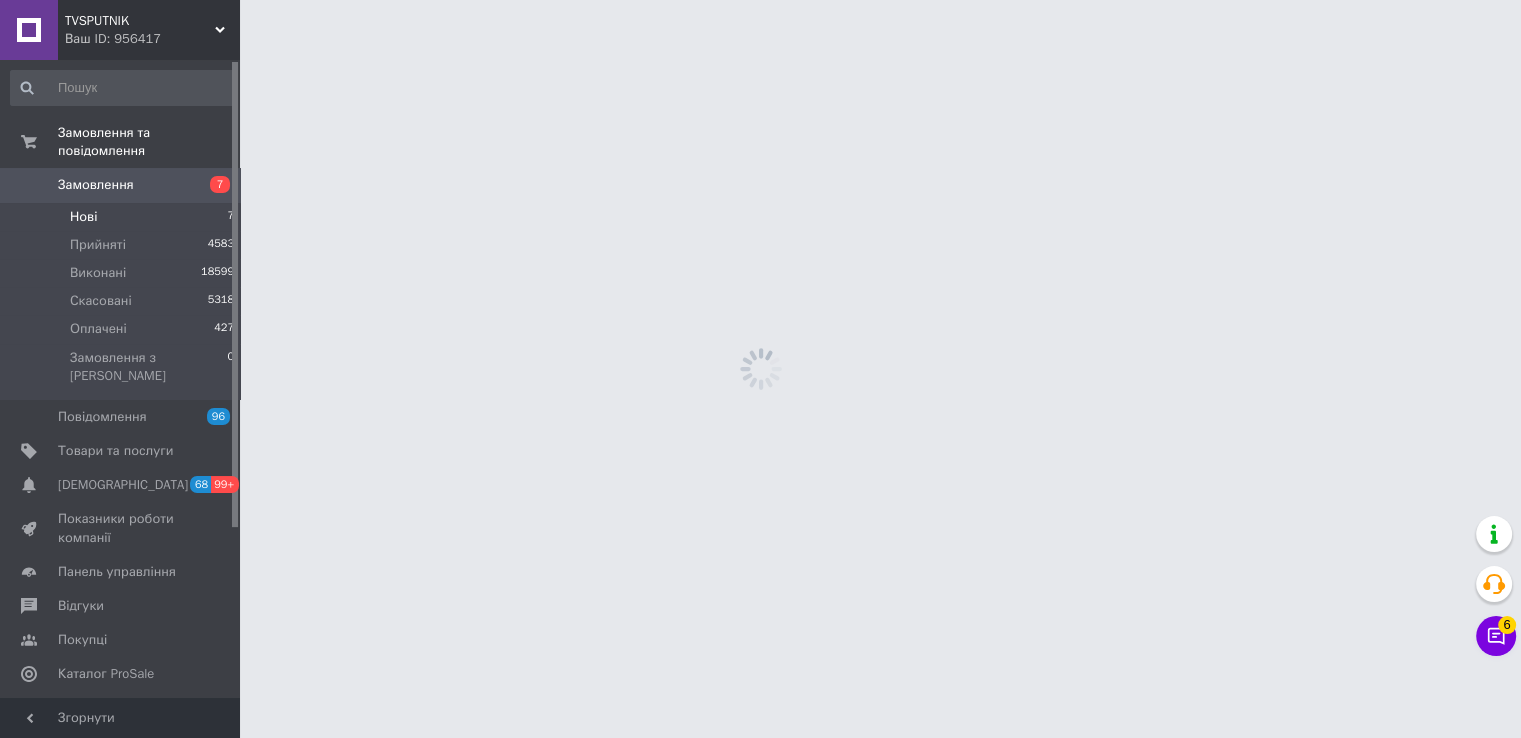 scroll, scrollTop: 0, scrollLeft: 0, axis: both 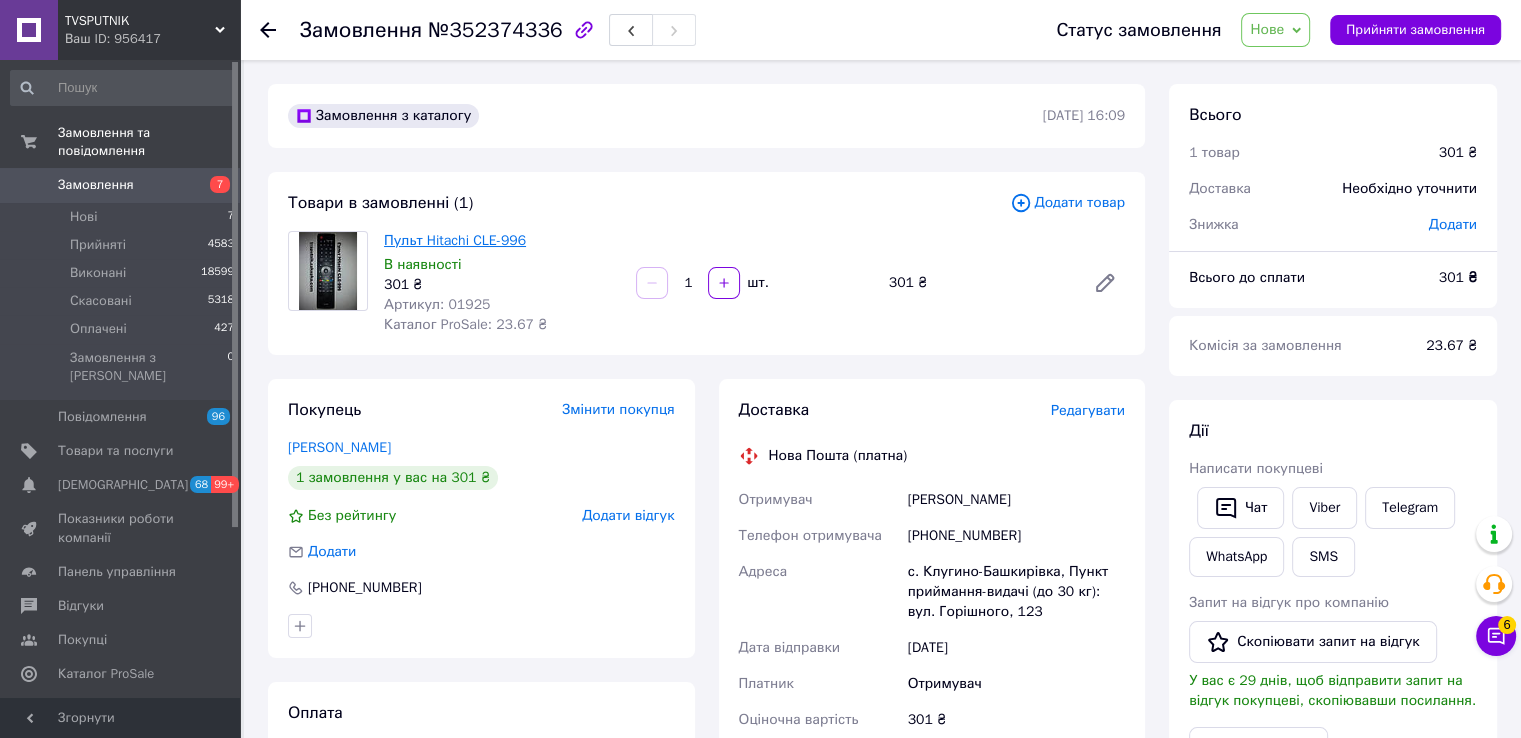 click on "Пульт Hitachi CLE-996" at bounding box center [455, 240] 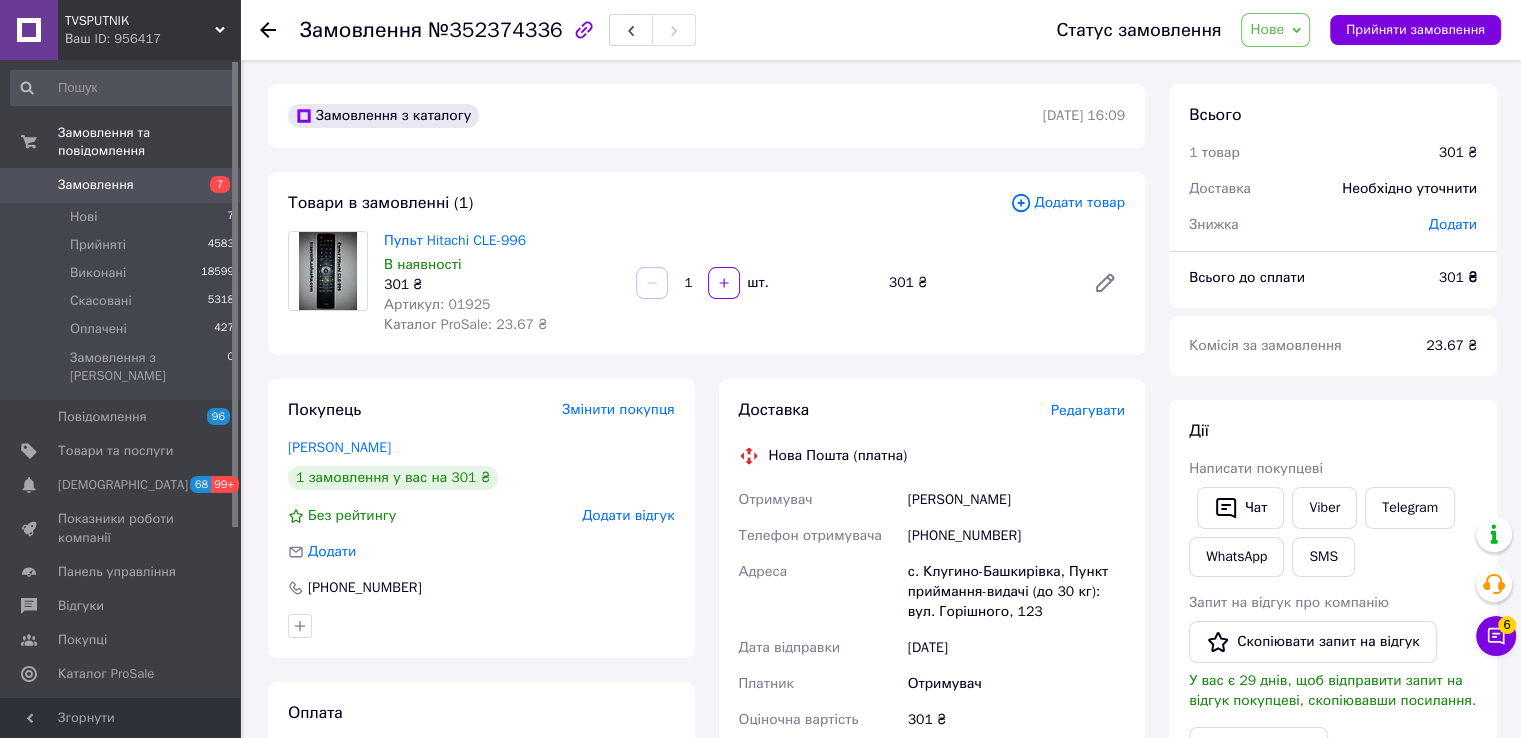 click 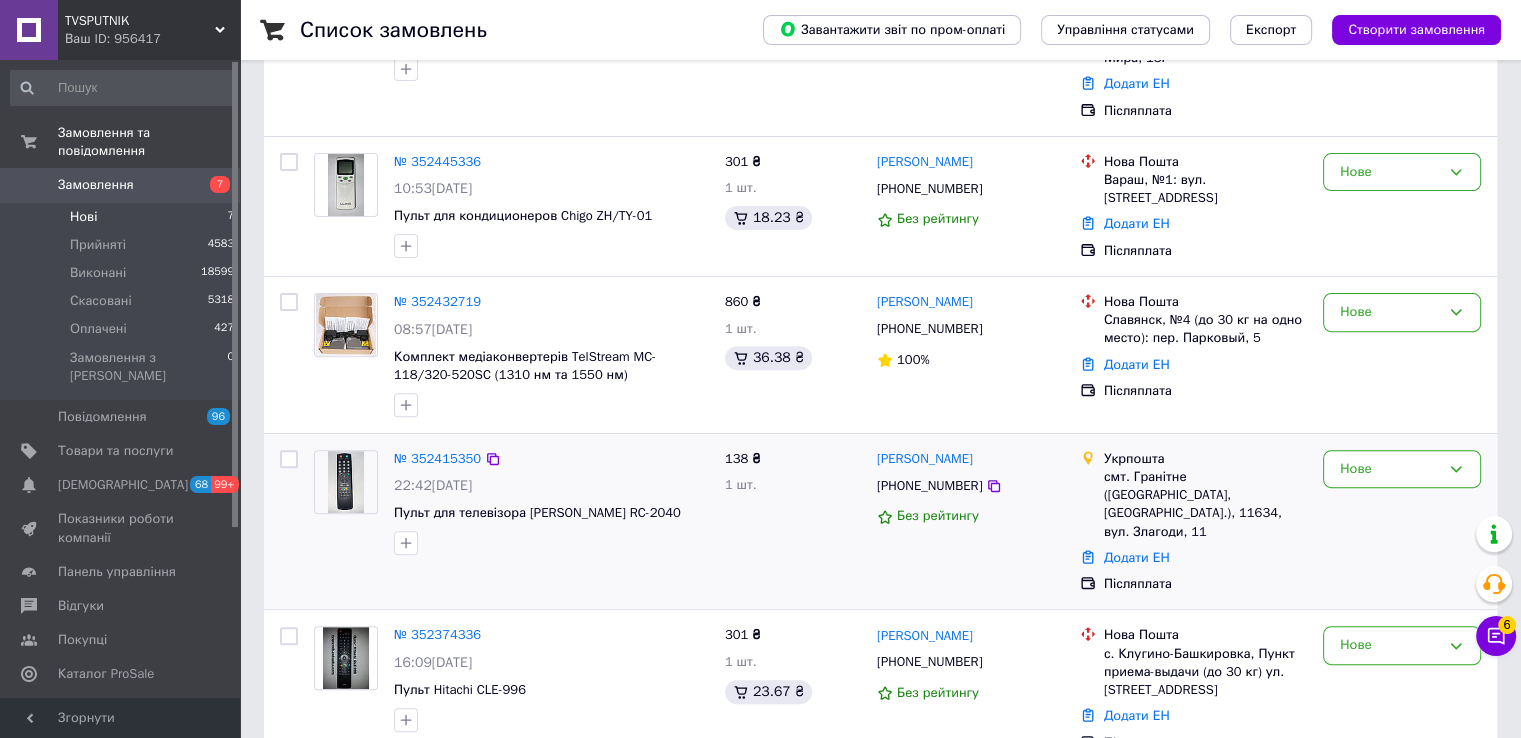 scroll, scrollTop: 640, scrollLeft: 0, axis: vertical 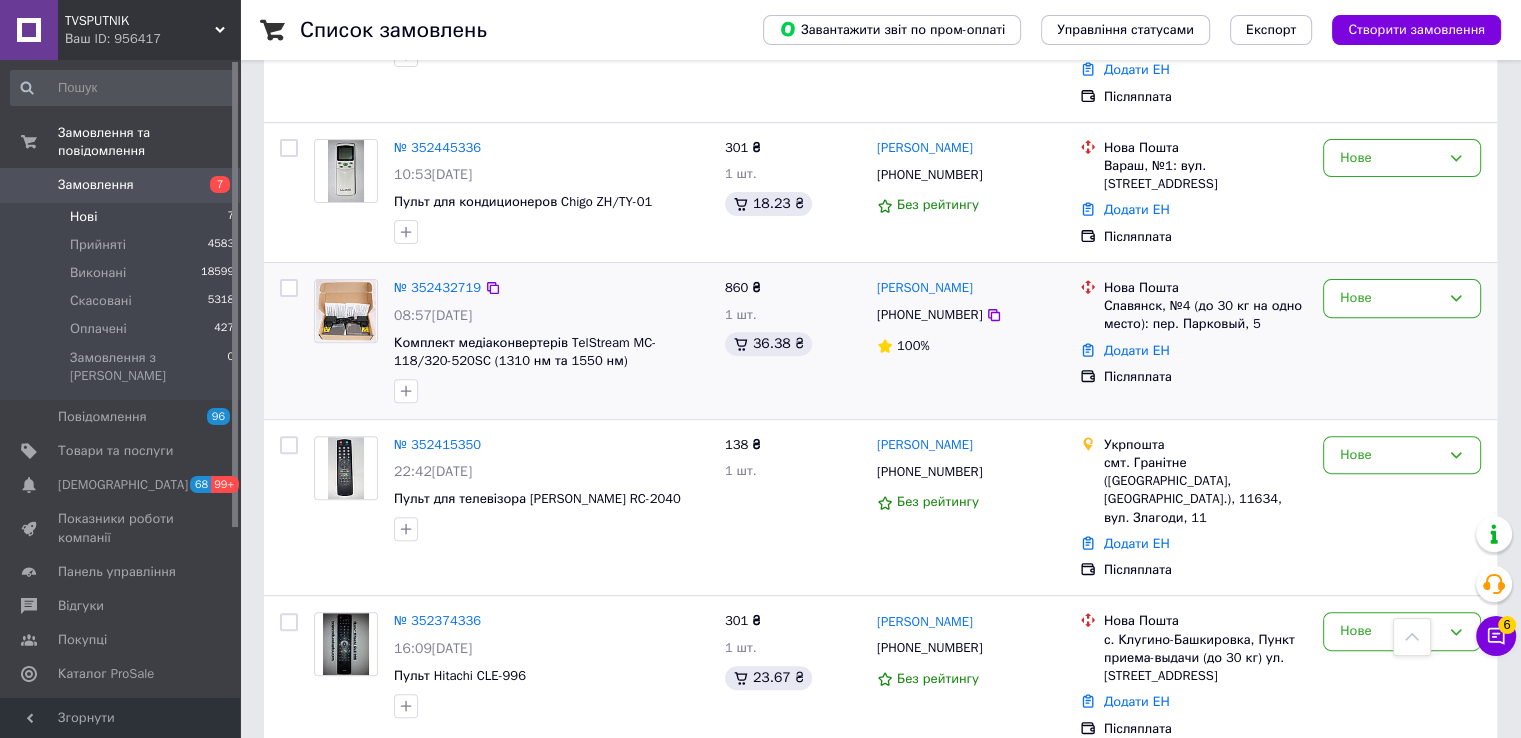 click on "Нове" at bounding box center (1402, 341) 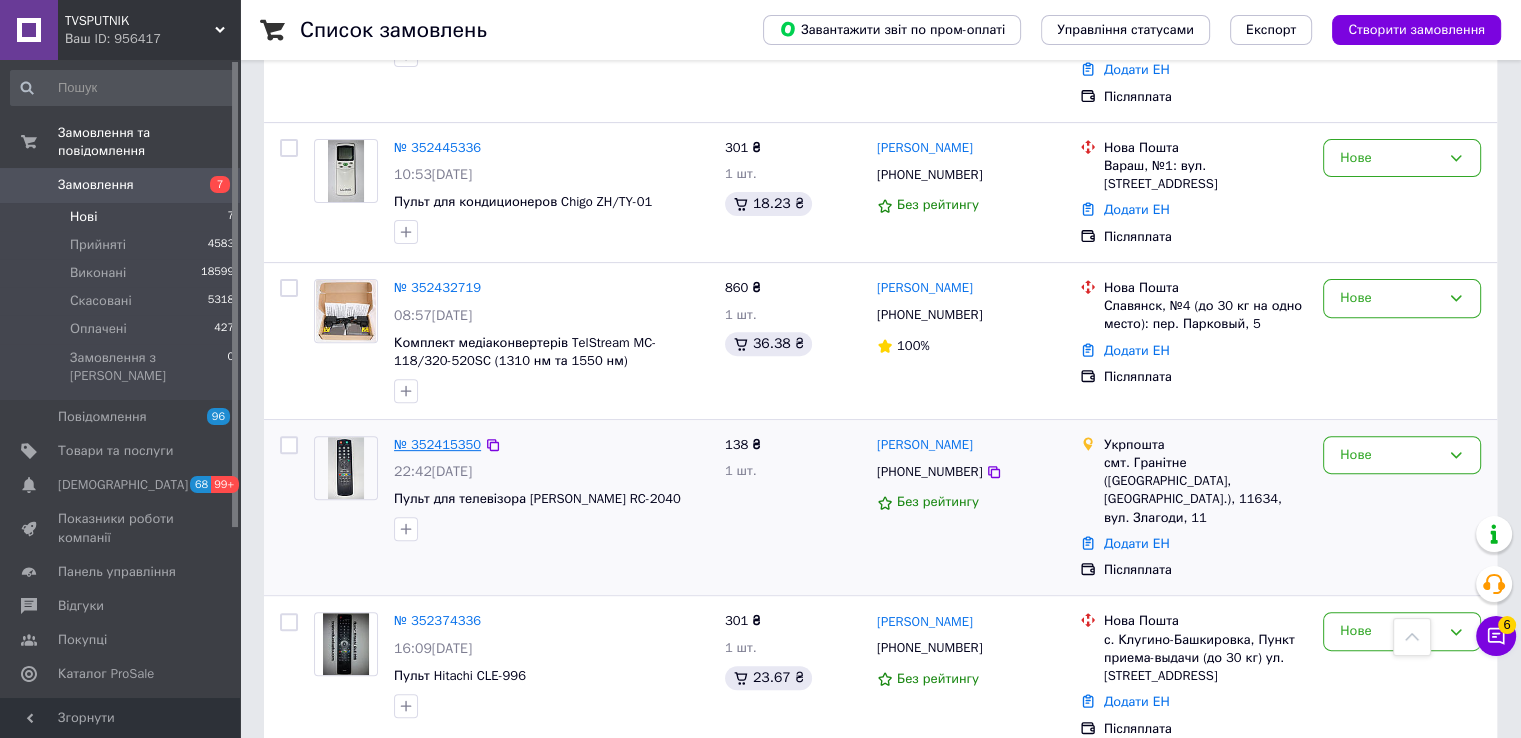 click on "№ 352415350" at bounding box center [437, 444] 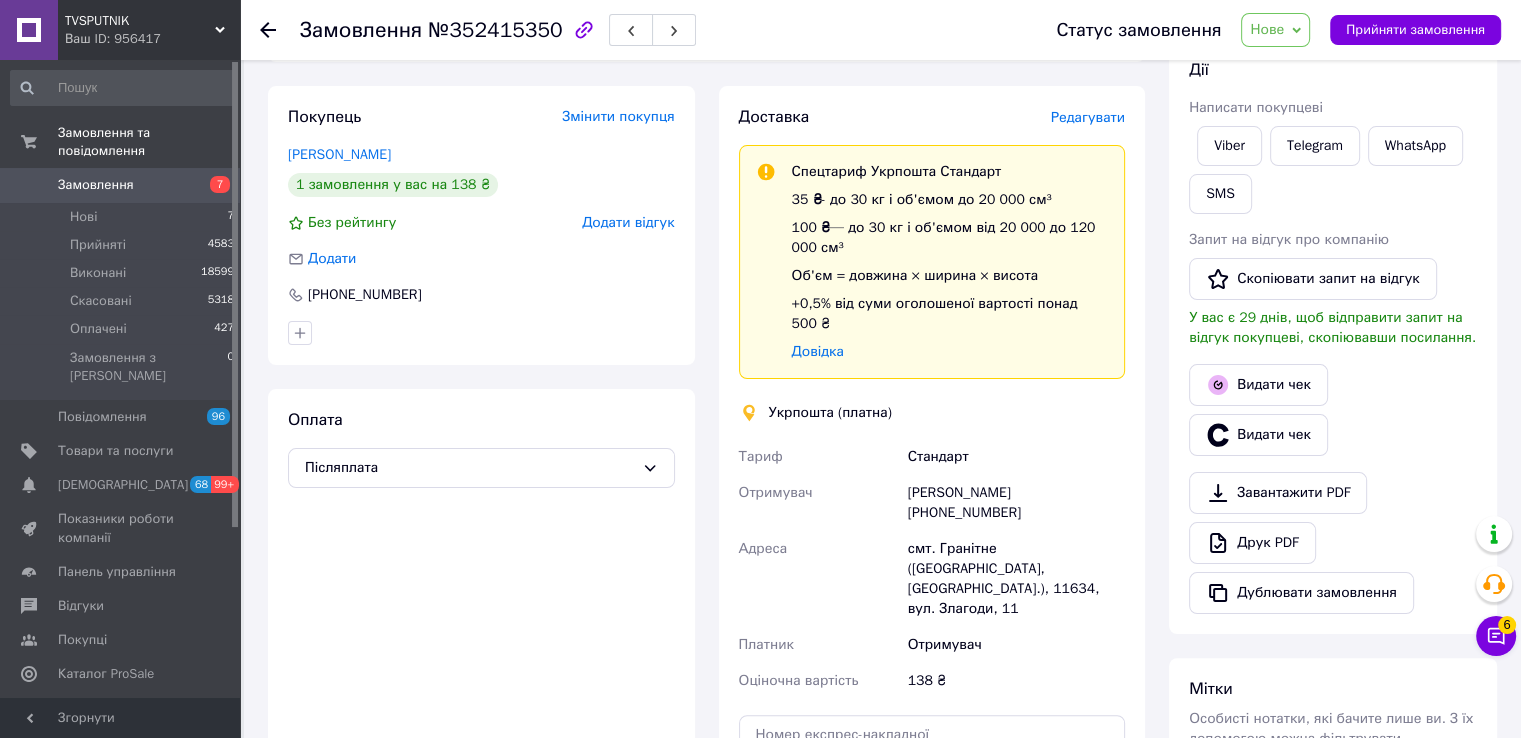 scroll, scrollTop: 140, scrollLeft: 0, axis: vertical 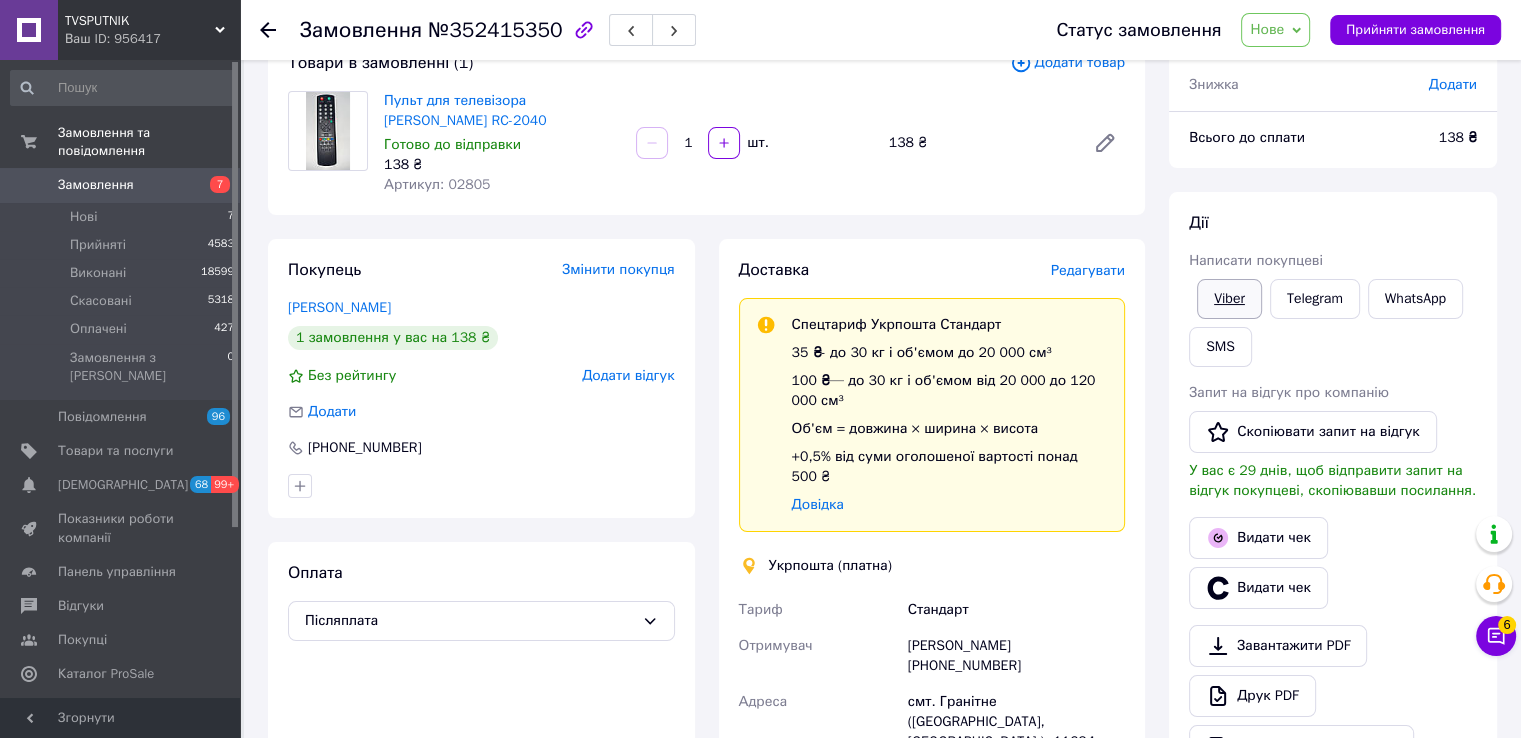 click on "Viber" at bounding box center (1229, 299) 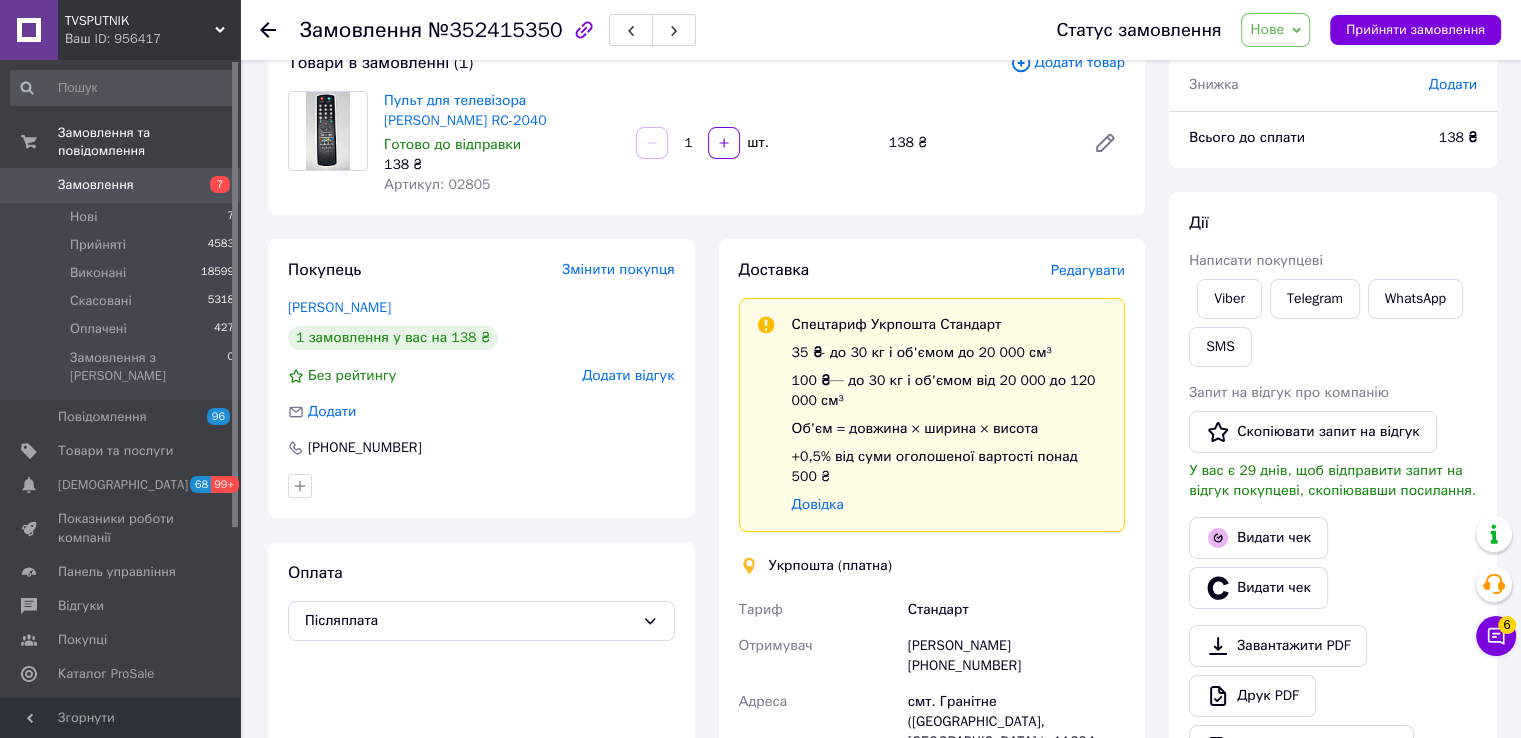 drag, startPoint x: 1489, startPoint y: 221, endPoint x: 1286, endPoint y: 221, distance: 203 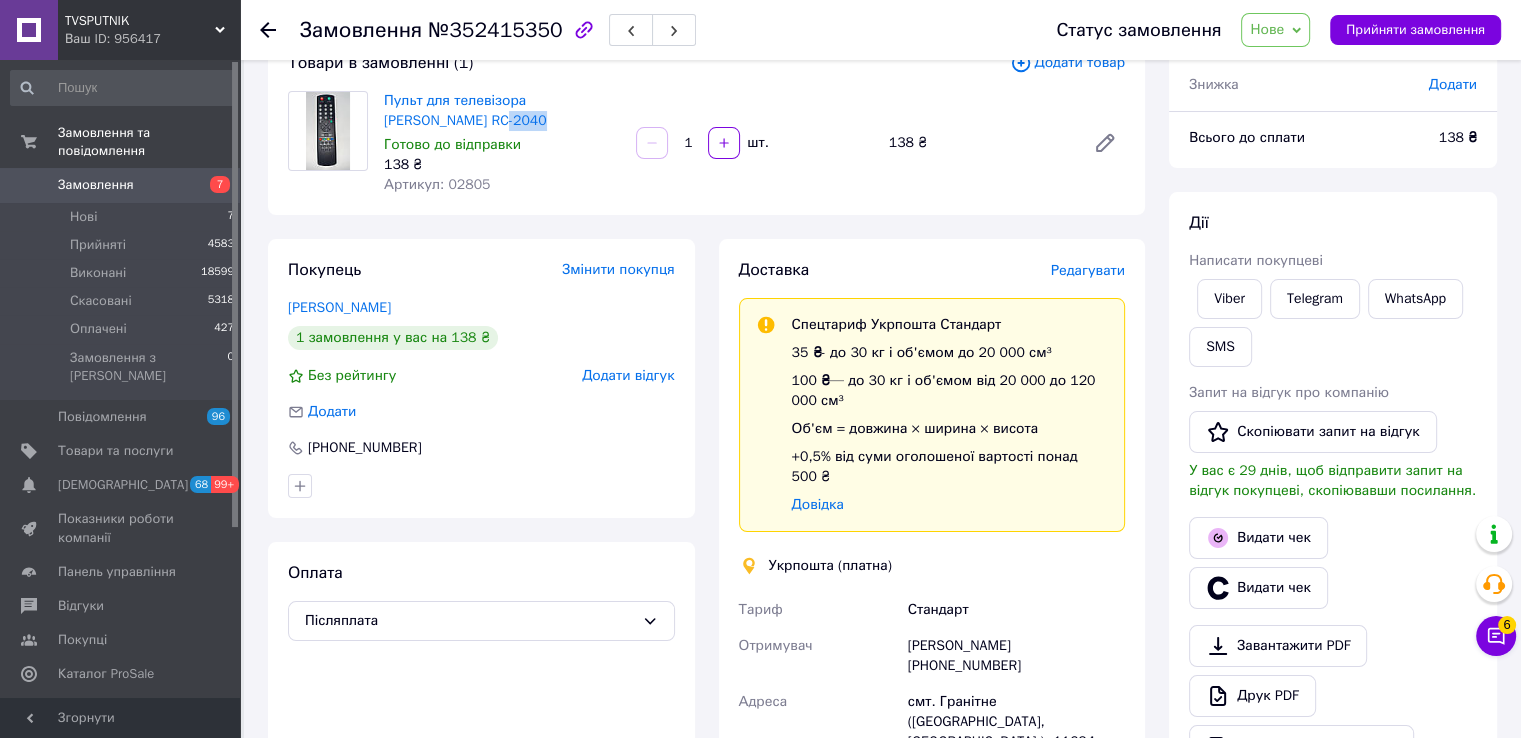 click on "Пульт для телевізора [PERSON_NAME] RC-2040" at bounding box center [502, 111] 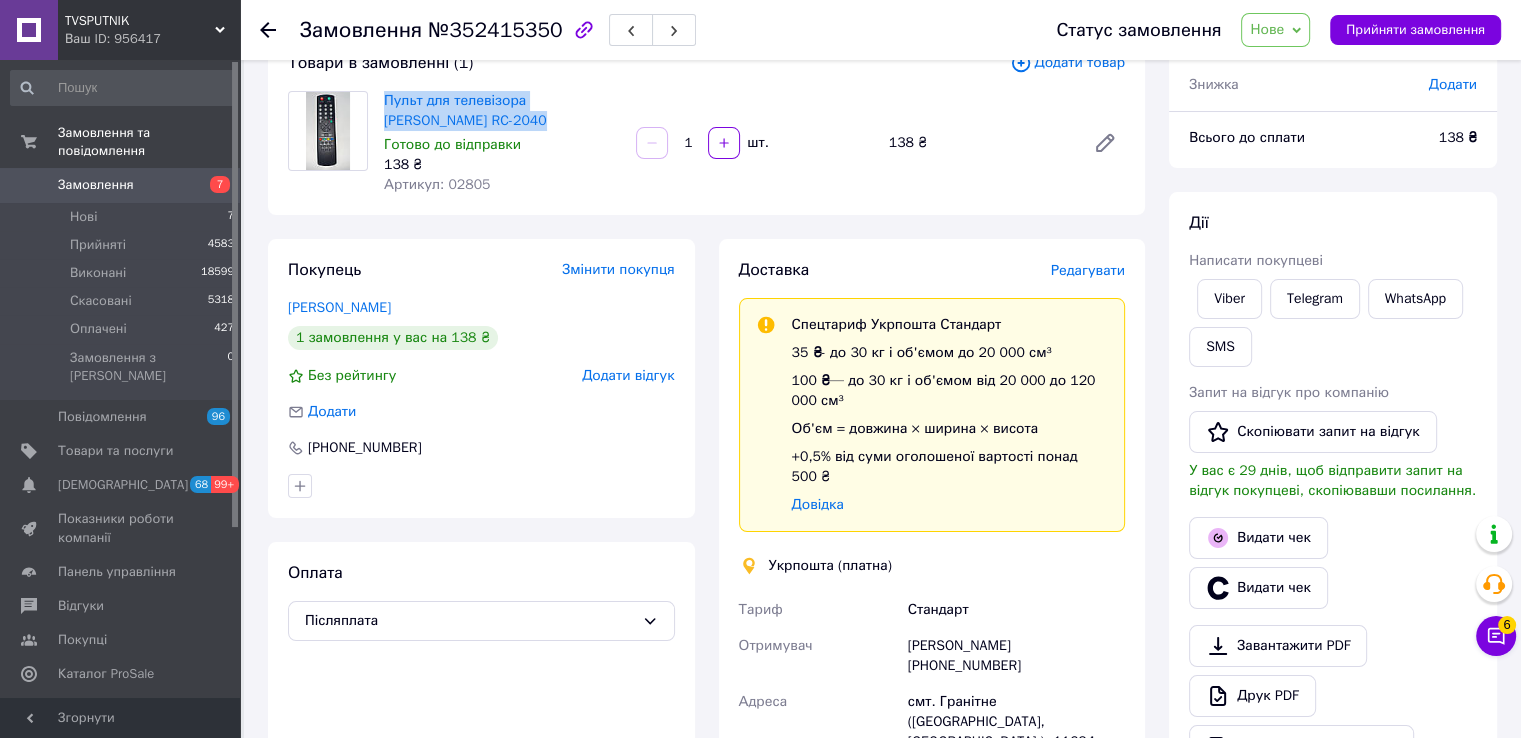 click on "Пульт для телевізора [PERSON_NAME] RC-2040" at bounding box center [502, 111] 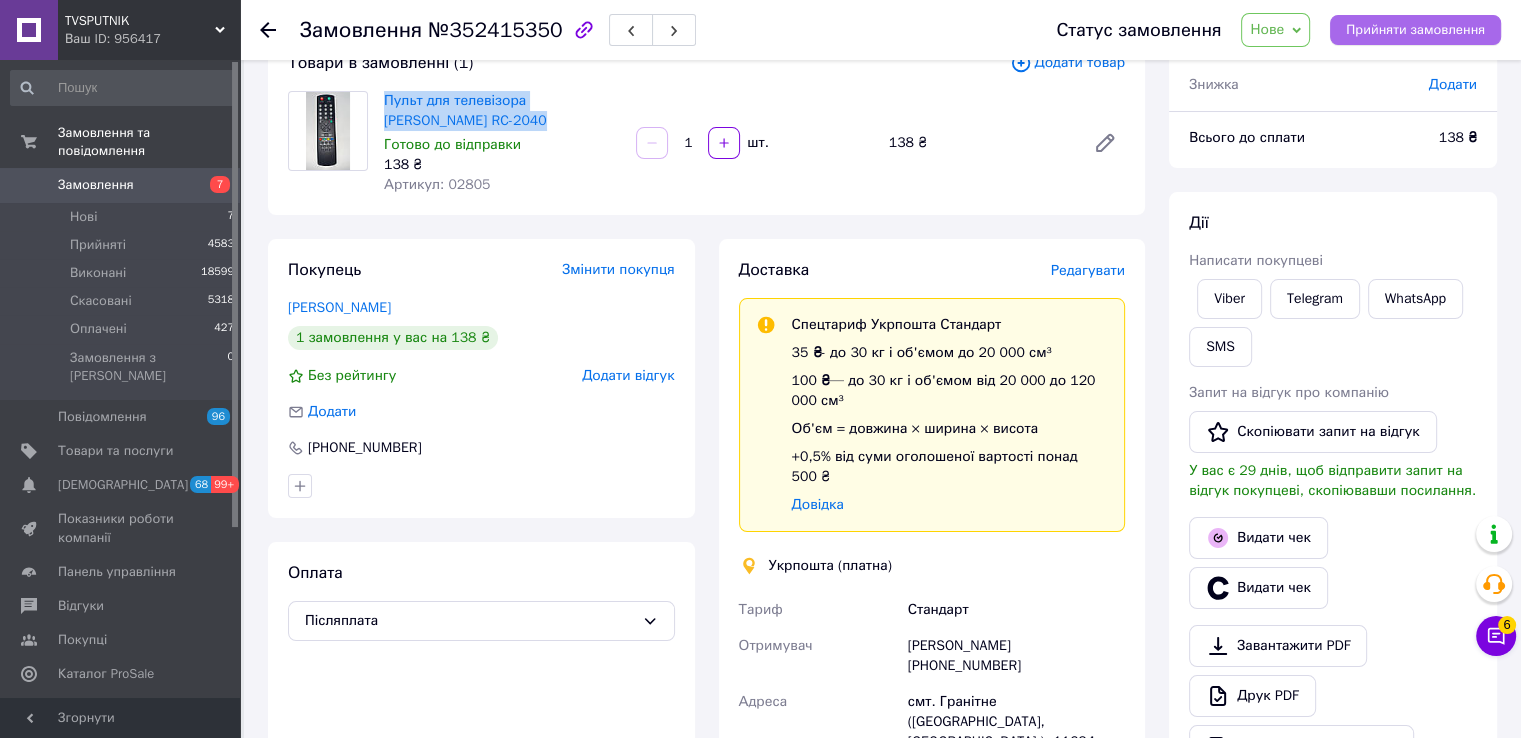 click on "Прийняти замовлення" at bounding box center [1415, 30] 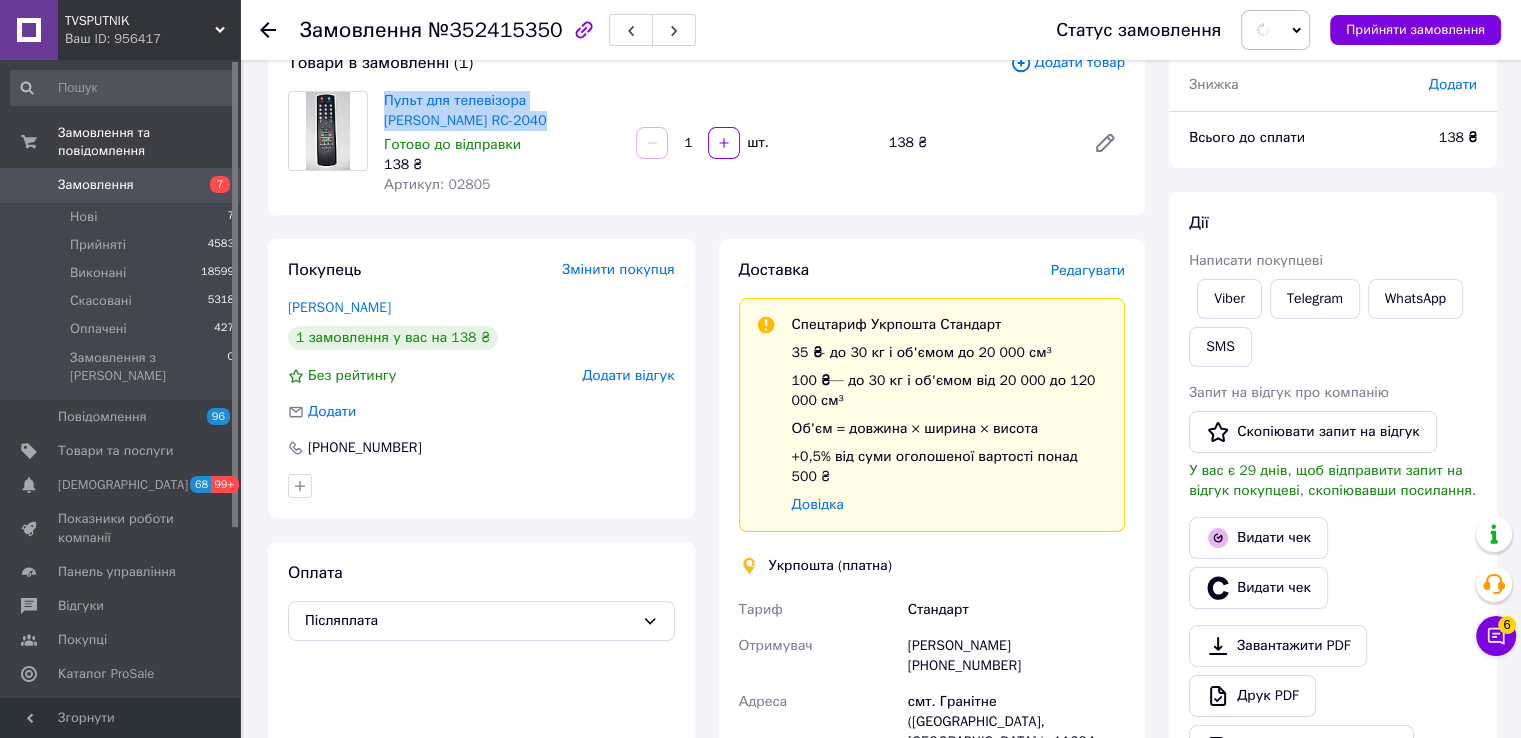 click 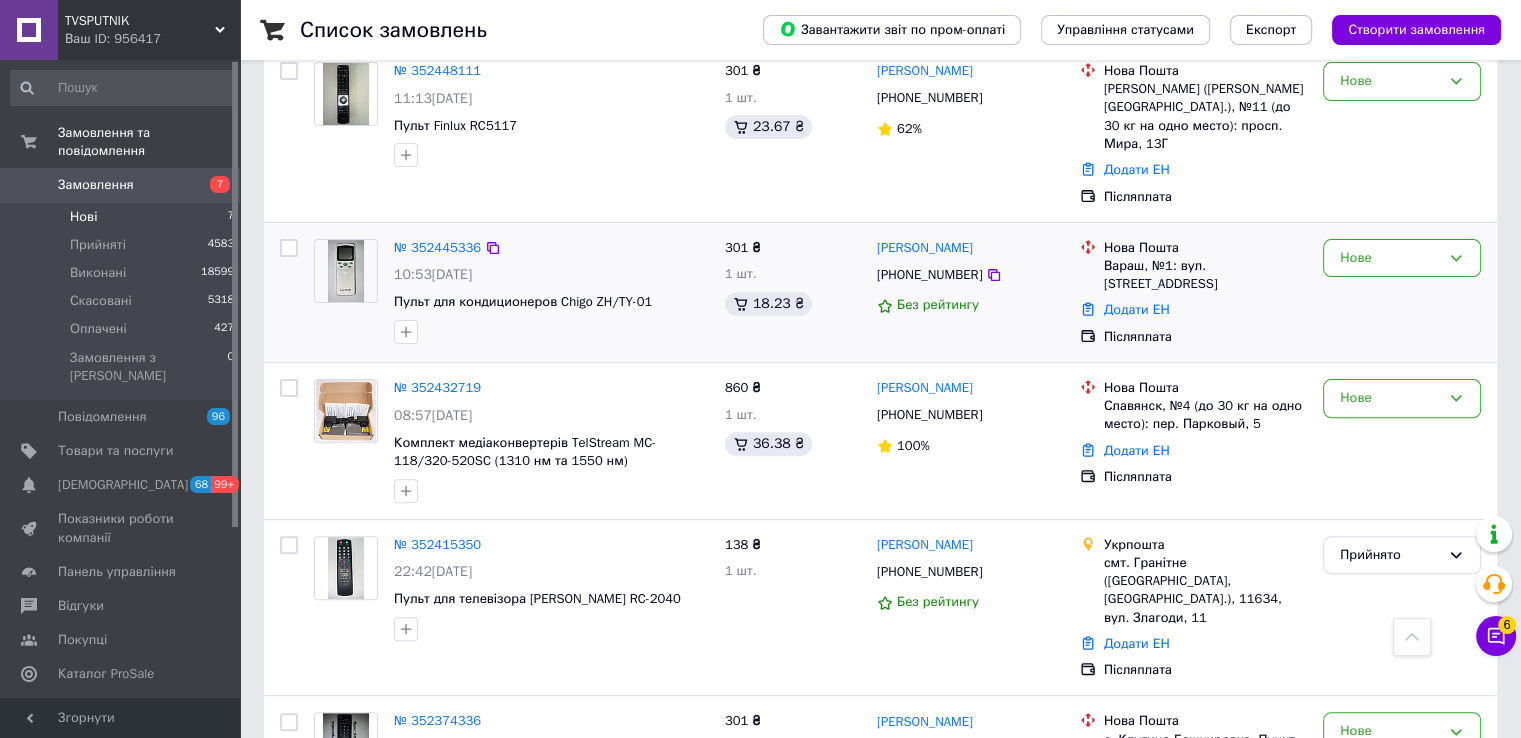 scroll, scrollTop: 440, scrollLeft: 0, axis: vertical 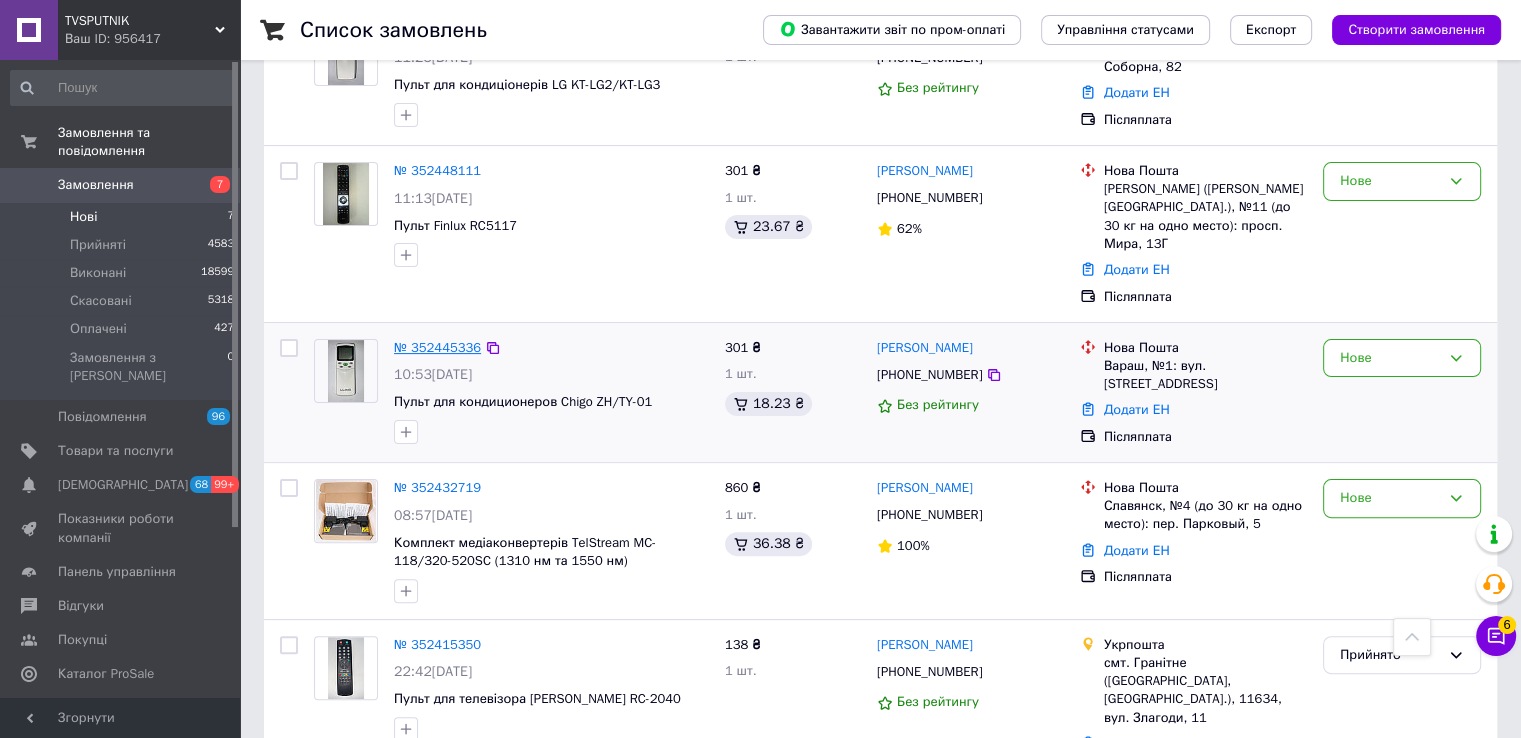 click on "№ 352445336" at bounding box center (437, 347) 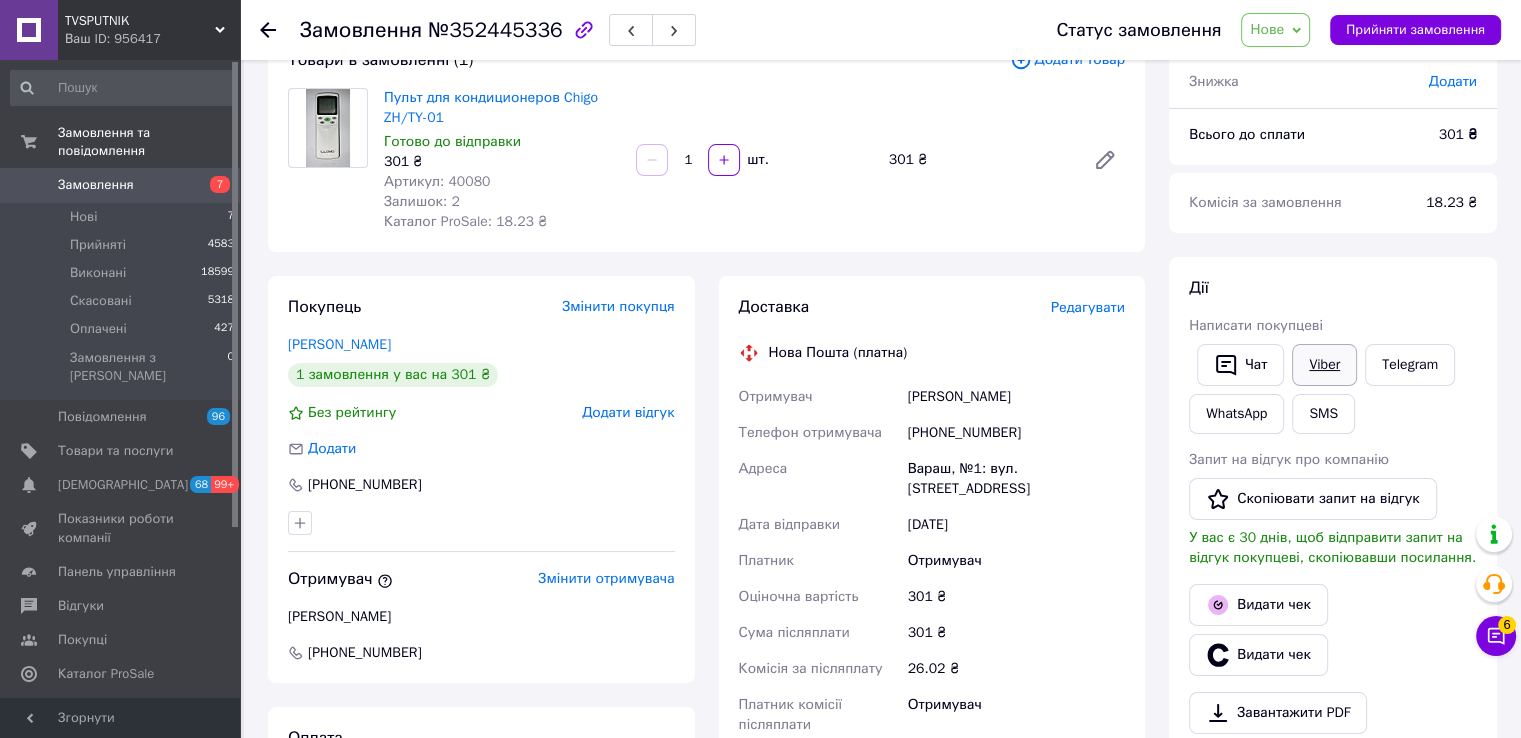 scroll, scrollTop: 140, scrollLeft: 0, axis: vertical 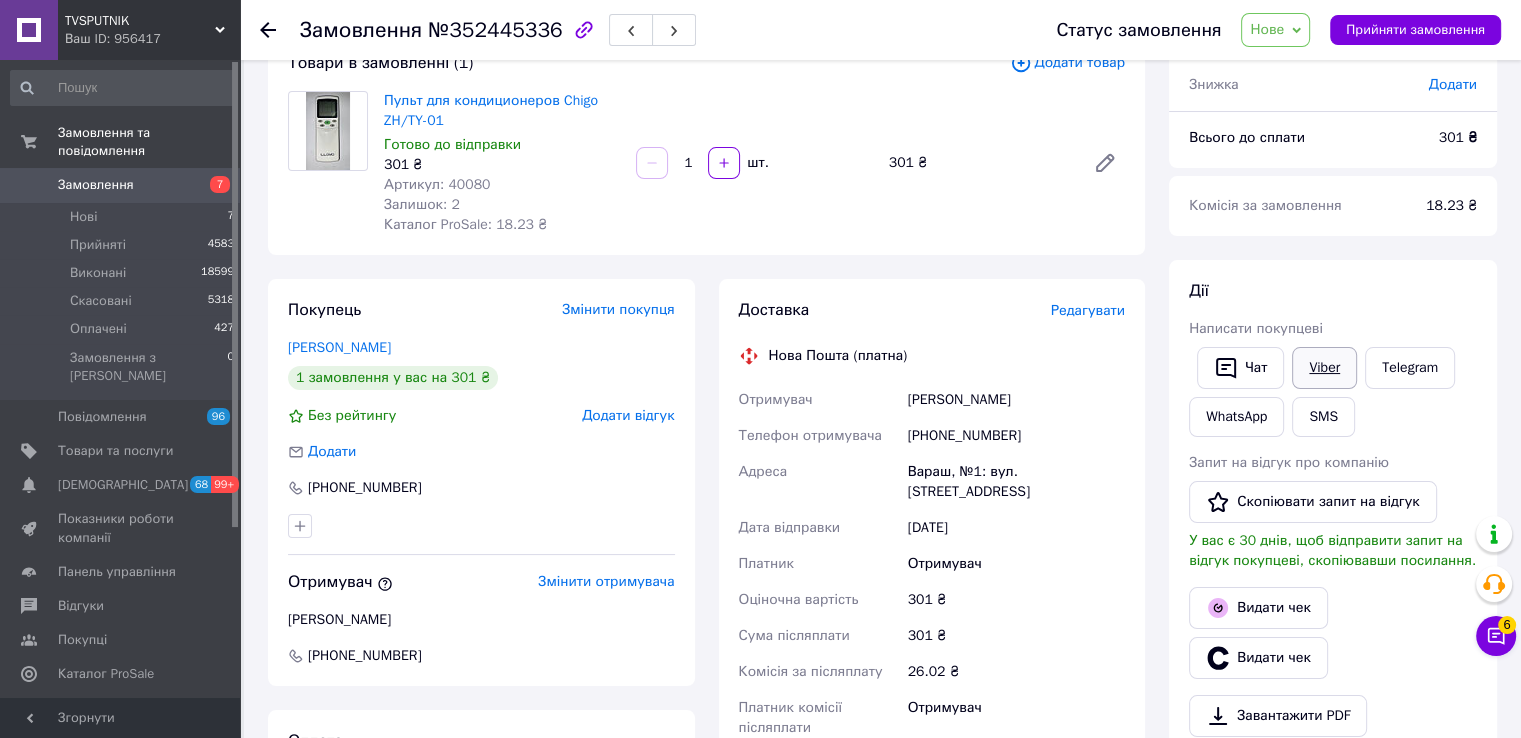 click on "Viber" at bounding box center (1324, 368) 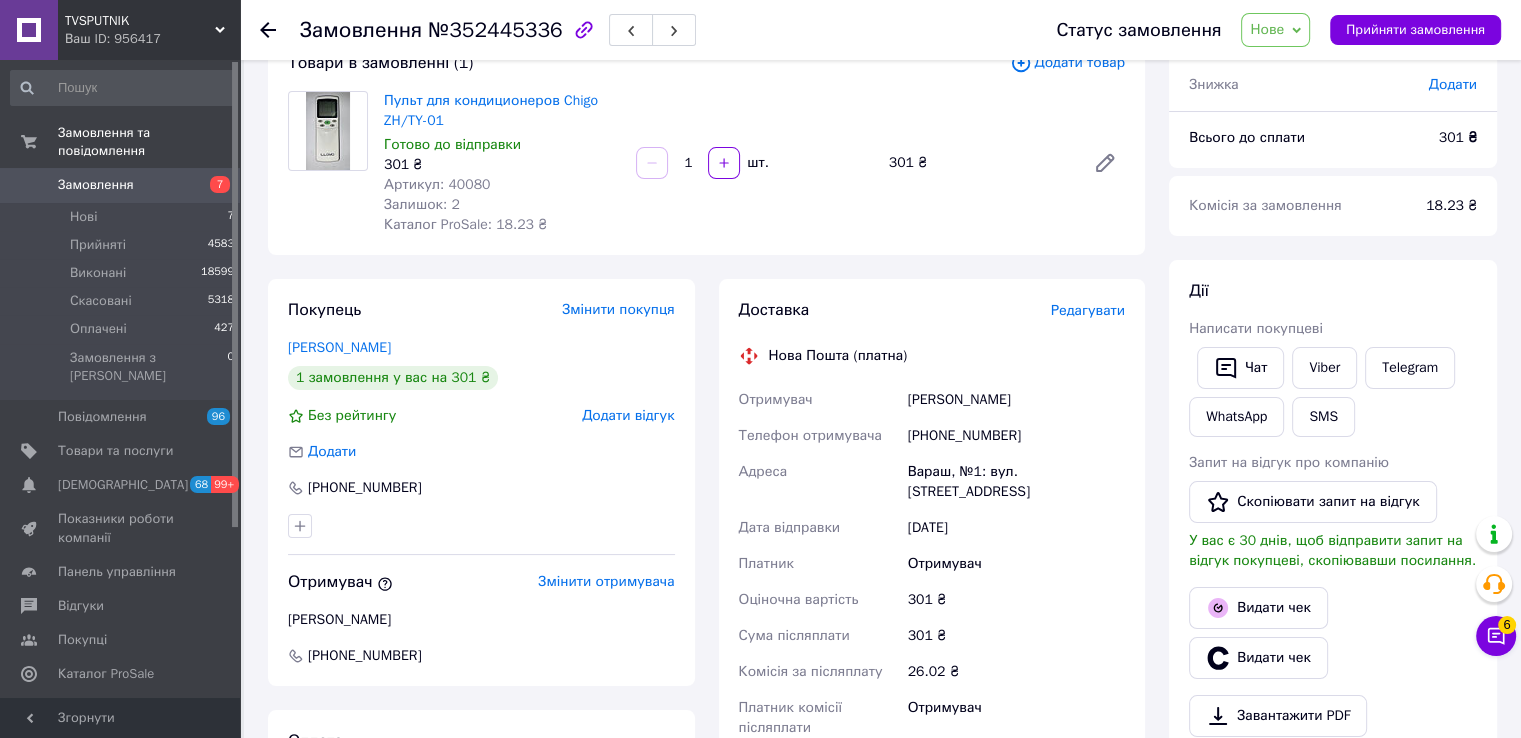 click on "[PERSON_NAME] покупцеві   Чат Viber Telegram WhatsApp SMS Запит на відгук про компанію   Скопіювати запит на відгук У вас є 30 днів, щоб відправити запит на відгук покупцеві, скопіювавши посилання.   Видати чек   Видати чек   Завантажити PDF   Друк PDF   Дублювати замовлення" at bounding box center [1333, 558] 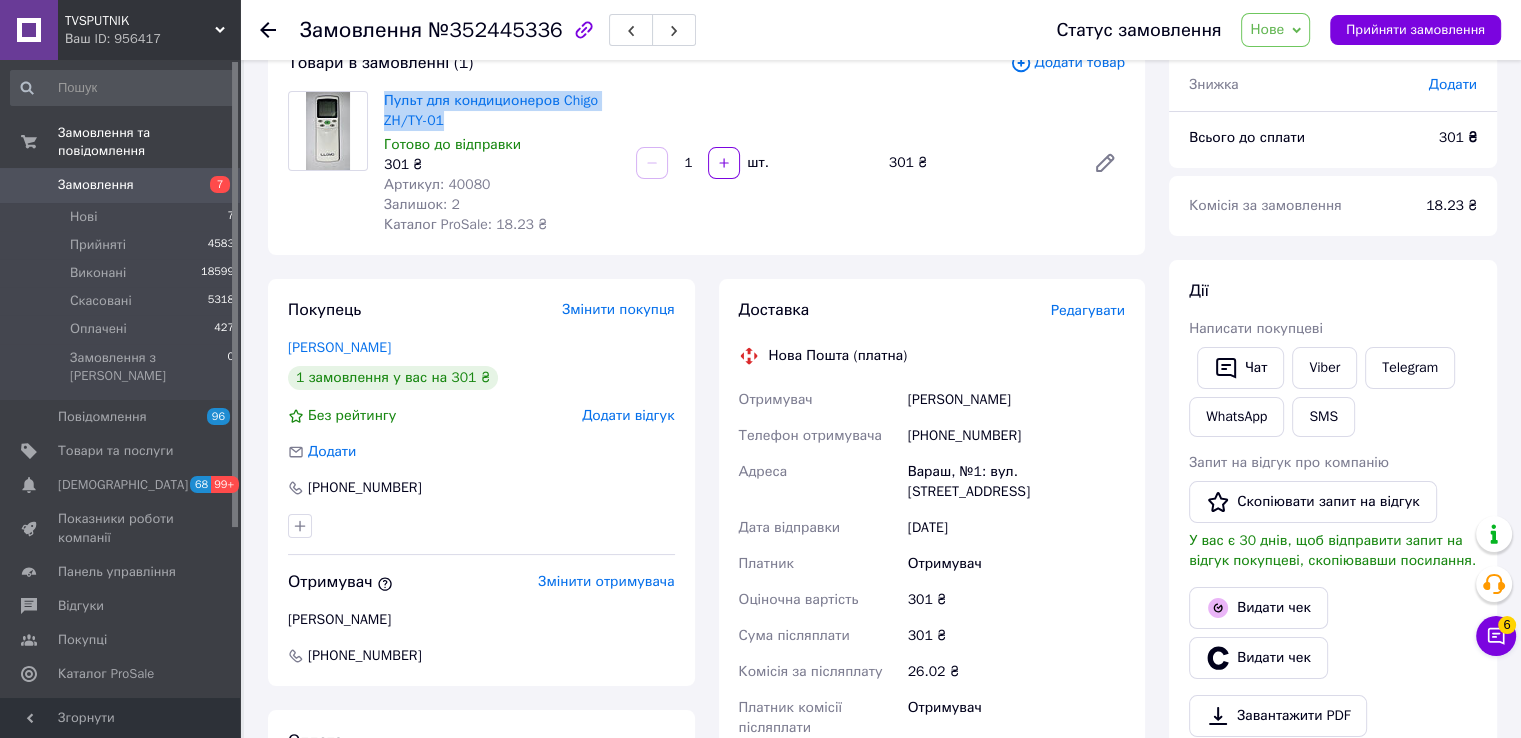 click on "Пульт для кондиционеров Chigo ZH/TY-01 Готово до відправки 301 ₴ Артикул: 40080 Залишок: 2 Каталог ProSale: 18.23 ₴  1   шт. 301 ₴" at bounding box center (754, 163) 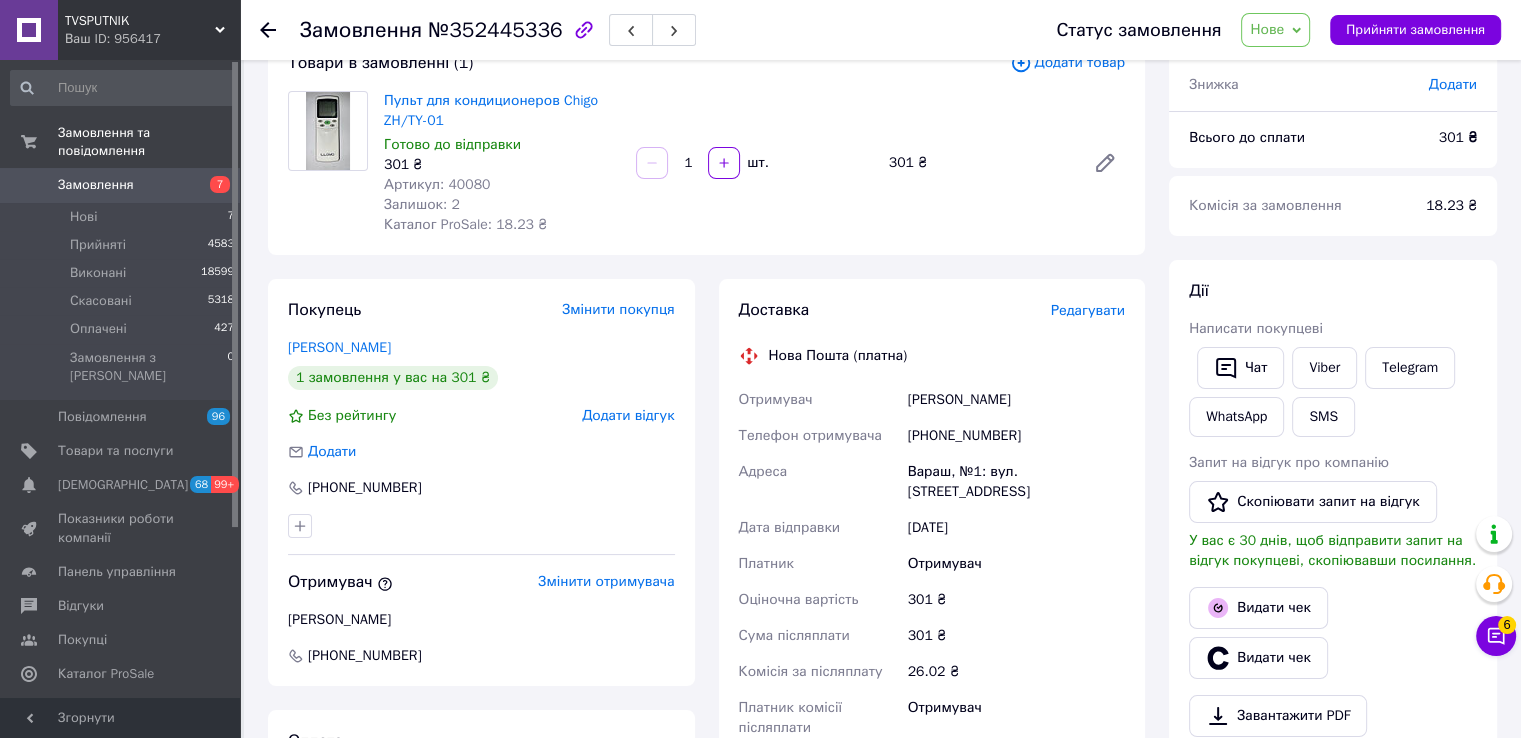 drag, startPoint x: 629, startPoint y: 119, endPoint x: 651, endPoint y: 130, distance: 24.596748 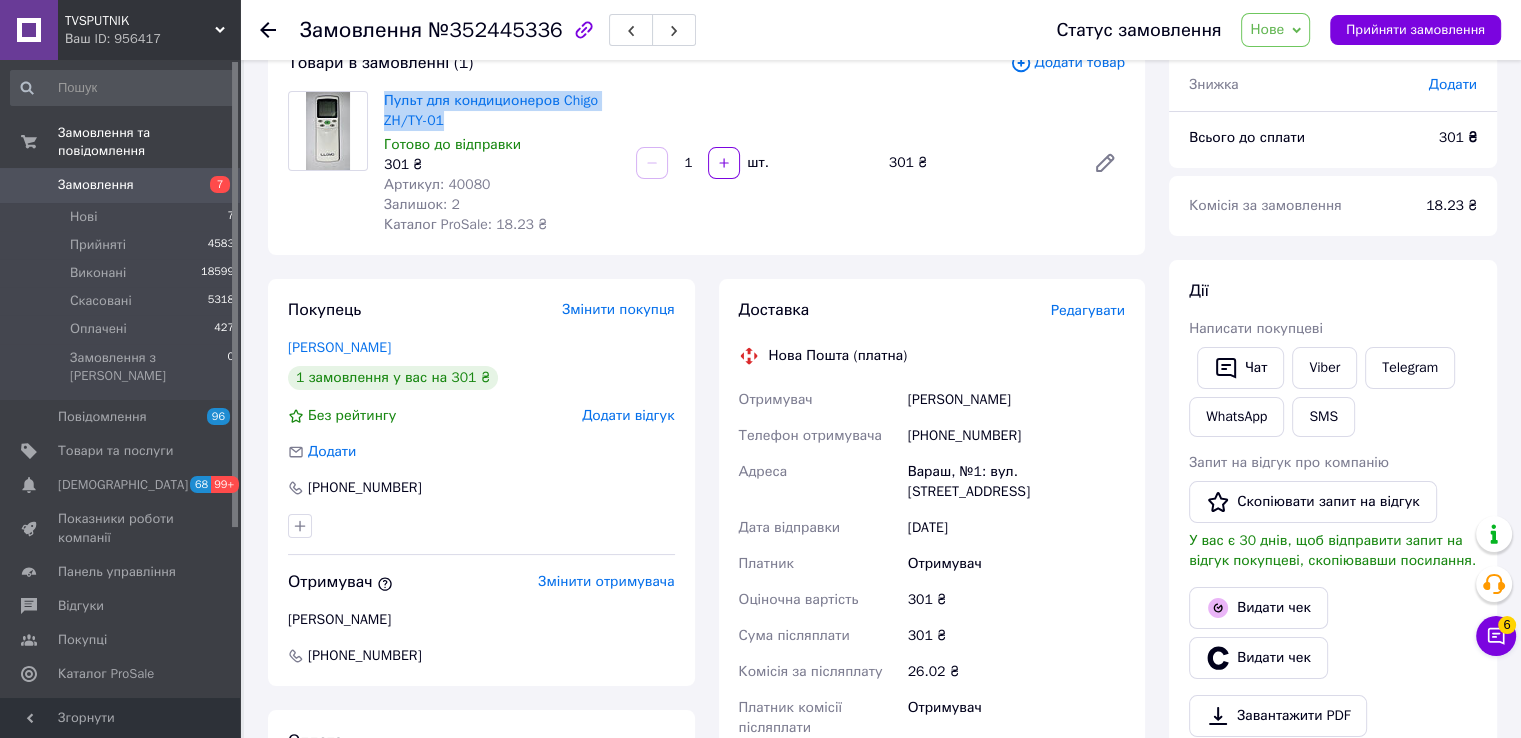 click on "Пульт для кондиционеров Chigo ZH/TY-01 Готово до відправки 301 ₴ Артикул: 40080 Залишок: 2 Каталог ProSale: 18.23 ₴  1   шт. 301 ₴" at bounding box center (754, 163) 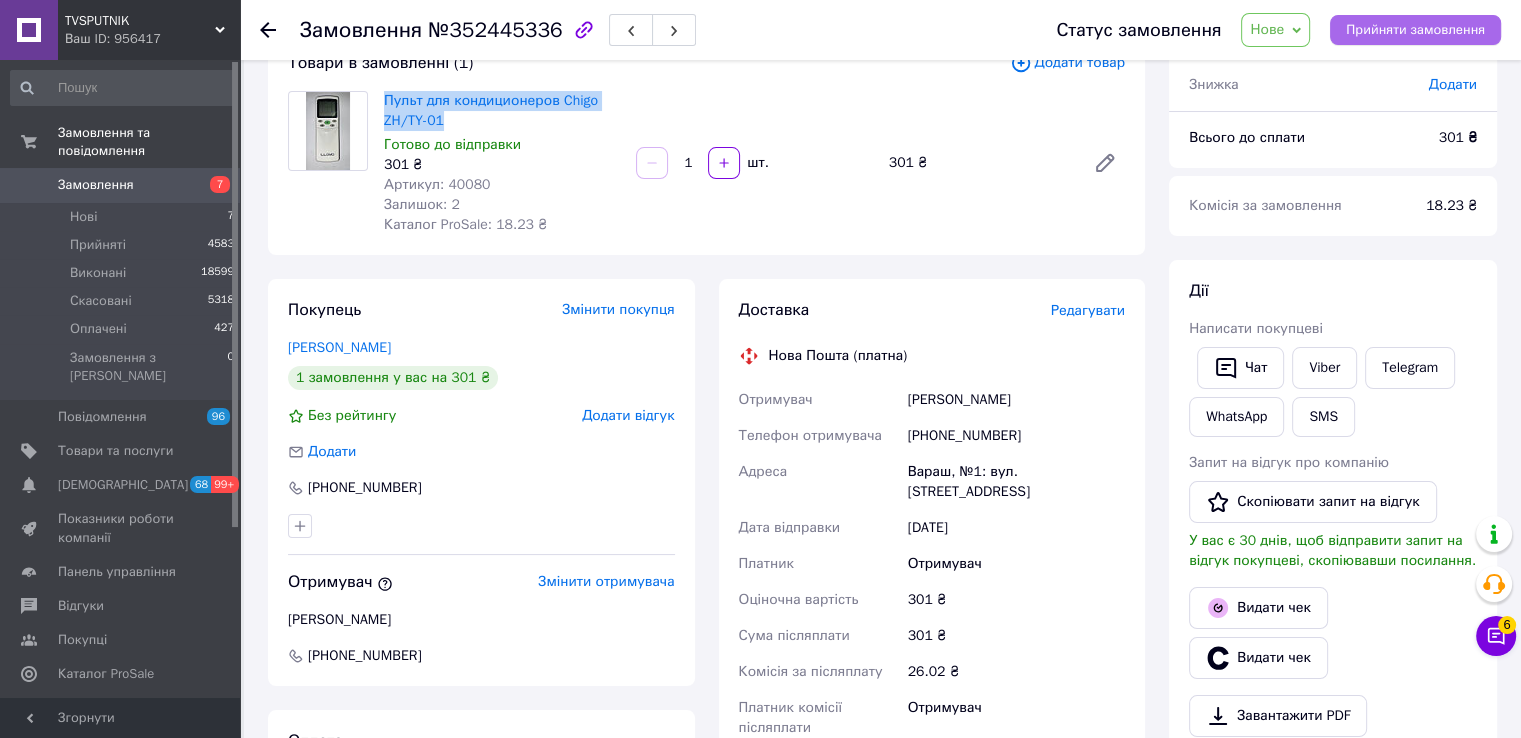 click on "Прийняти замовлення" at bounding box center [1415, 30] 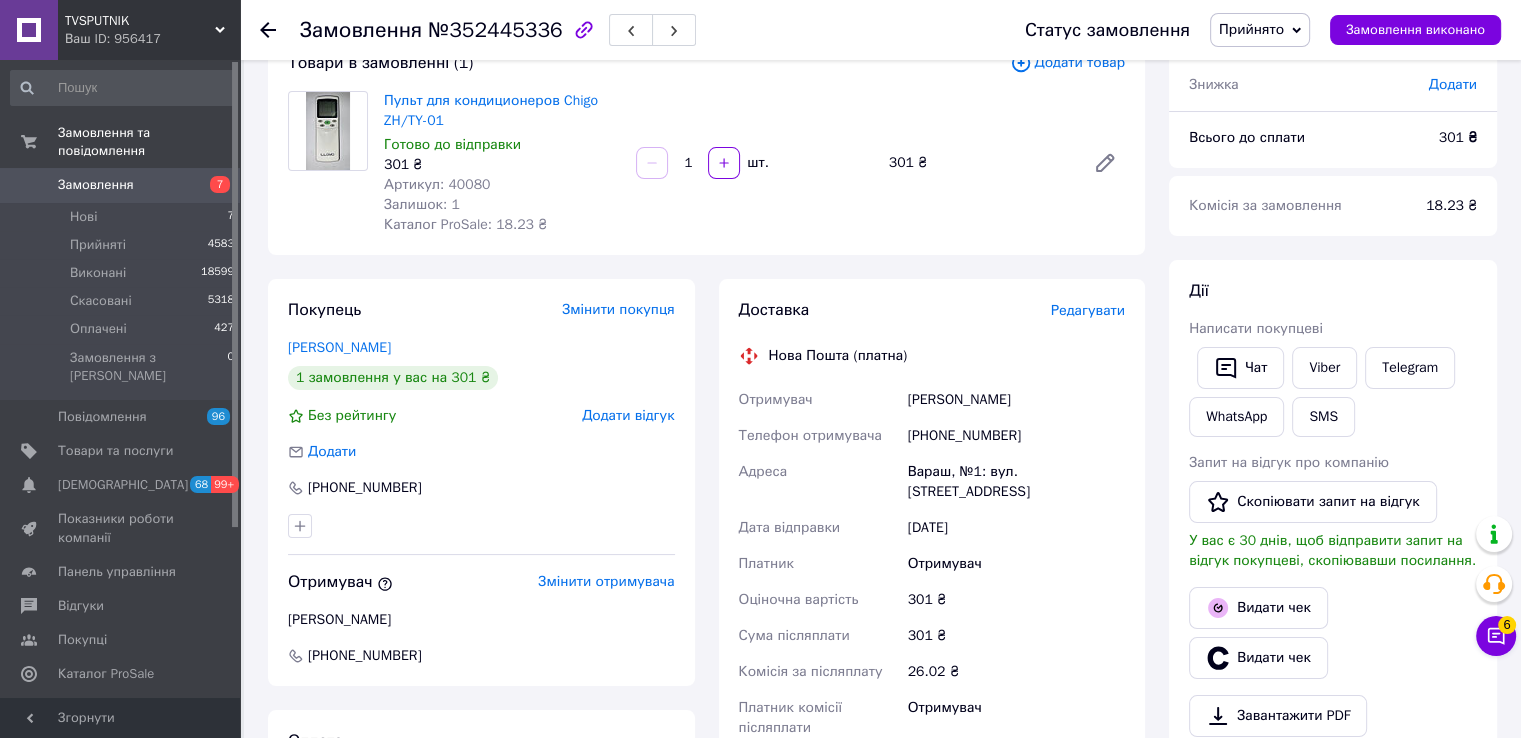 click on "Дії" at bounding box center [1333, 291] 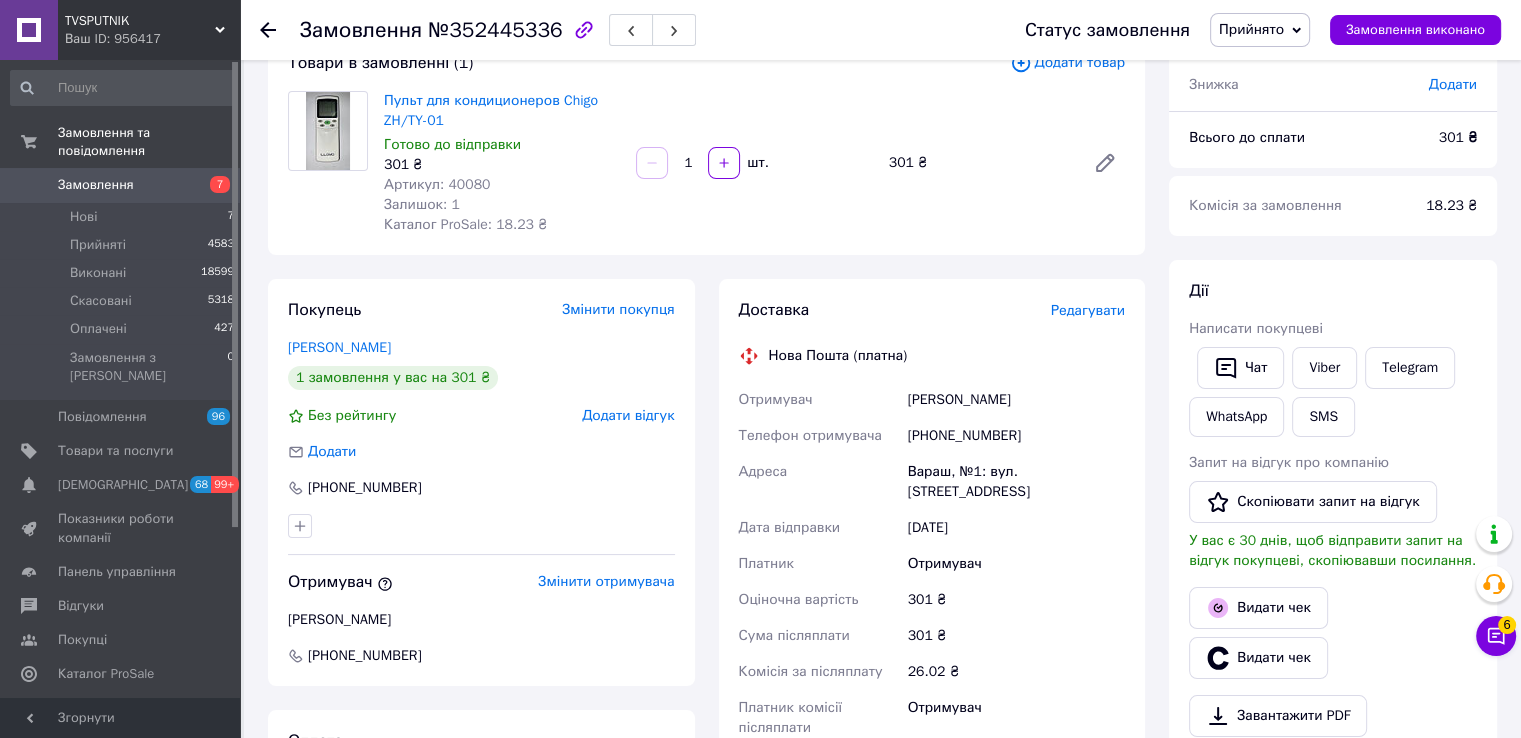 click 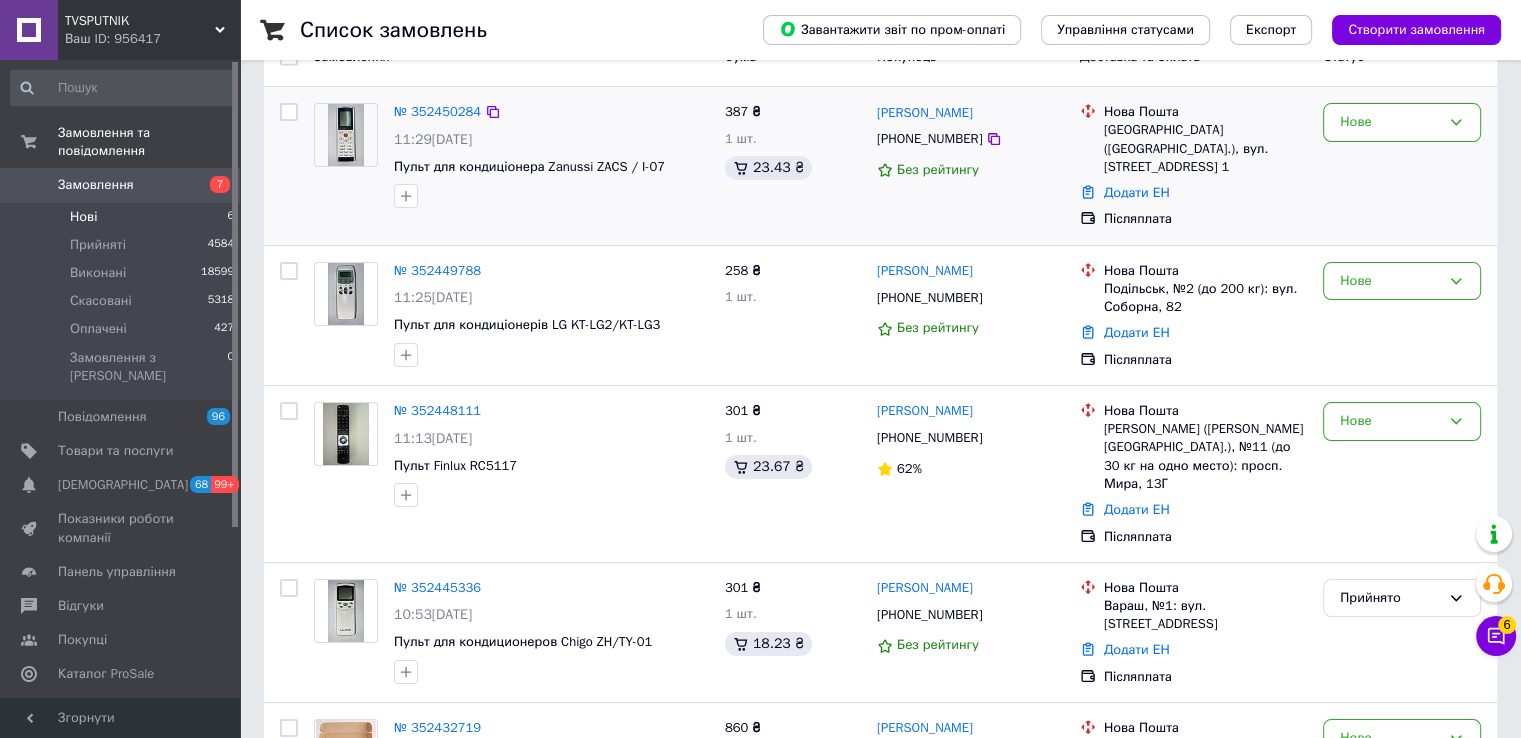scroll, scrollTop: 400, scrollLeft: 0, axis: vertical 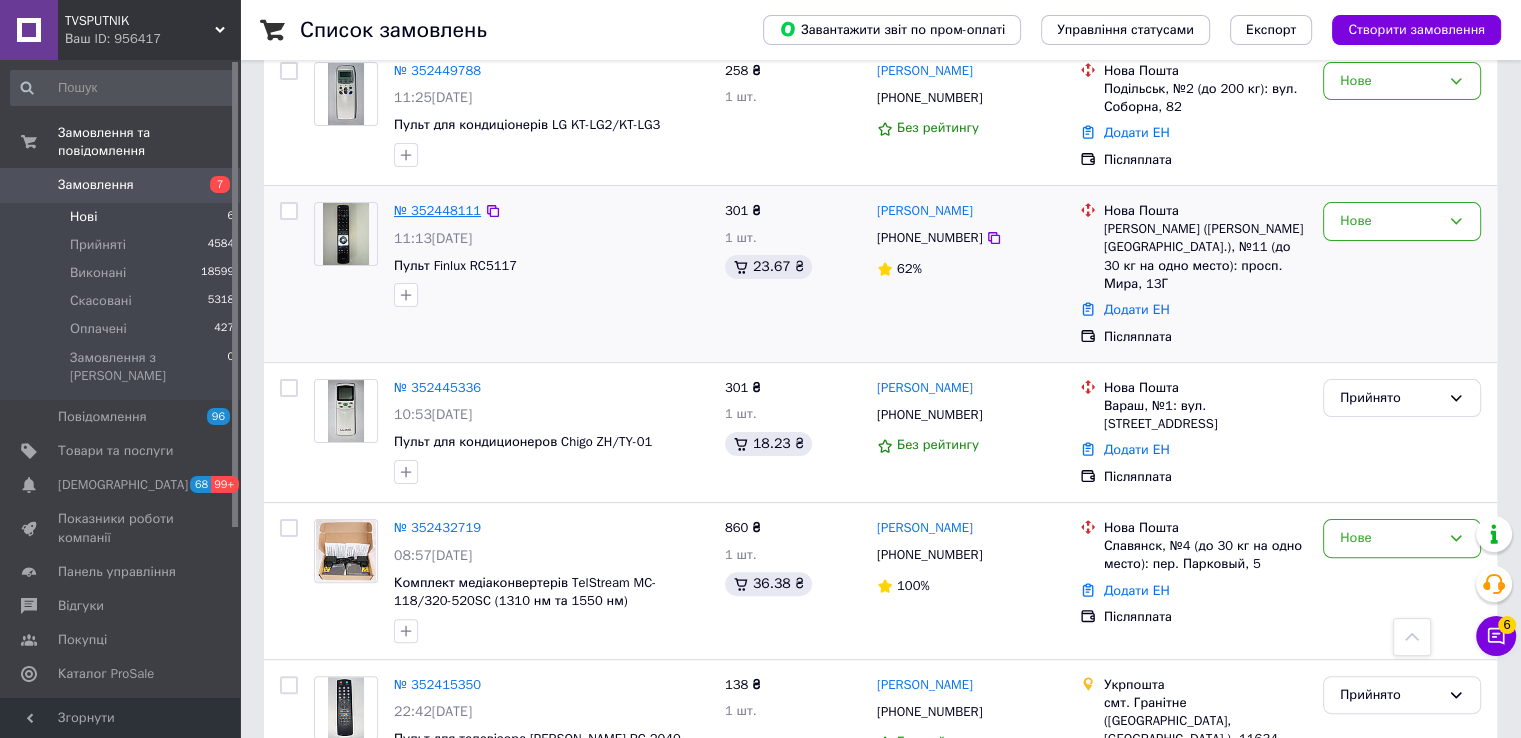 click on "№ 352448111" at bounding box center (437, 210) 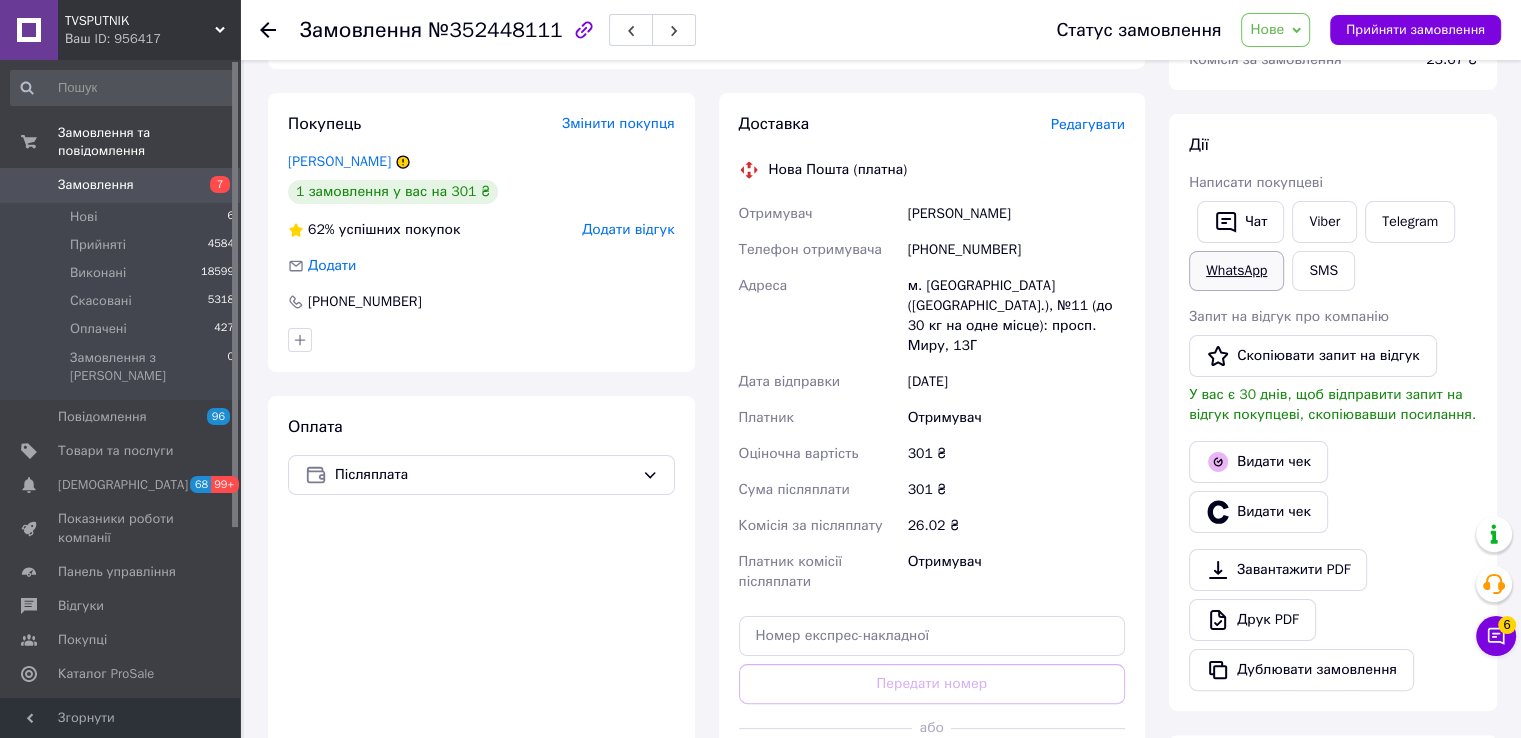 scroll, scrollTop: 200, scrollLeft: 0, axis: vertical 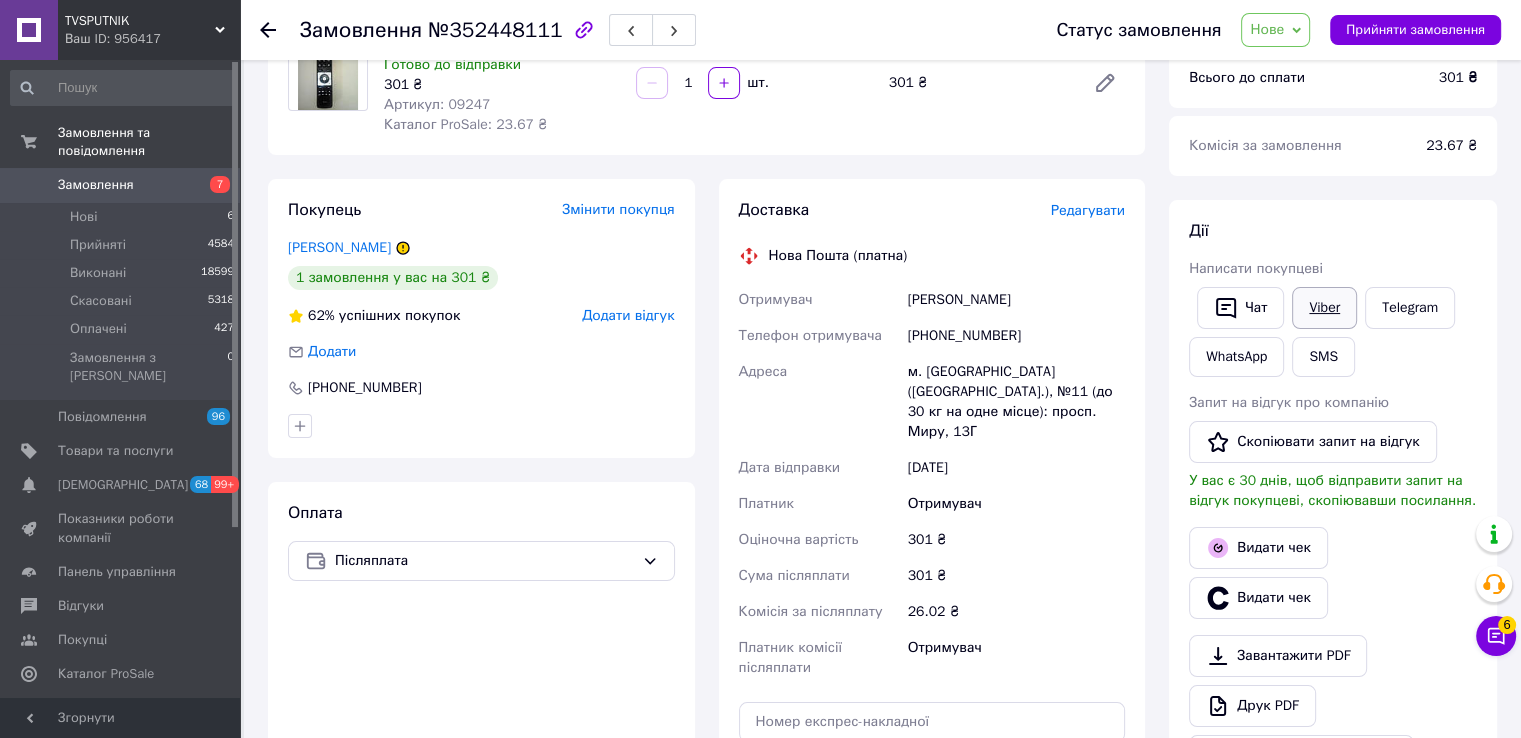click on "Viber" at bounding box center (1324, 308) 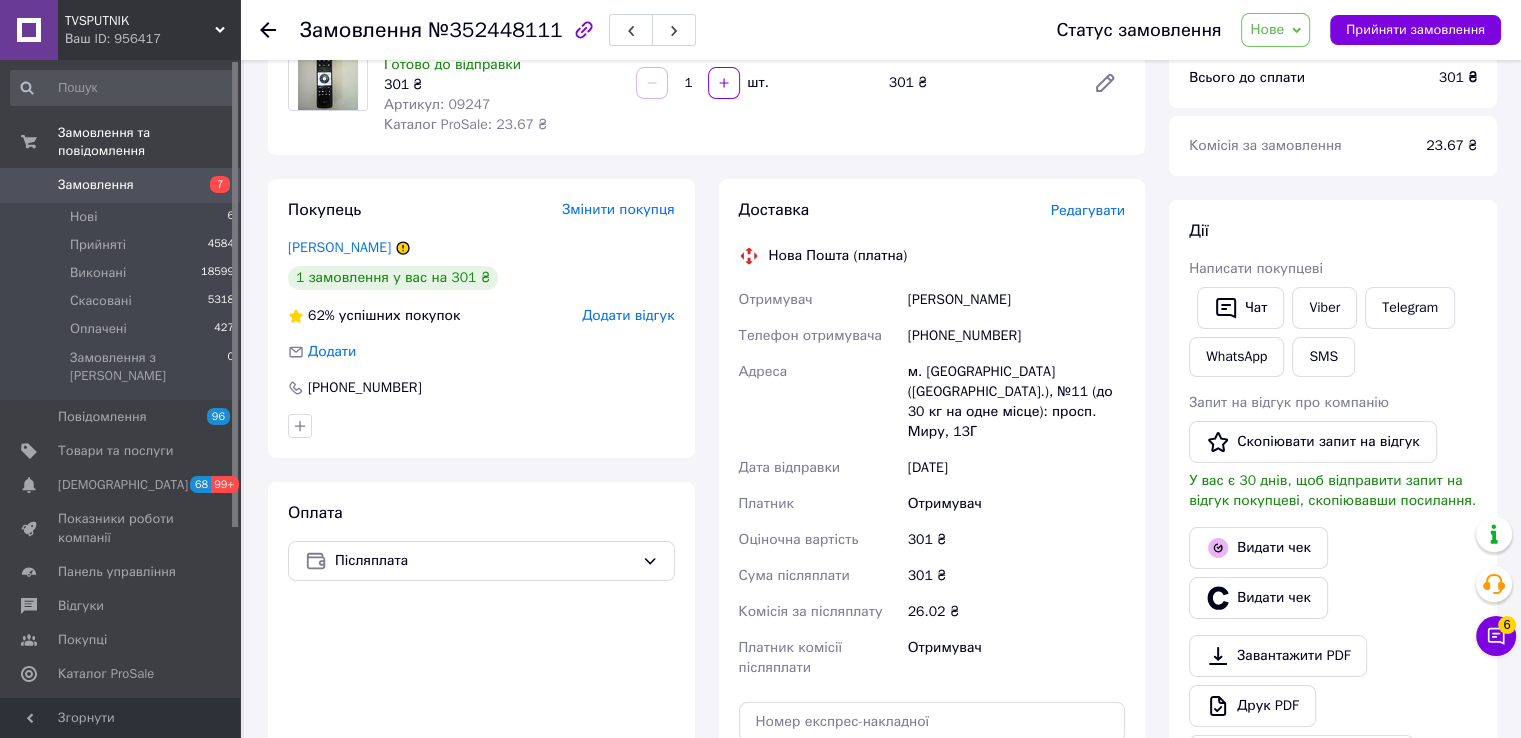 click on "[PERSON_NAME] покупцеві   Чат Viber Telegram WhatsApp SMS Запит на відгук про компанію   Скопіювати запит на відгук У вас є 30 днів, щоб відправити запит на відгук покупцеві, скопіювавши посилання.   Видати чек   Видати чек   Завантажити PDF   Друк PDF   Дублювати замовлення" at bounding box center [1333, 498] 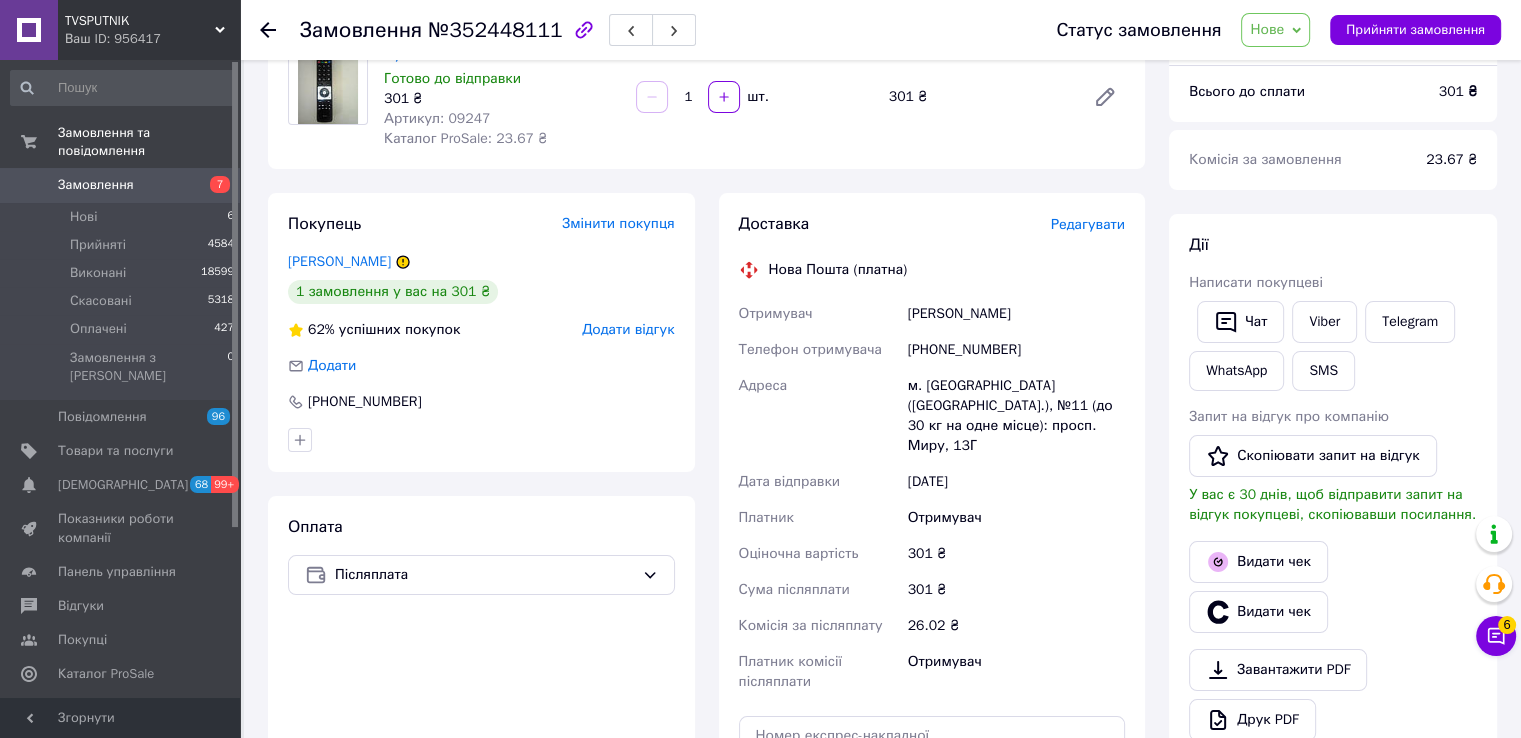 scroll, scrollTop: 0, scrollLeft: 0, axis: both 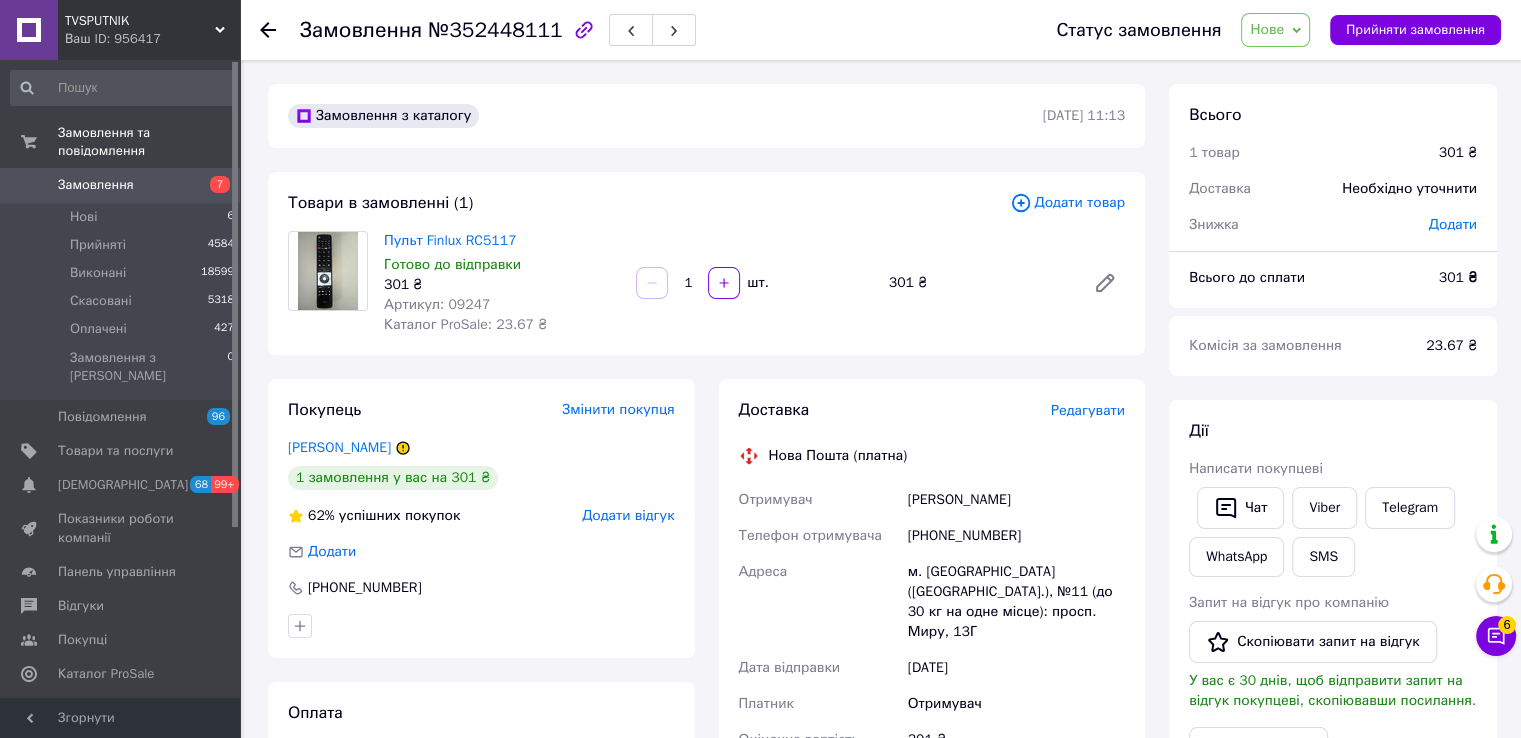click on "Готово до відправки" at bounding box center [502, 265] 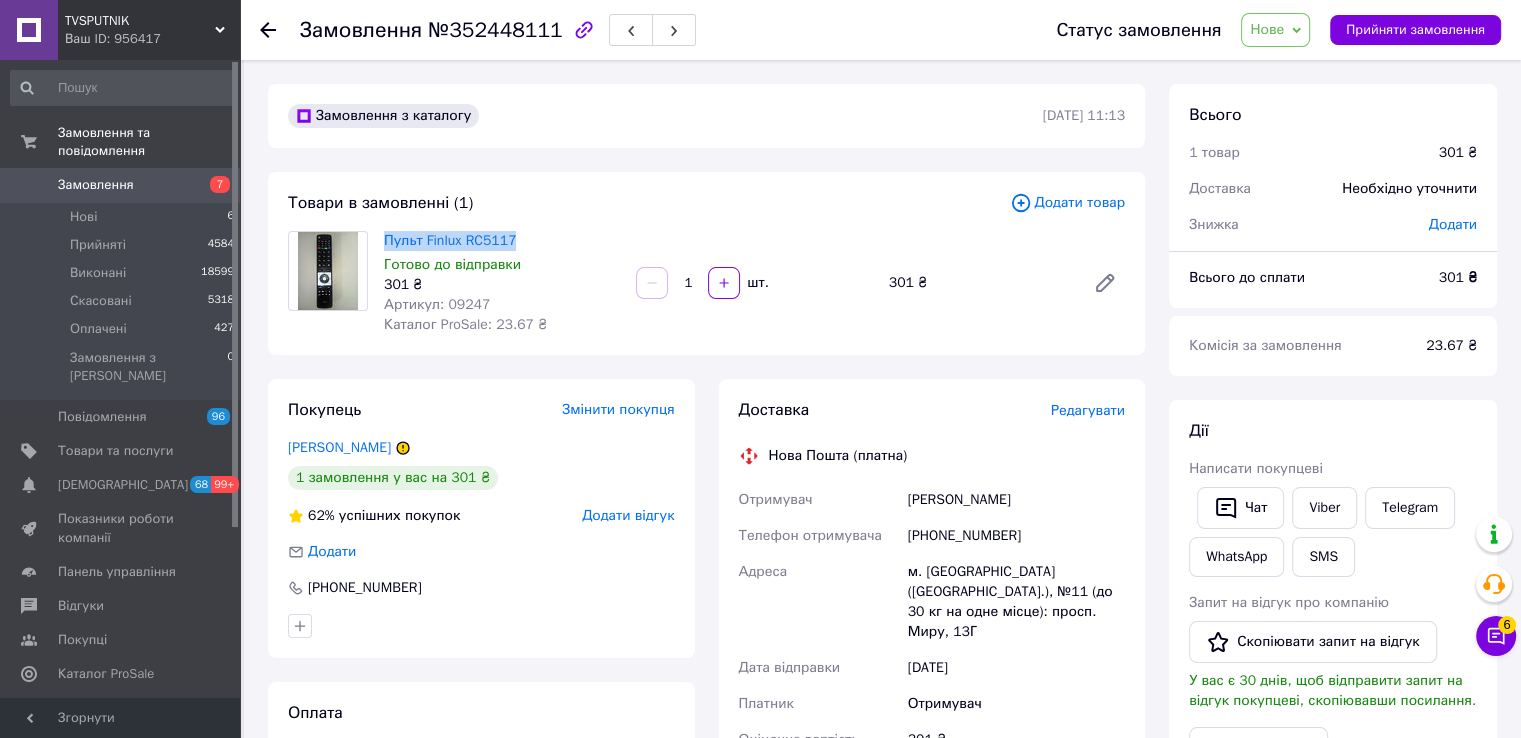click on "Пульт Finlux RC5117" at bounding box center [502, 241] 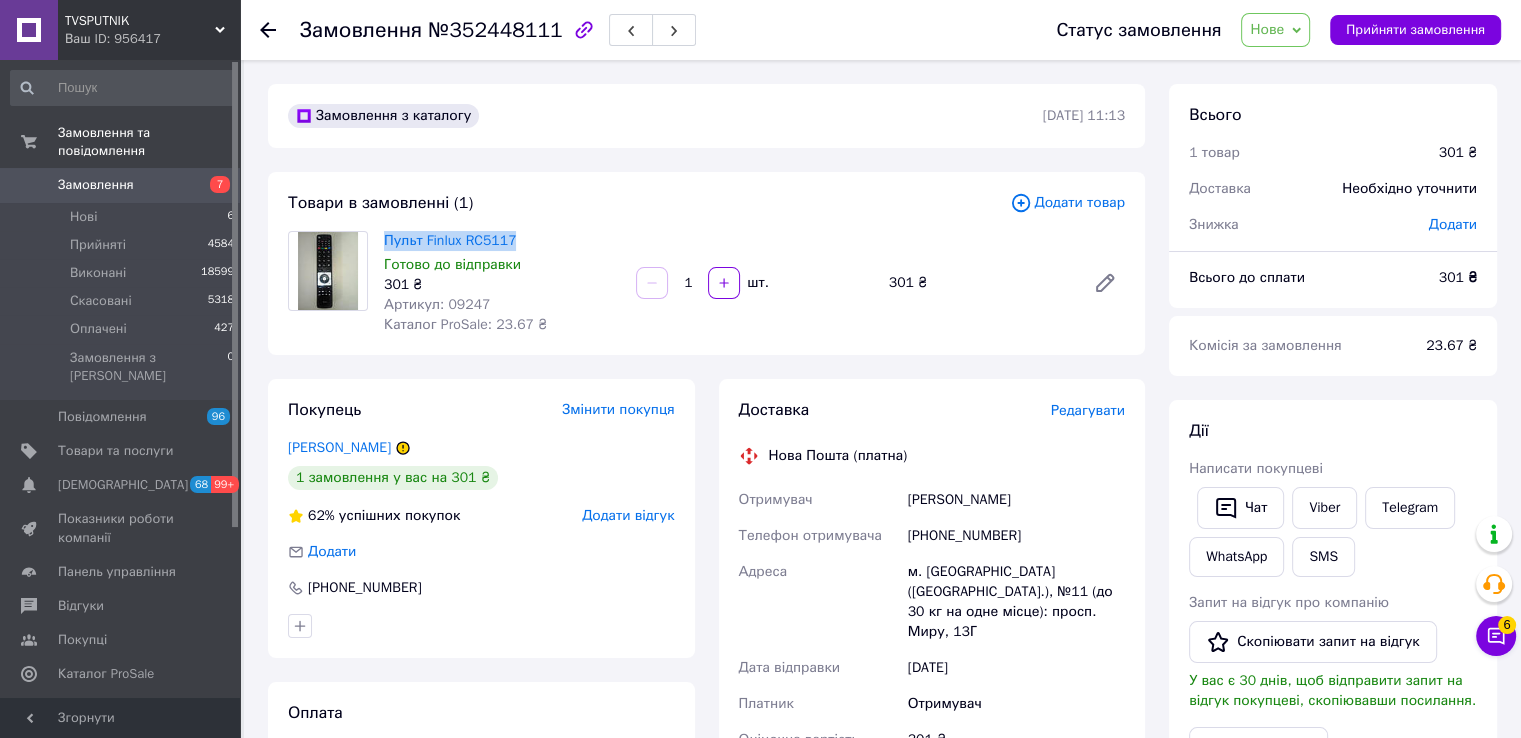 drag, startPoint x: 1404, startPoint y: 43, endPoint x: 1388, endPoint y: 47, distance: 16.492422 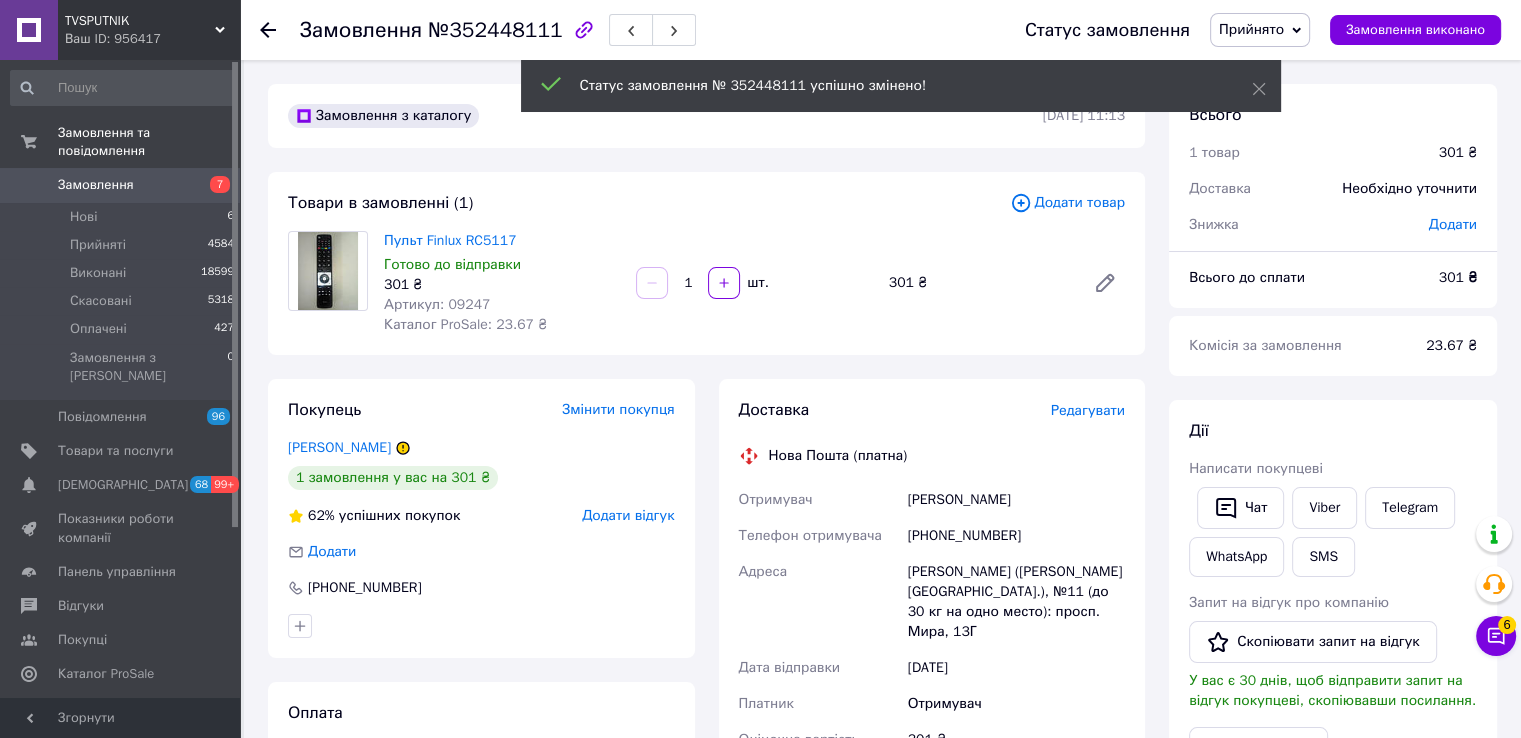 click 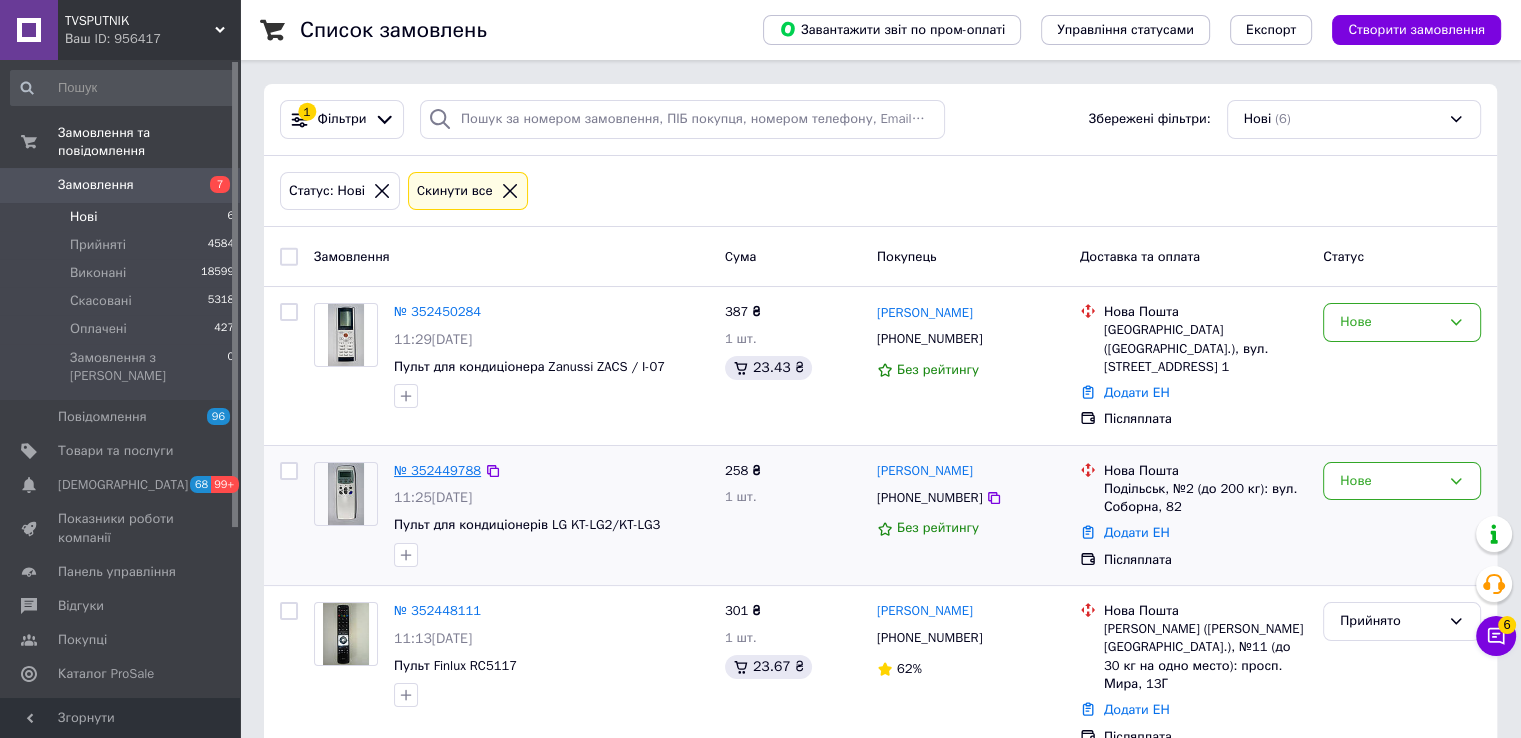click on "№ 352449788" at bounding box center [437, 470] 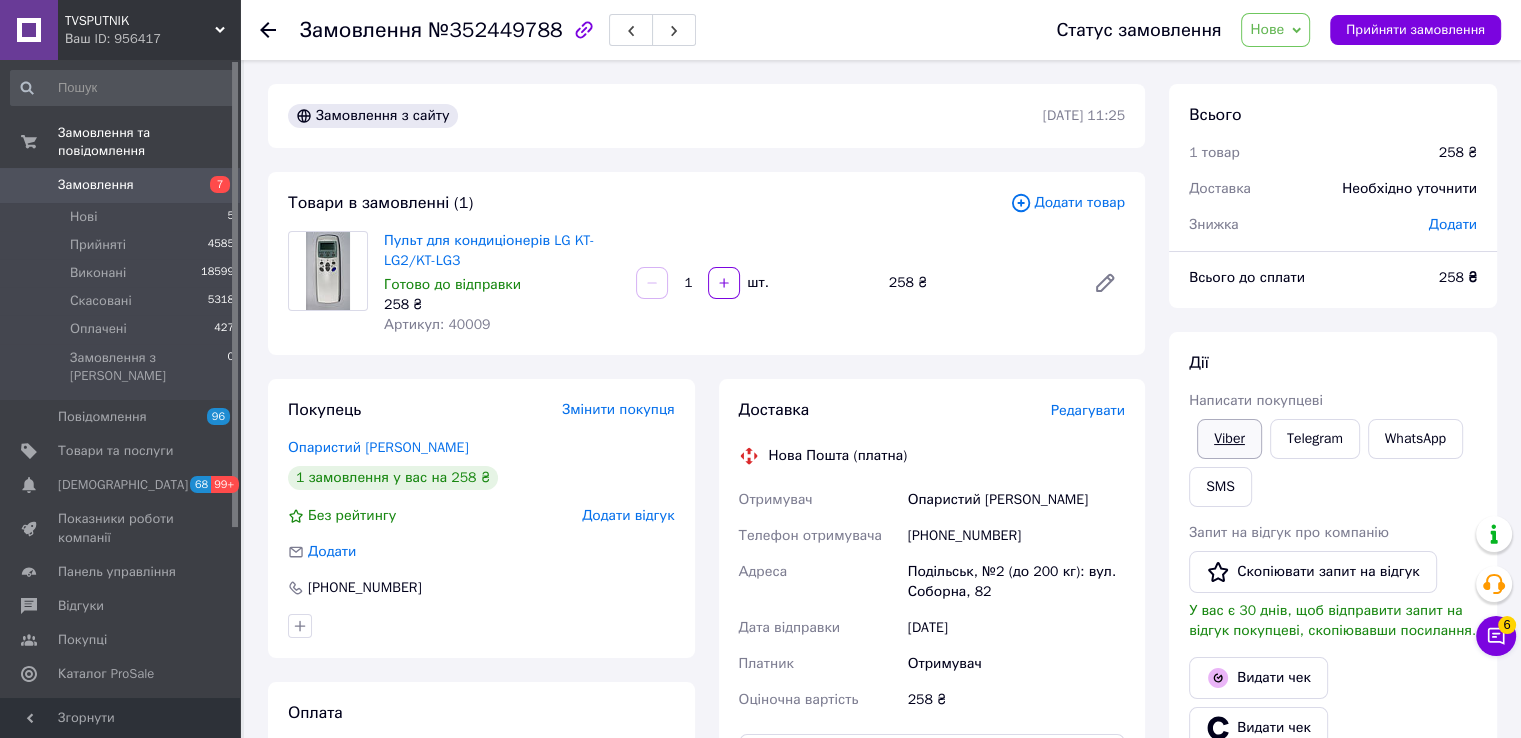 click on "Viber" at bounding box center (1229, 439) 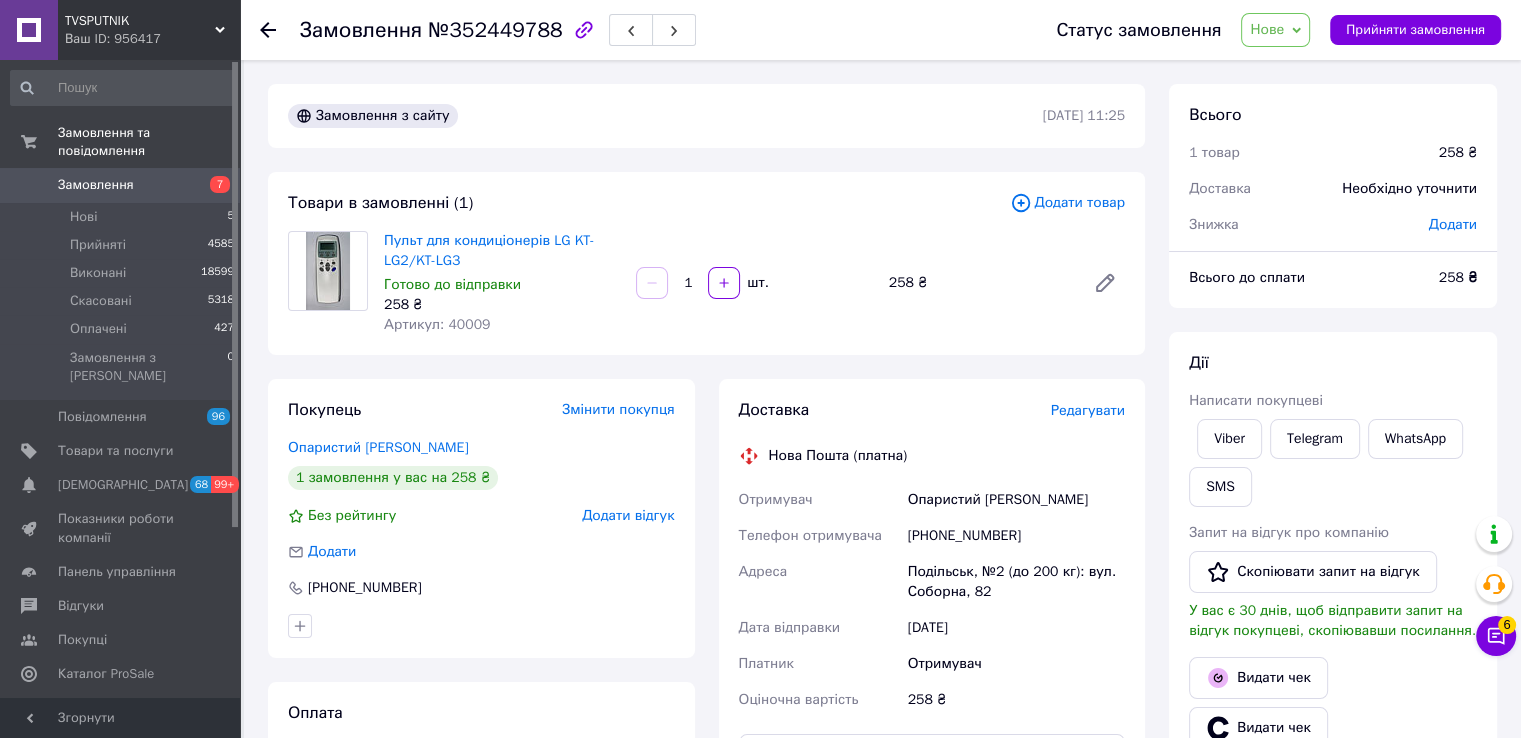 drag, startPoint x: 1484, startPoint y: 337, endPoint x: 985, endPoint y: 269, distance: 503.61197 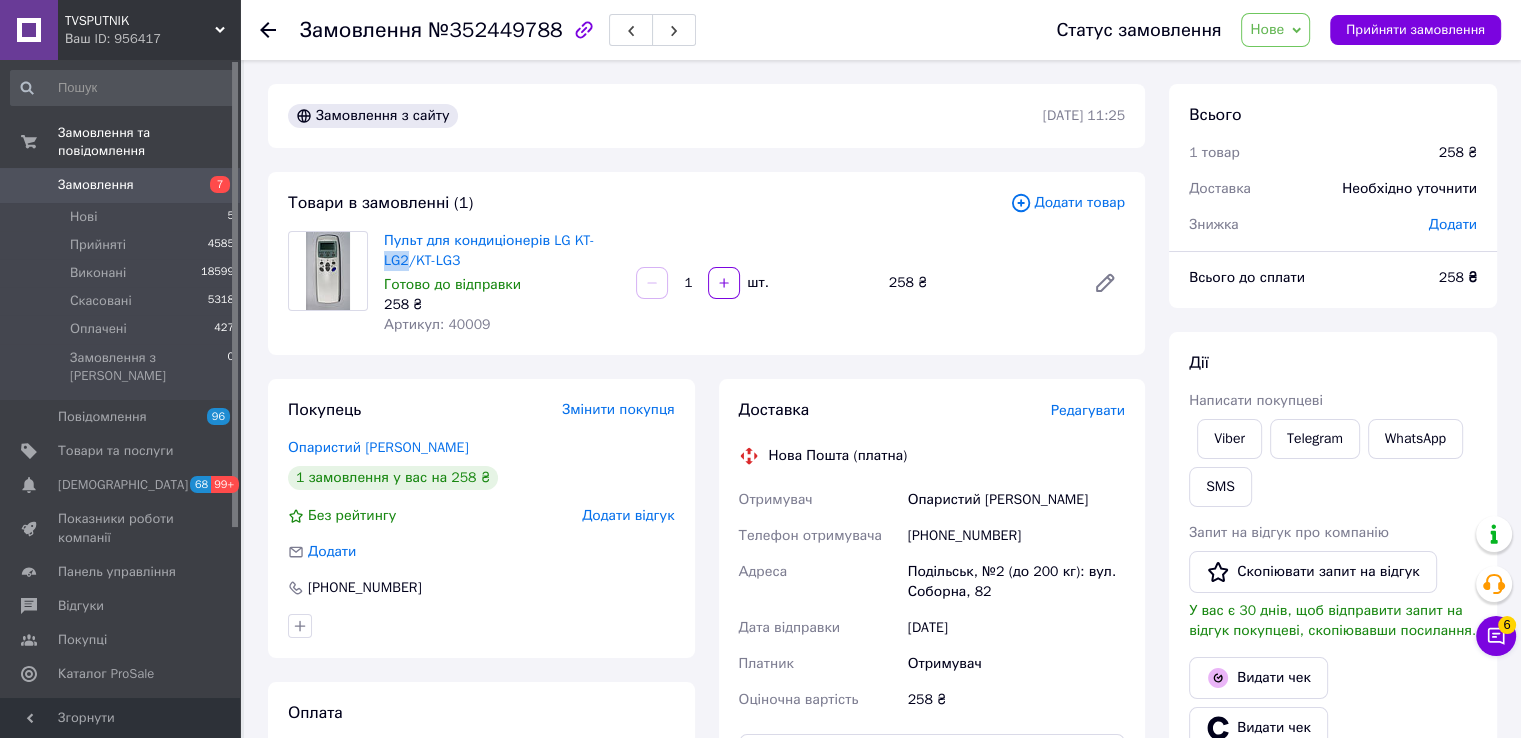click on "Пульт для кондиціонерів LG KT-LG2/KT-LG3 Готово до відправки 258 ₴ Артикул: 40009" at bounding box center [502, 283] 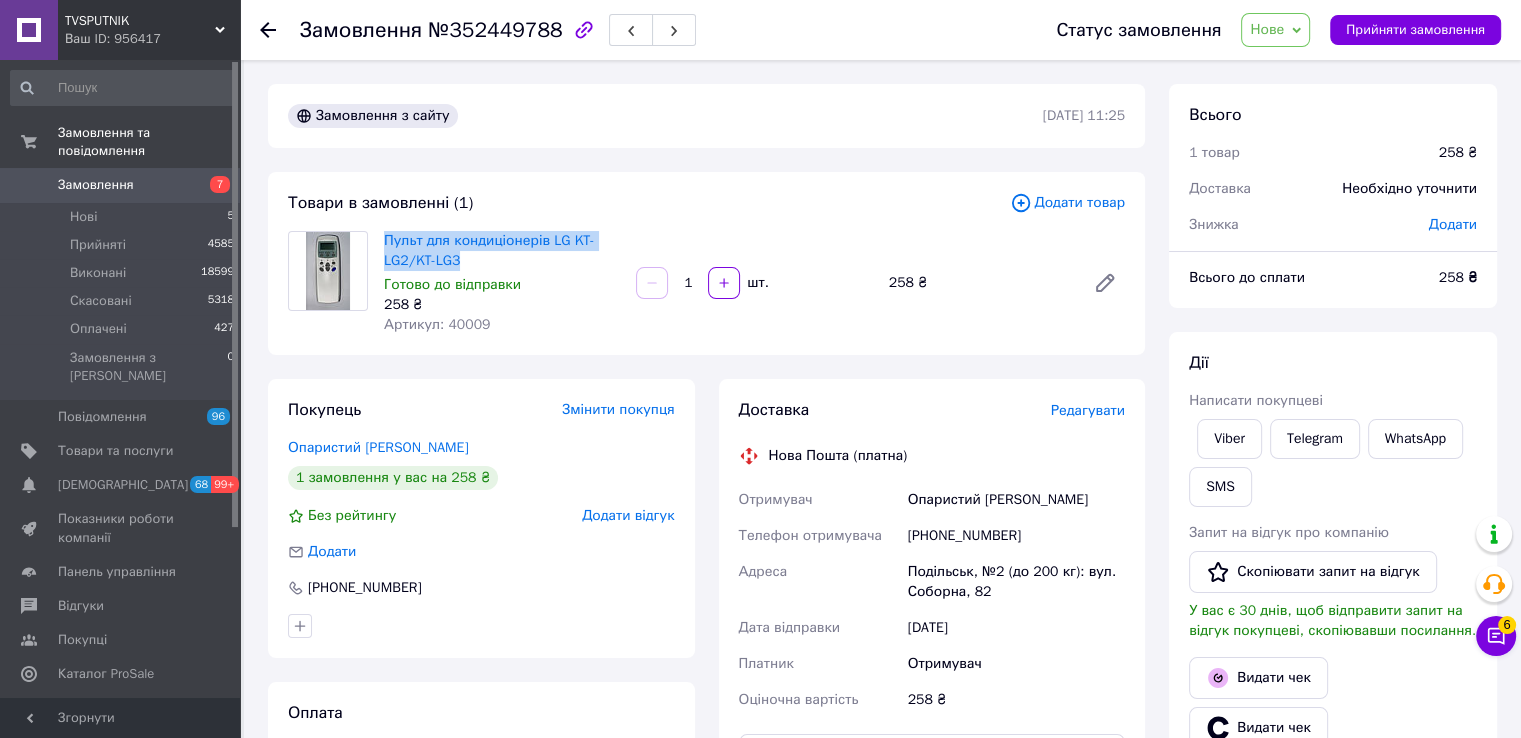 click on "Пульт для кондиціонерів LG KT-LG2/KT-LG3 Готово до відправки 258 ₴ Артикул: 40009" at bounding box center [502, 283] 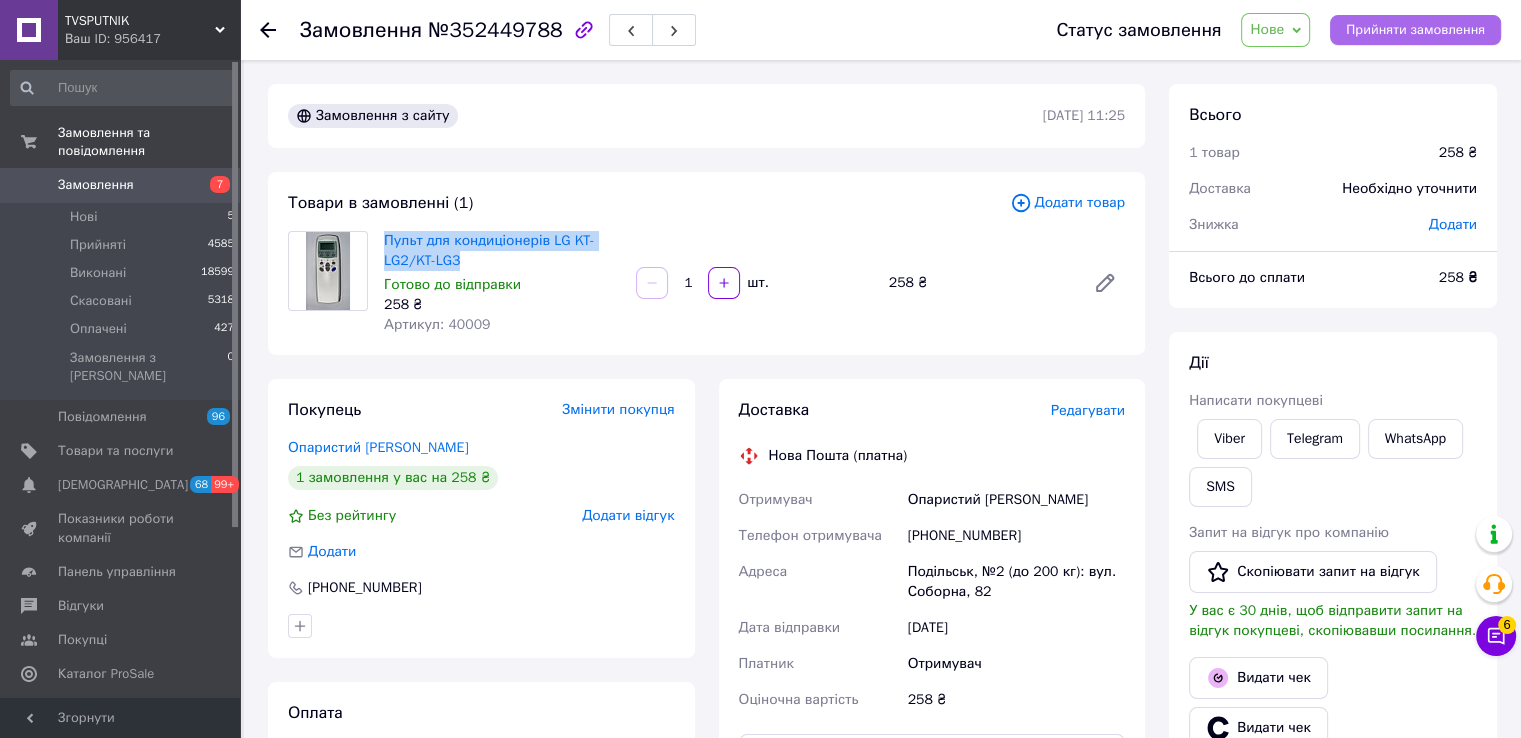 drag, startPoint x: 1450, startPoint y: 17, endPoint x: 1412, endPoint y: 19, distance: 38.052597 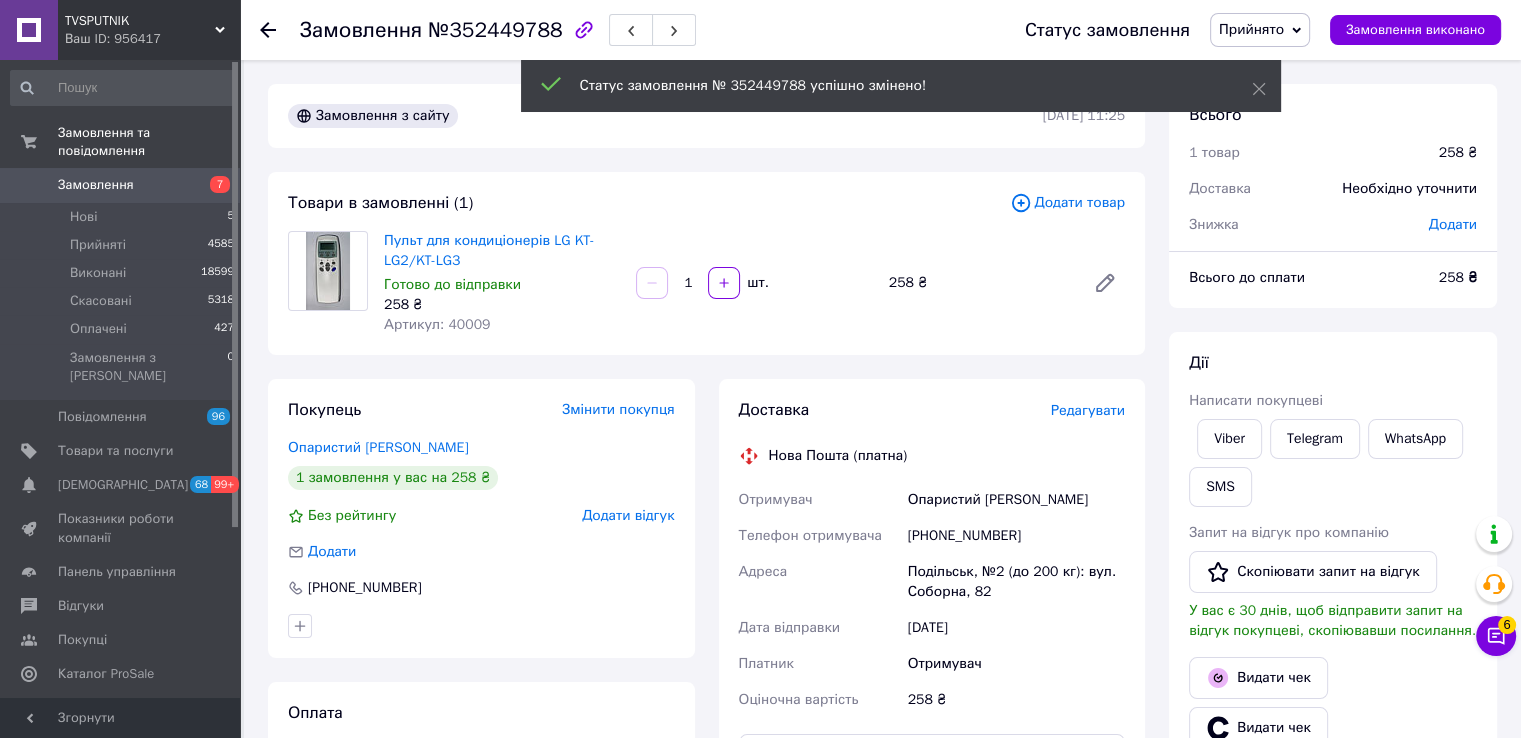 click 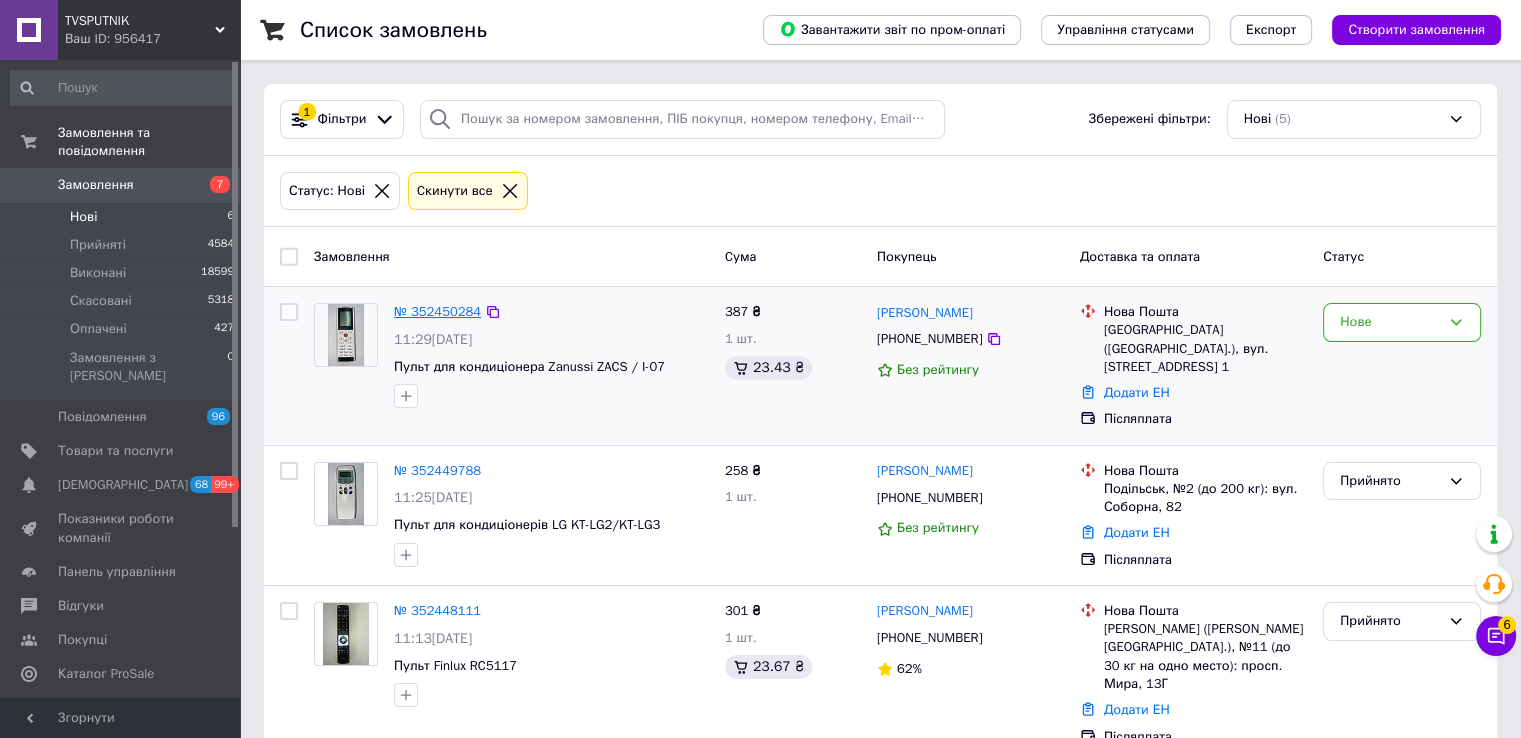 click on "№ 352450284" at bounding box center [437, 311] 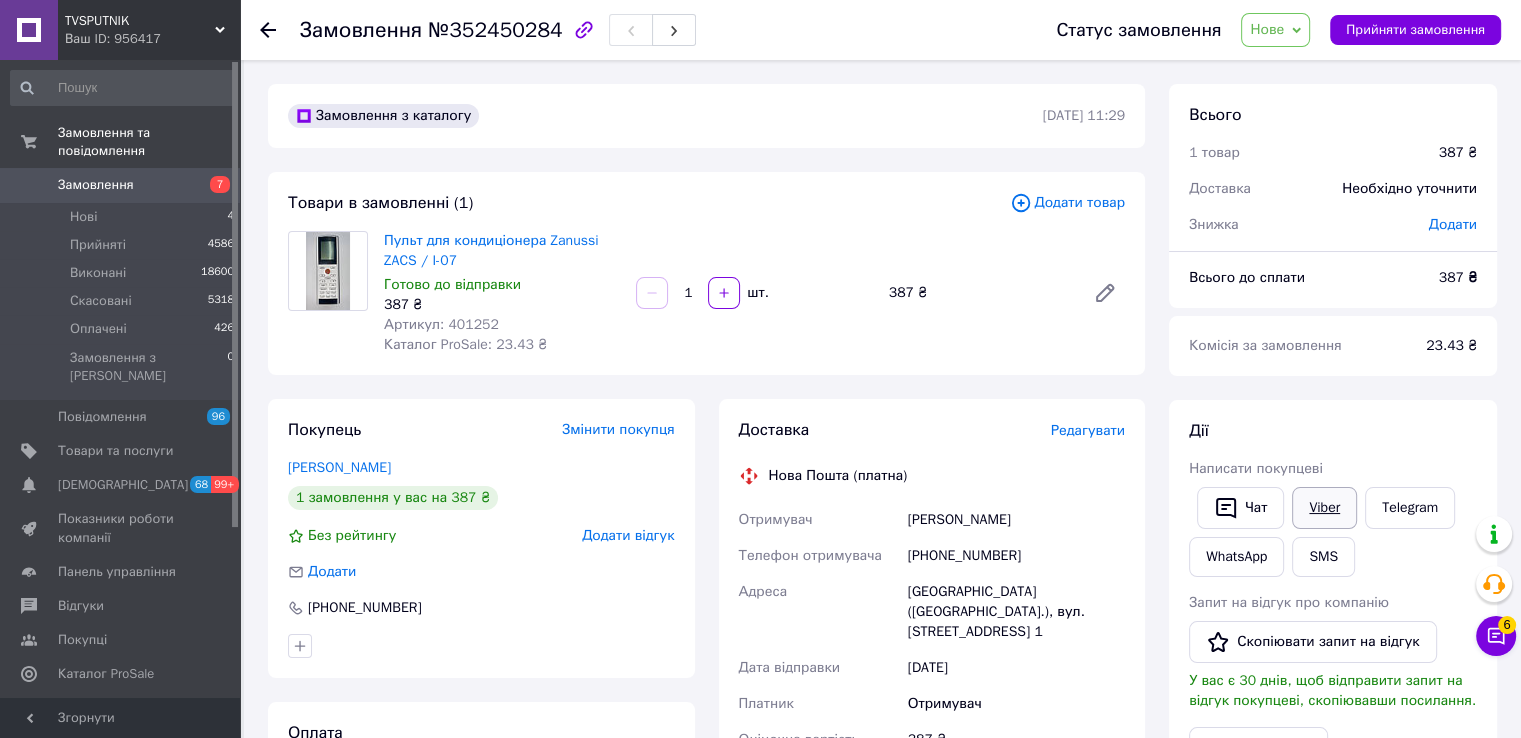 click on "Viber" at bounding box center [1324, 508] 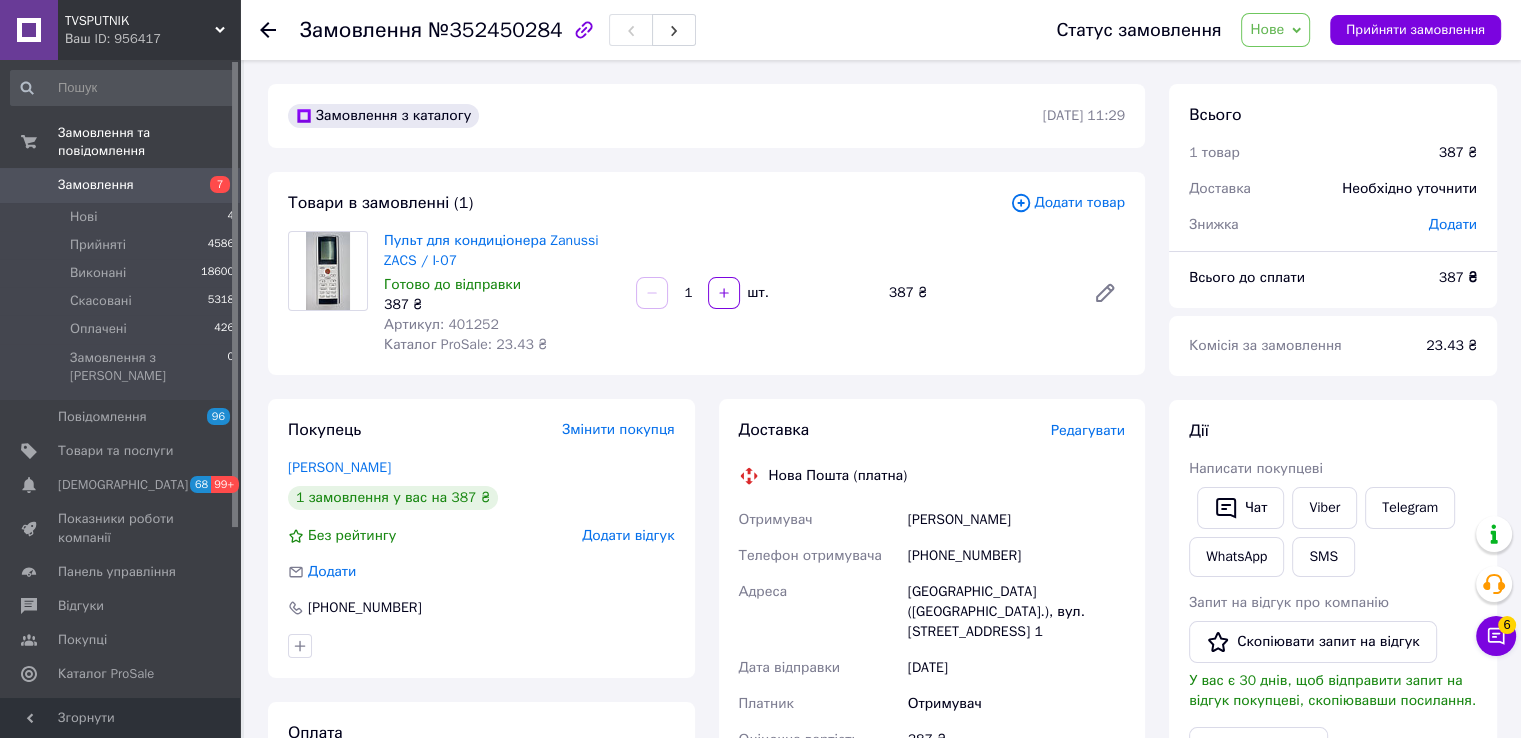 drag, startPoint x: 1402, startPoint y: 421, endPoint x: 1217, endPoint y: 373, distance: 191.12561 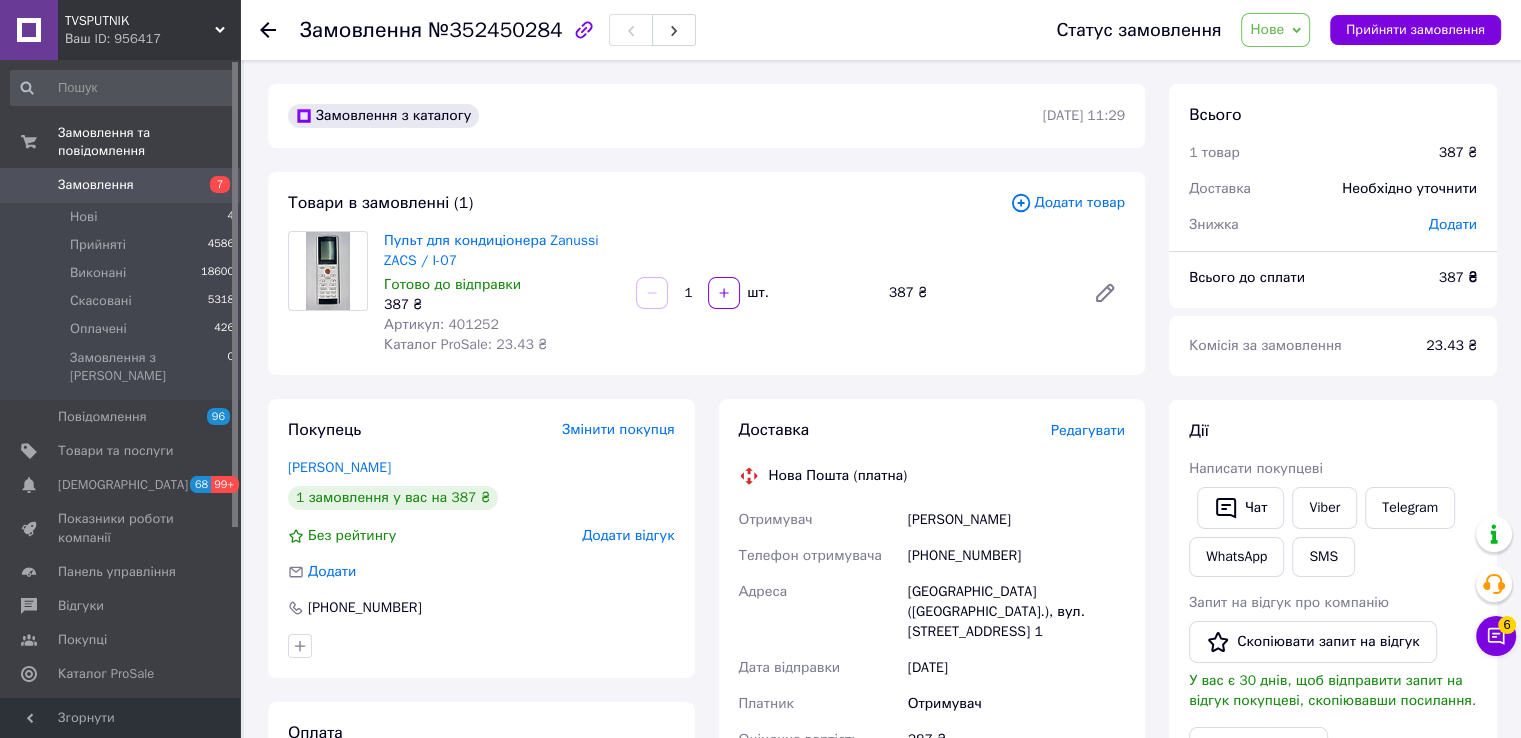 click on "Пульт для кондиціонера Zanussi ZACS / I-07 Готово до відправки 387 ₴ Артикул: 401252 Каталог ProSale: 23.43 ₴" at bounding box center (502, 293) 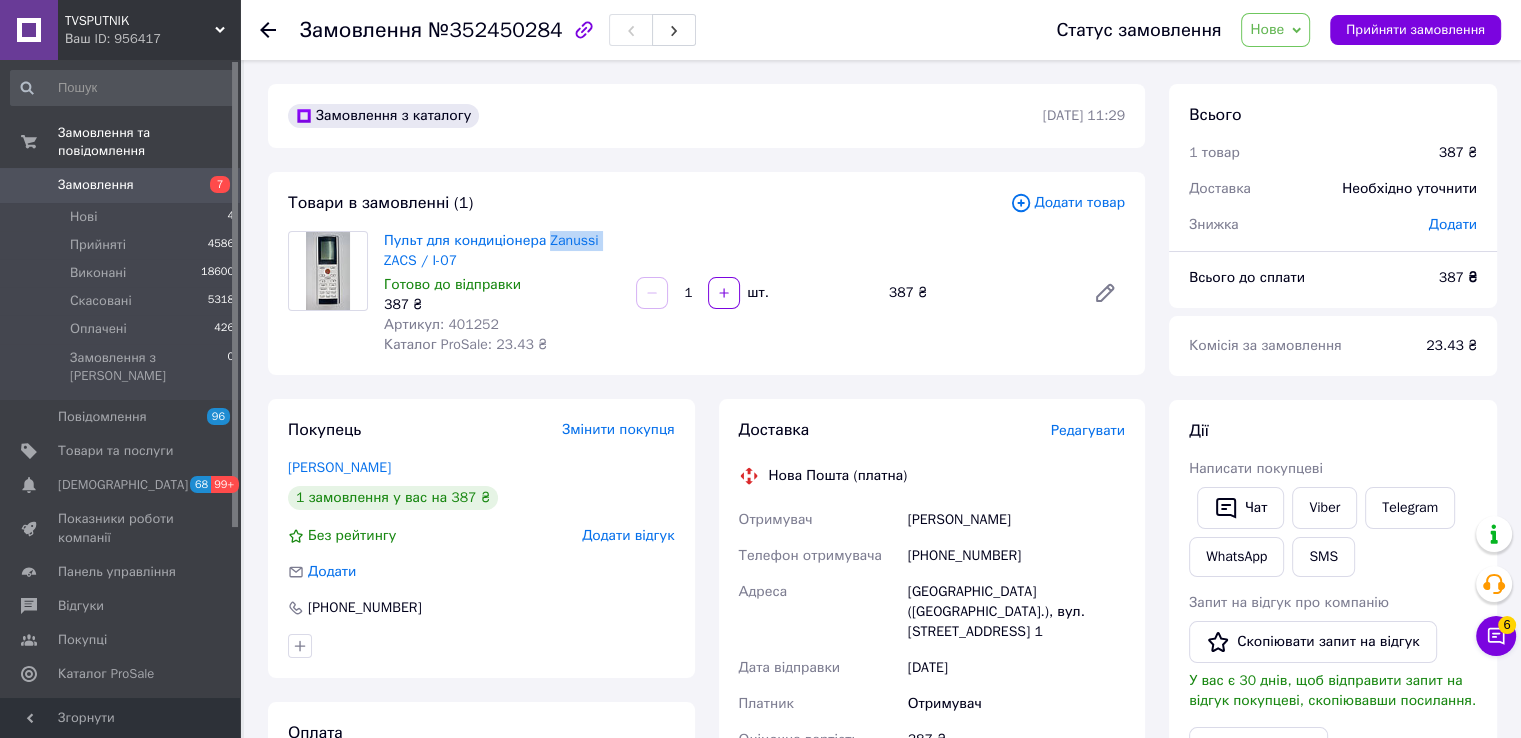 click on "Пульт для кондиціонера Zanussi ZACS / I-07 Готово до відправки 387 ₴ Артикул: 401252 Каталог ProSale: 23.43 ₴" at bounding box center [502, 293] 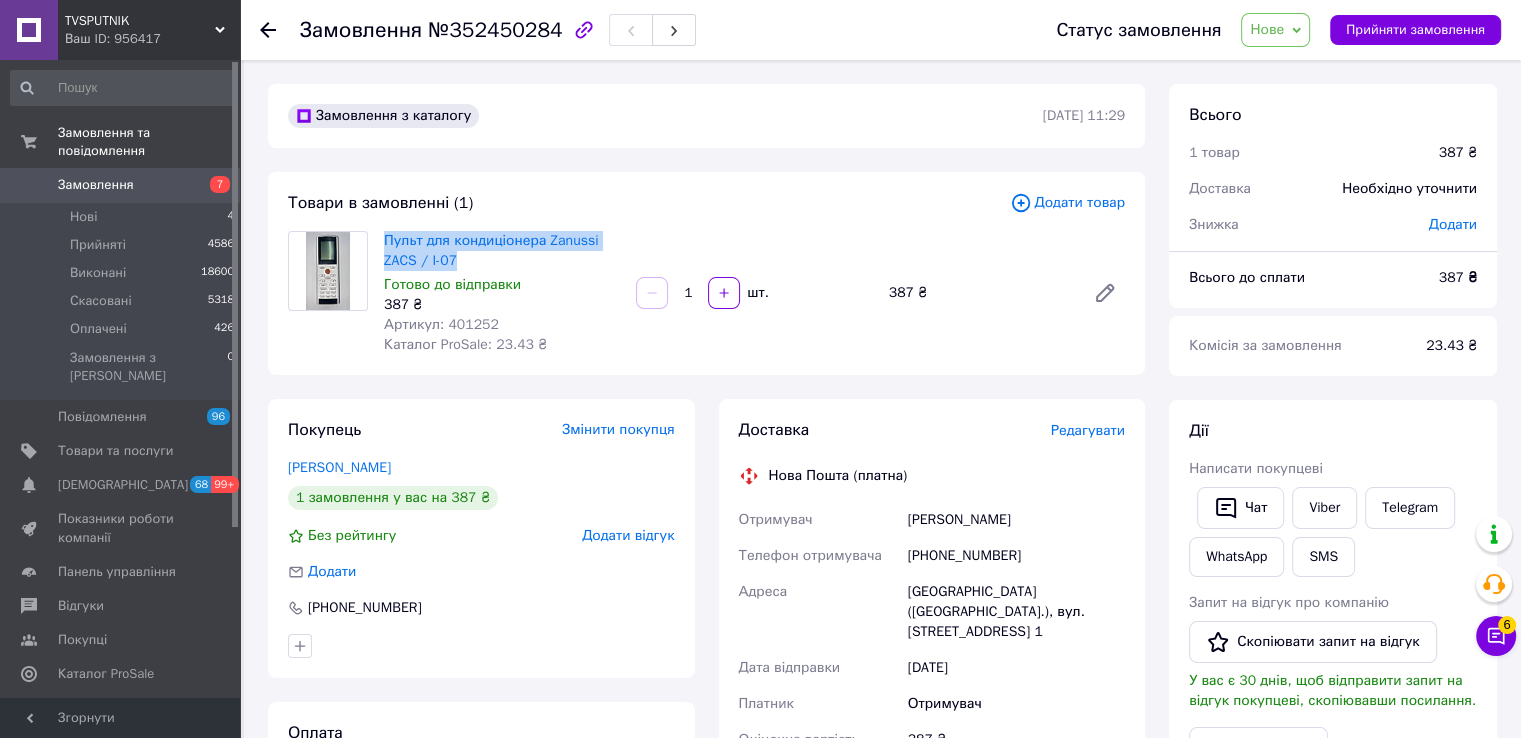 click on "Пульт для кондиціонера Zanussi ZACS / I-07 Готово до відправки 387 ₴ Артикул: 401252 Каталог ProSale: 23.43 ₴" at bounding box center (502, 293) 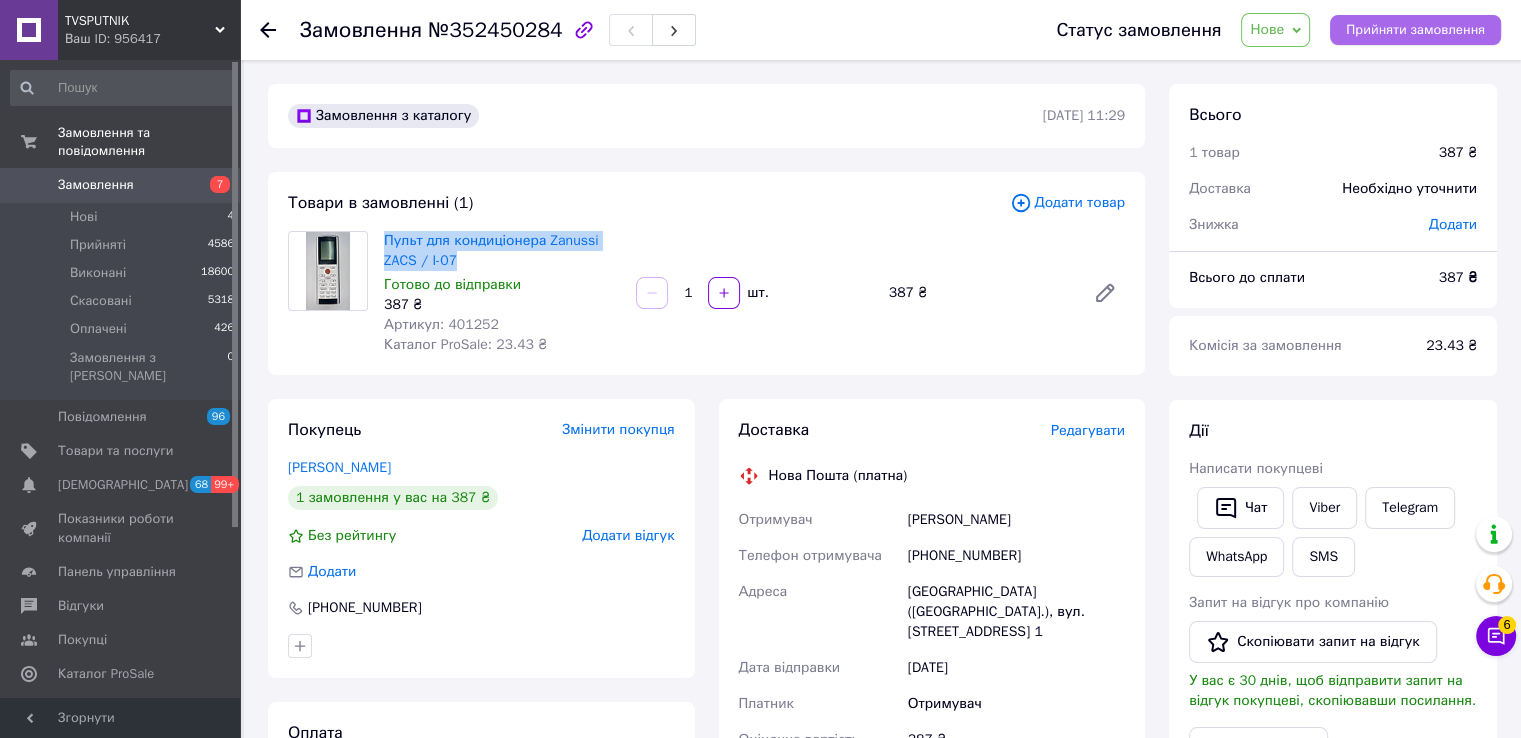 click on "Прийняти замовлення" at bounding box center (1415, 30) 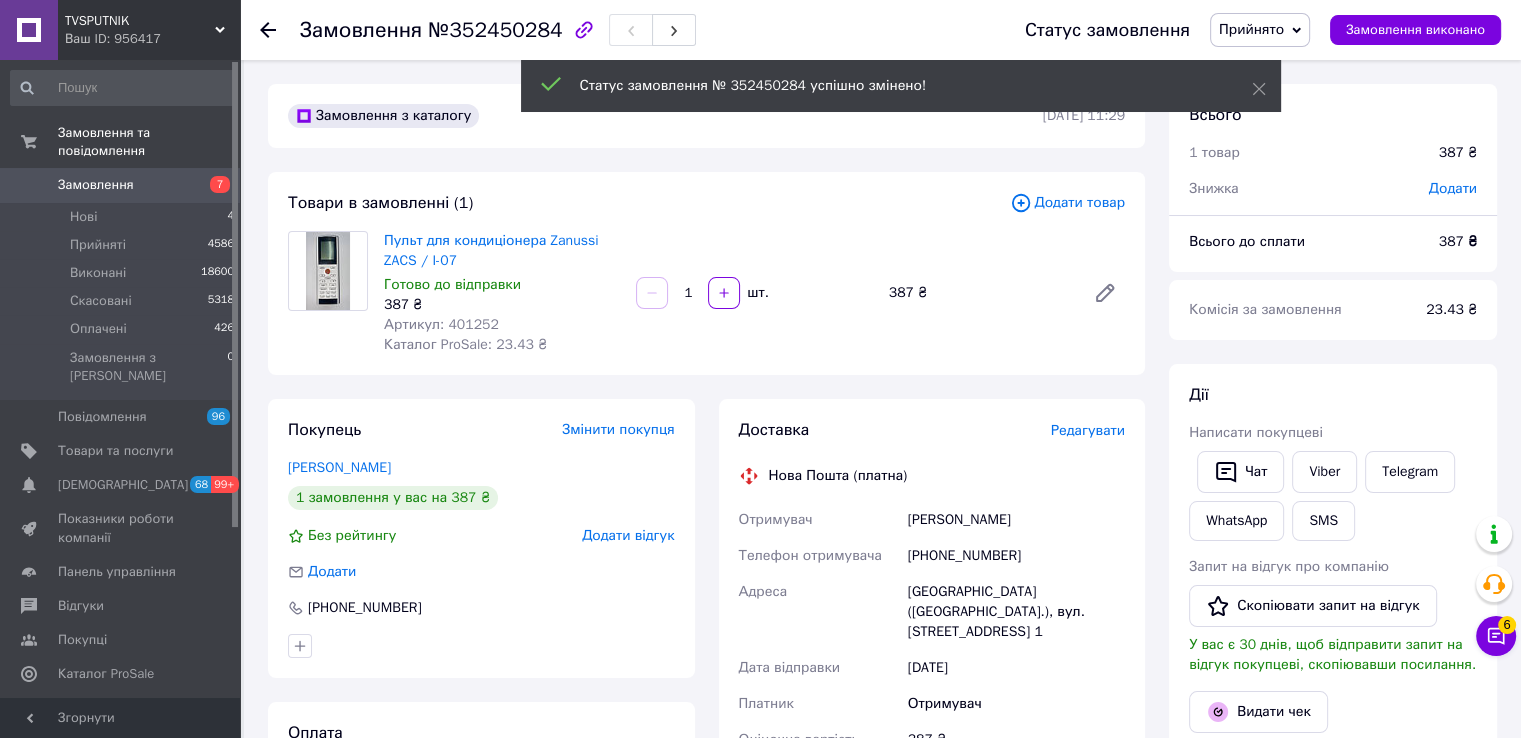 click 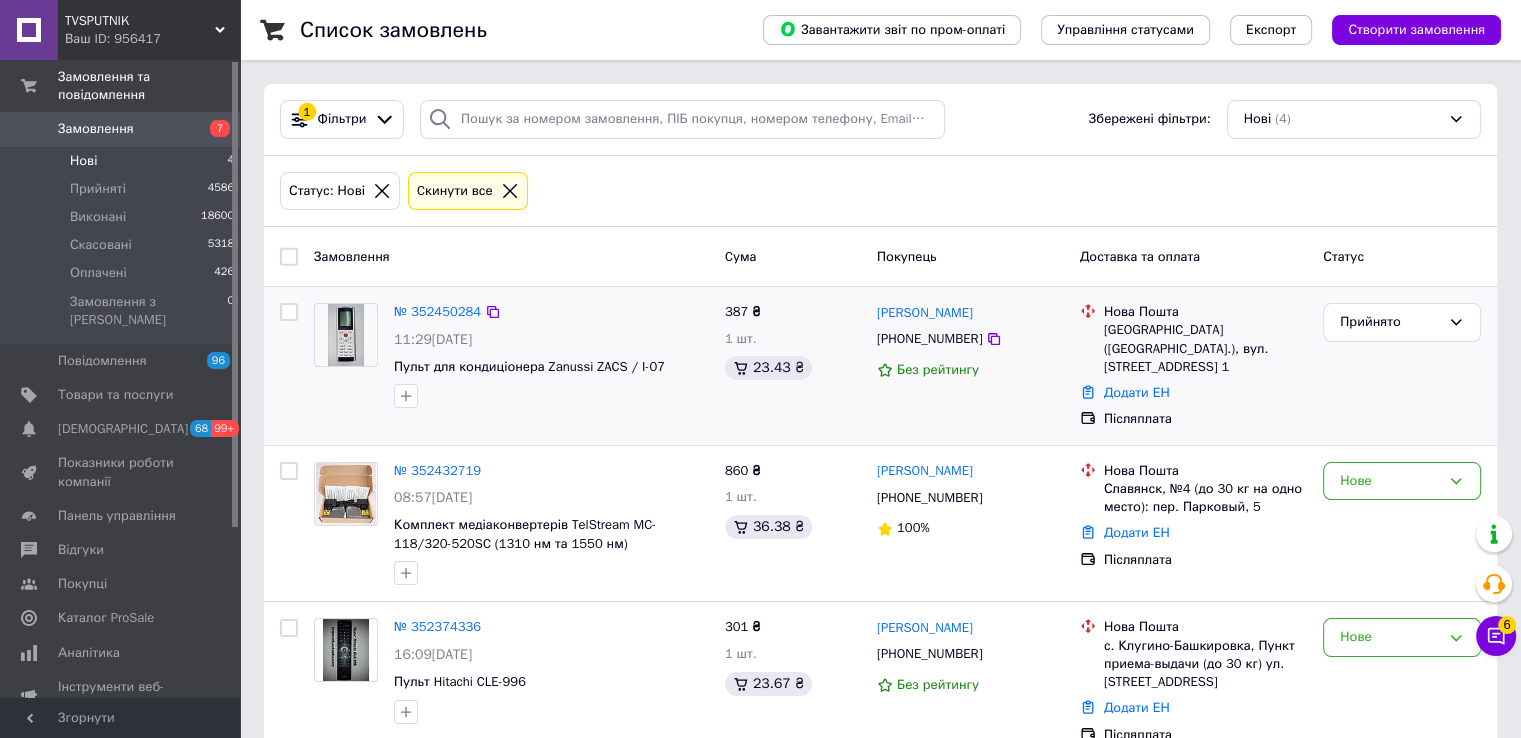 scroll, scrollTop: 196, scrollLeft: 0, axis: vertical 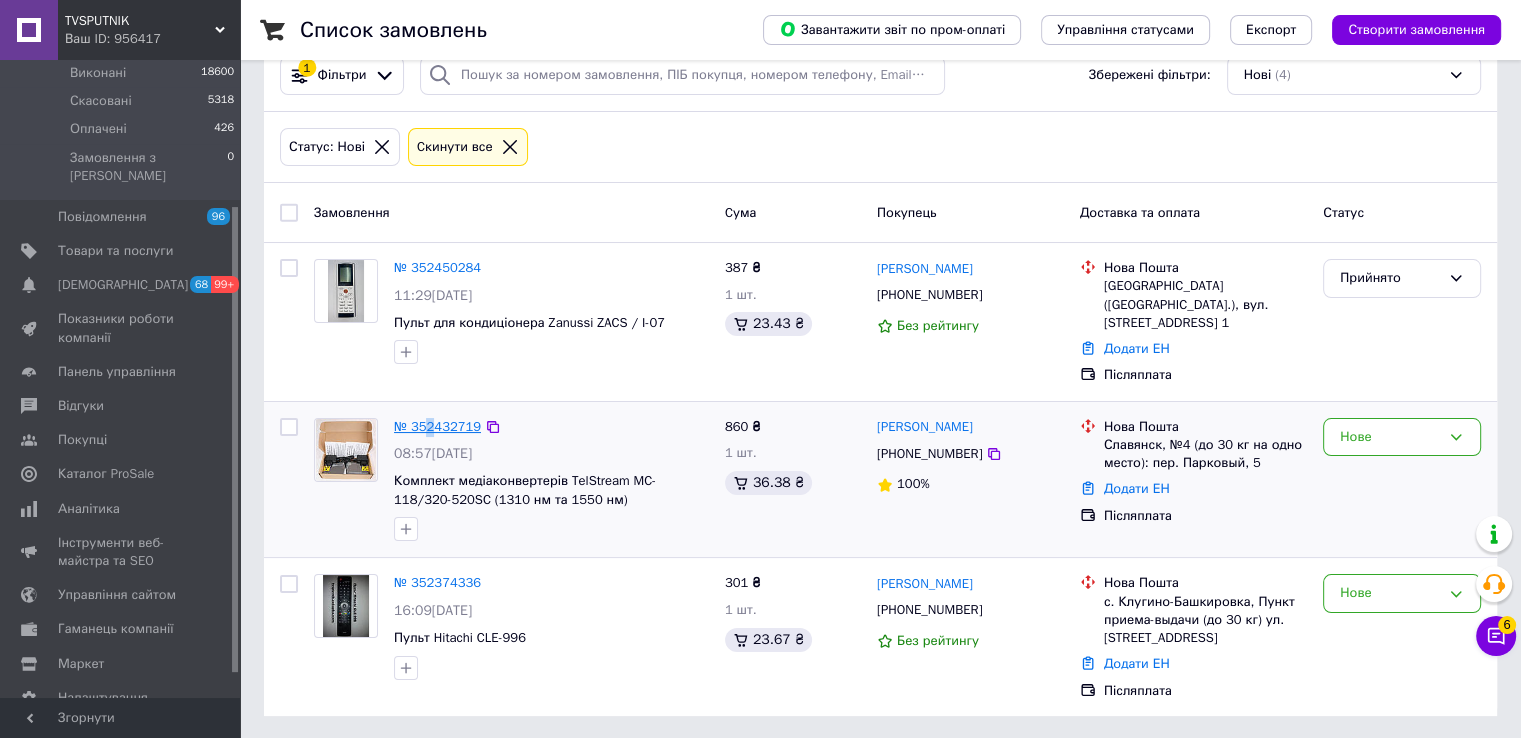 drag, startPoint x: 426, startPoint y: 413, endPoint x: 436, endPoint y: 425, distance: 15.6205 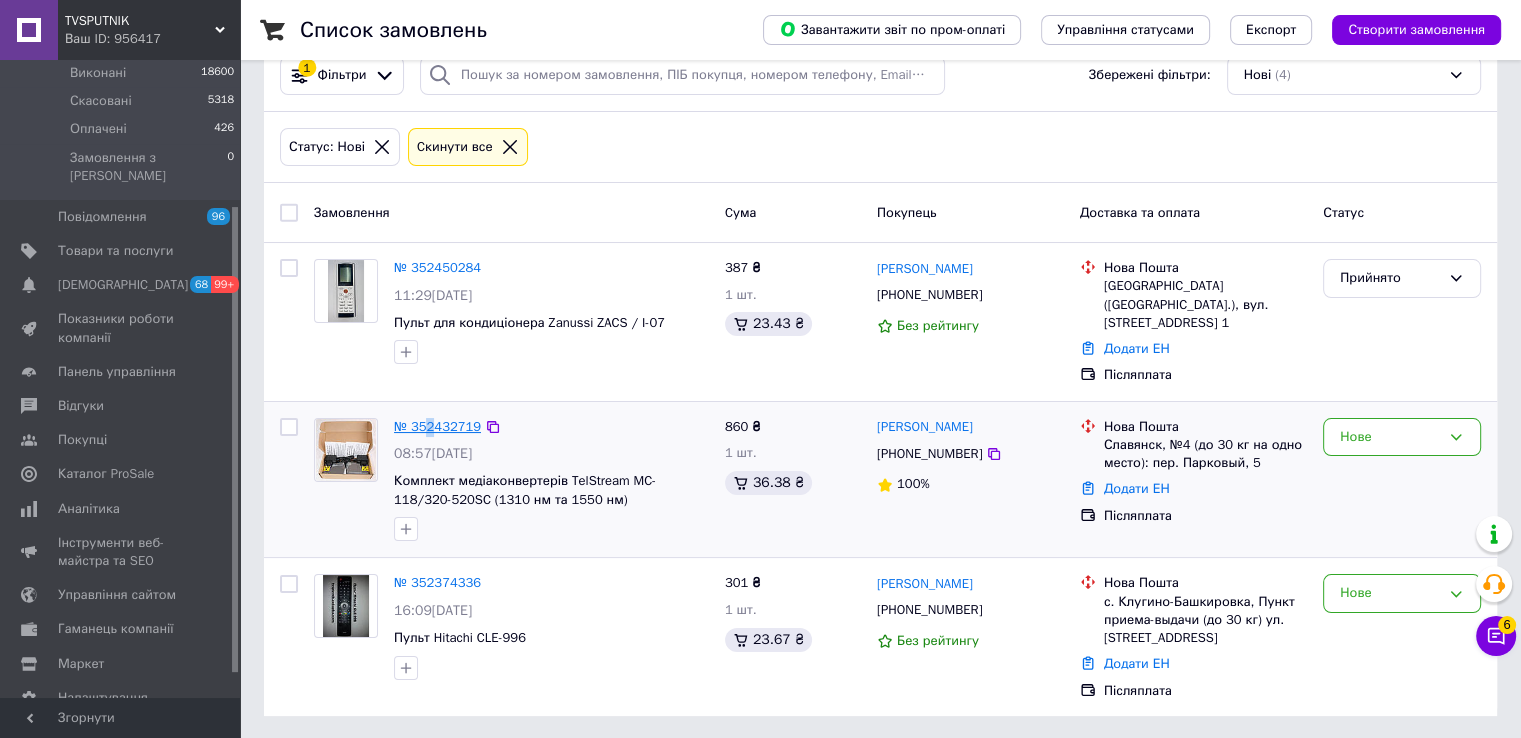 click on "№ 352432719" at bounding box center (437, 426) 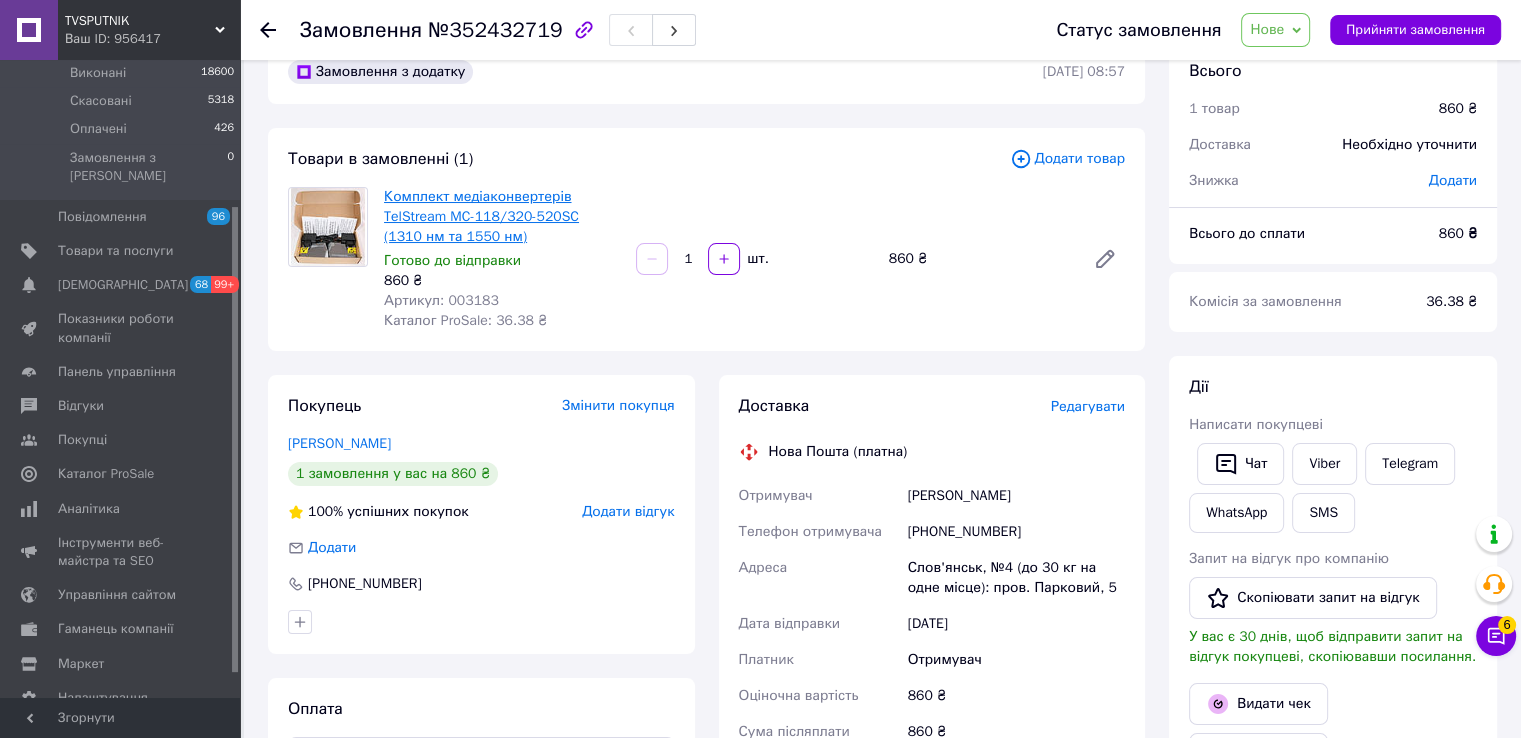 click on "Комплект медіаконвертерів TelStream MC-118/320-520SC (1310 нм та 1550 нм)" at bounding box center [481, 216] 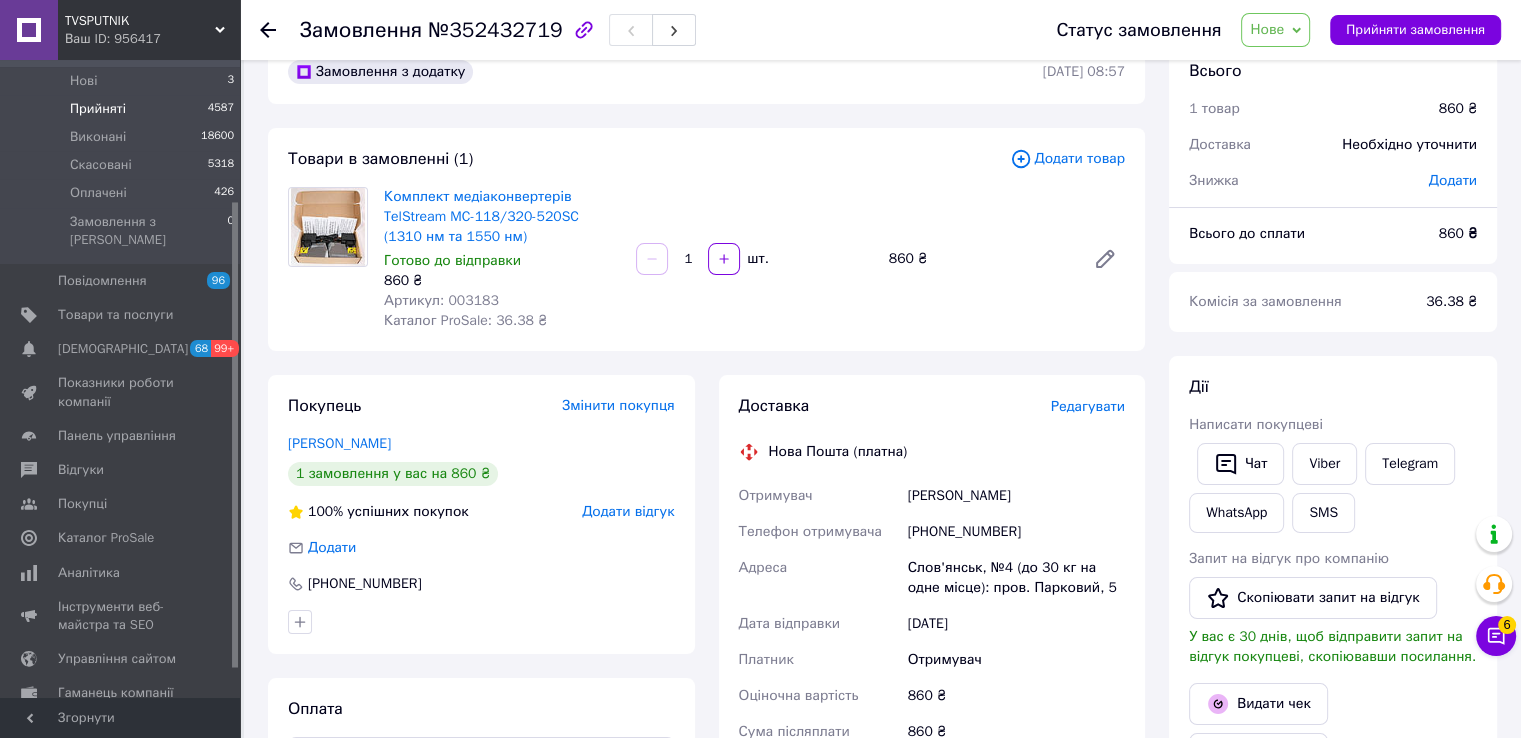 scroll, scrollTop: 0, scrollLeft: 0, axis: both 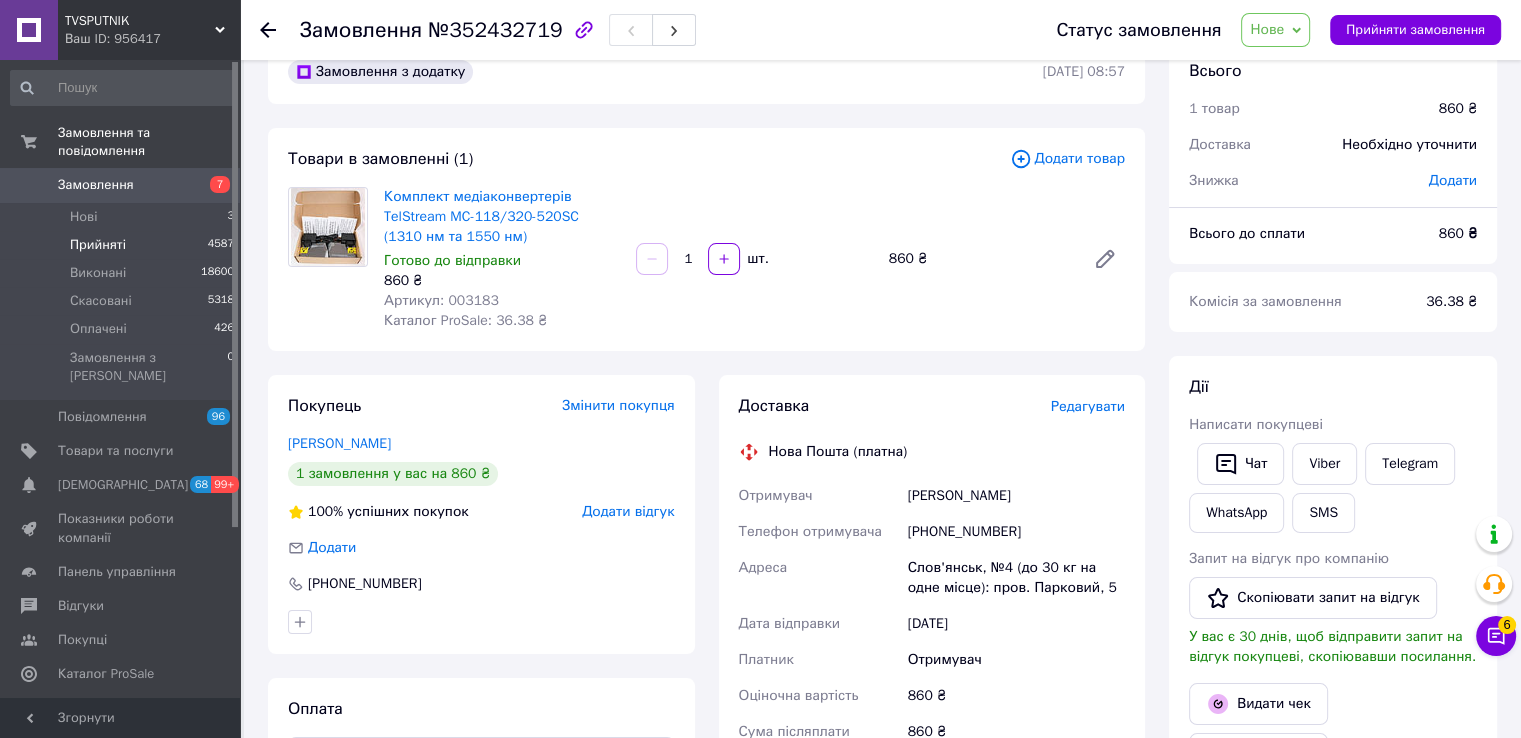click on "Прийняті 4587" at bounding box center [123, 245] 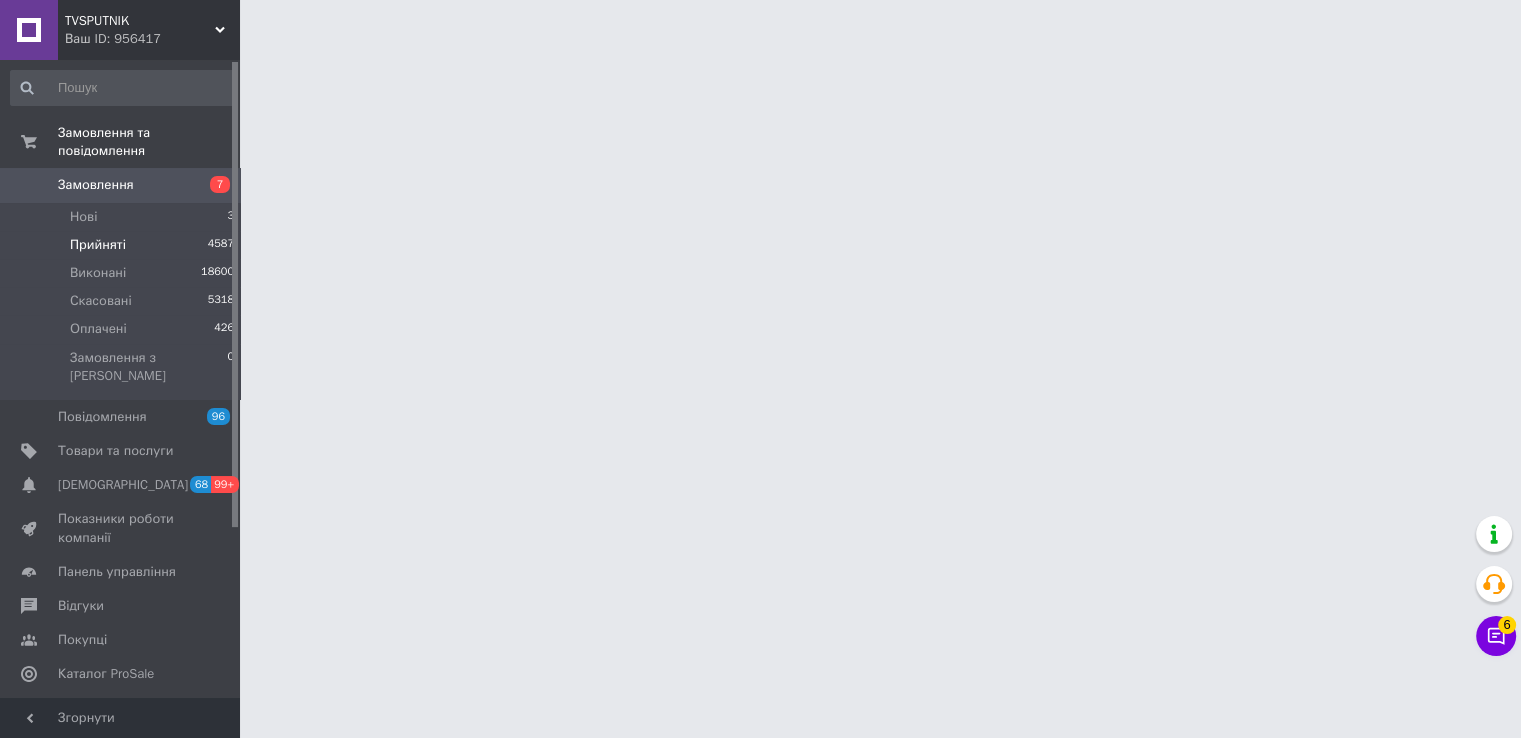 scroll, scrollTop: 0, scrollLeft: 0, axis: both 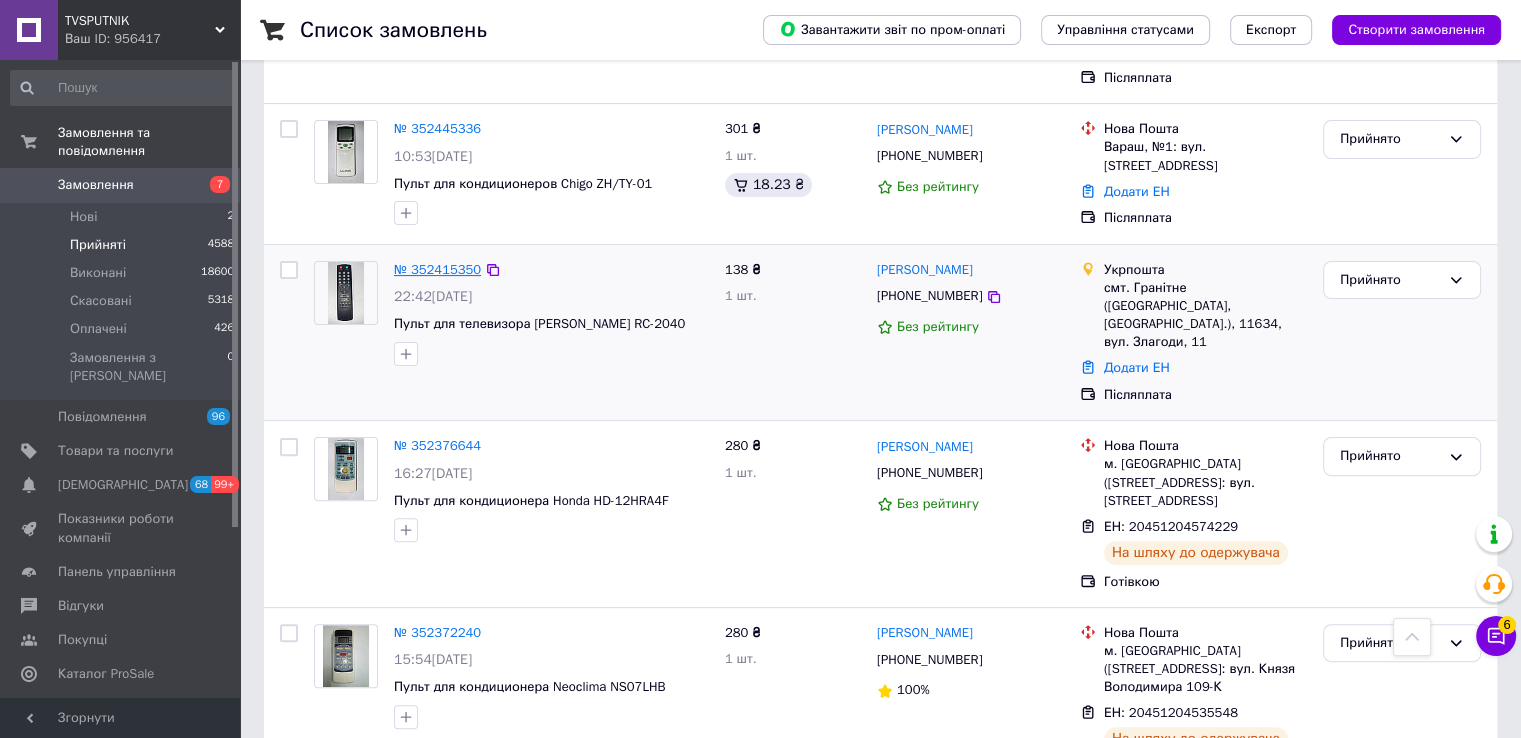 click on "№ 352415350" at bounding box center [437, 269] 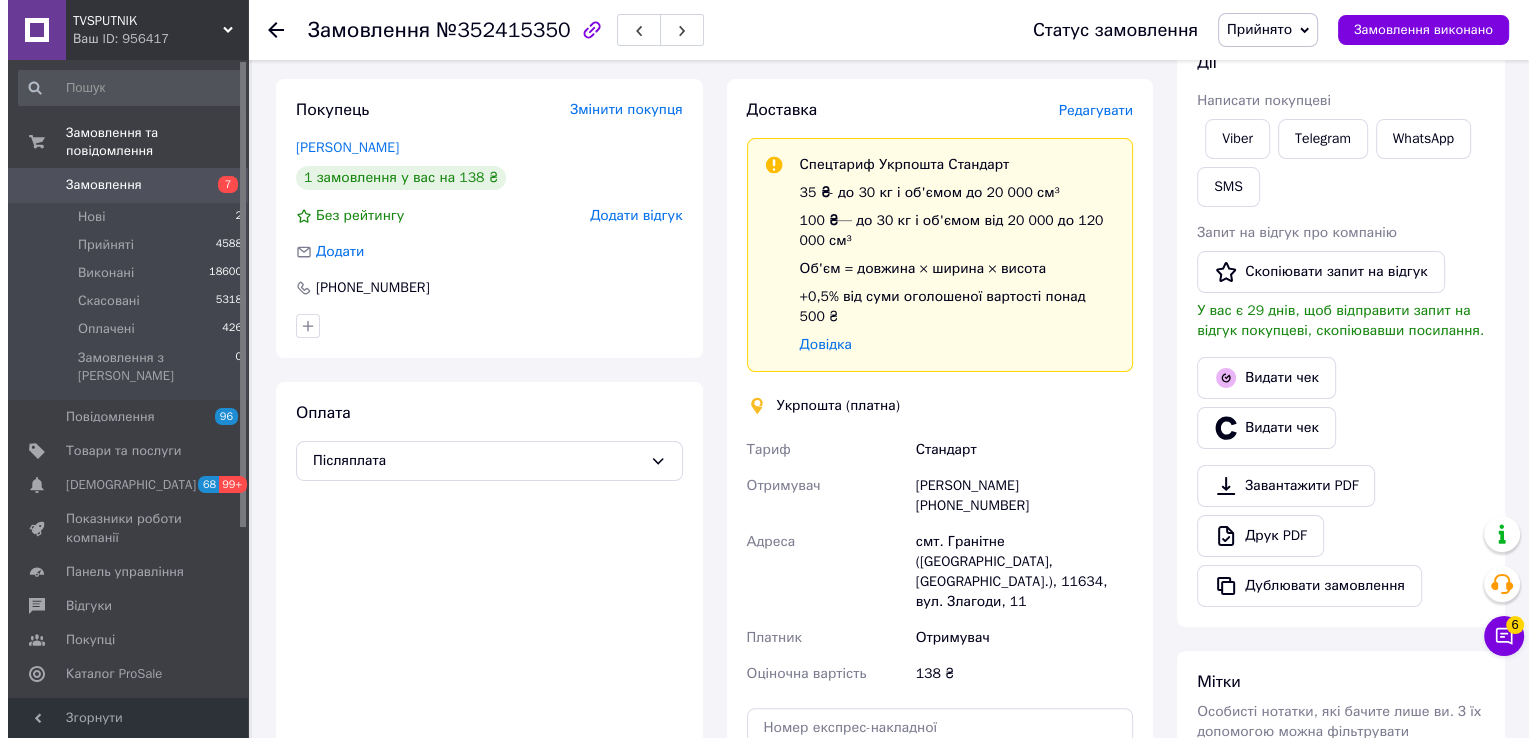 scroll, scrollTop: 300, scrollLeft: 0, axis: vertical 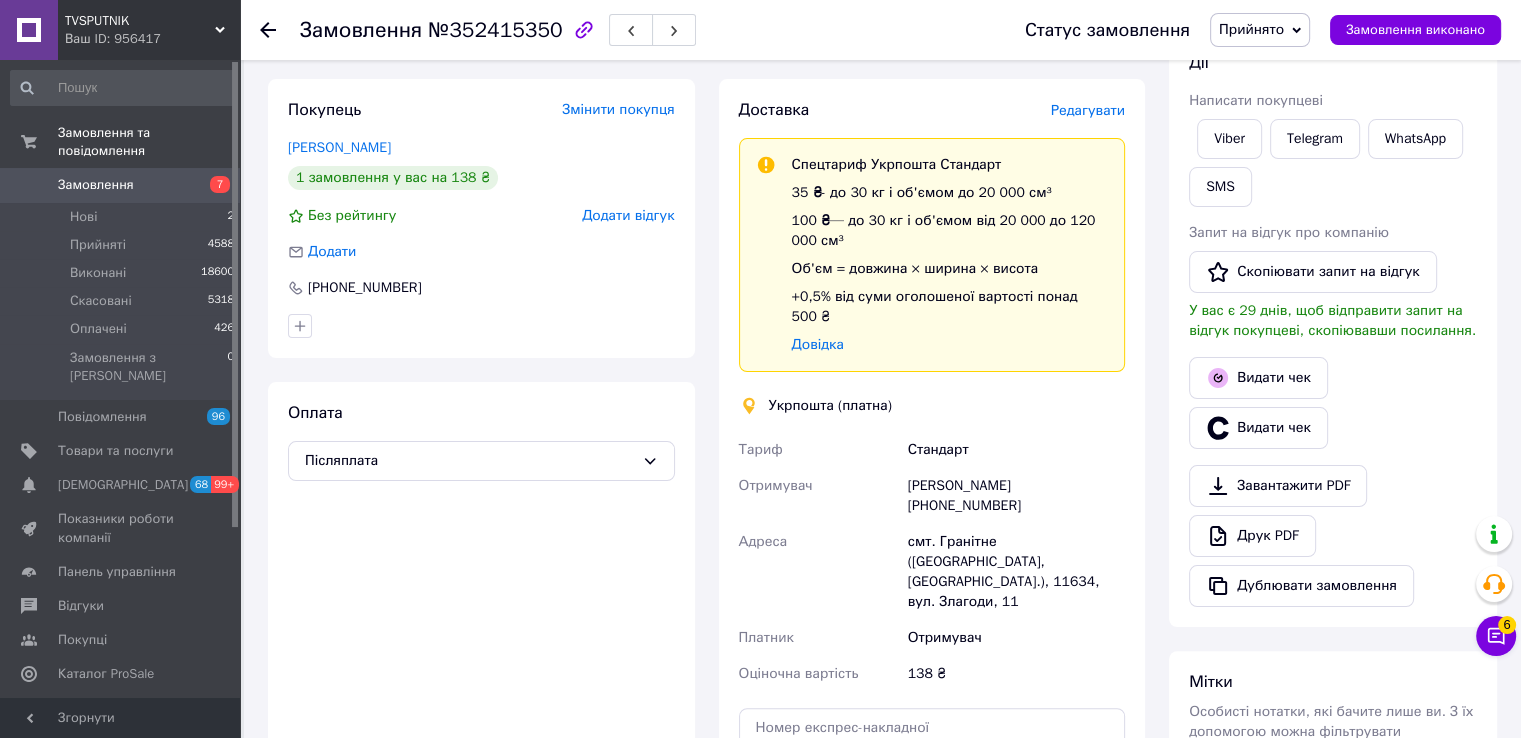 click on "Редагувати" at bounding box center (1088, 110) 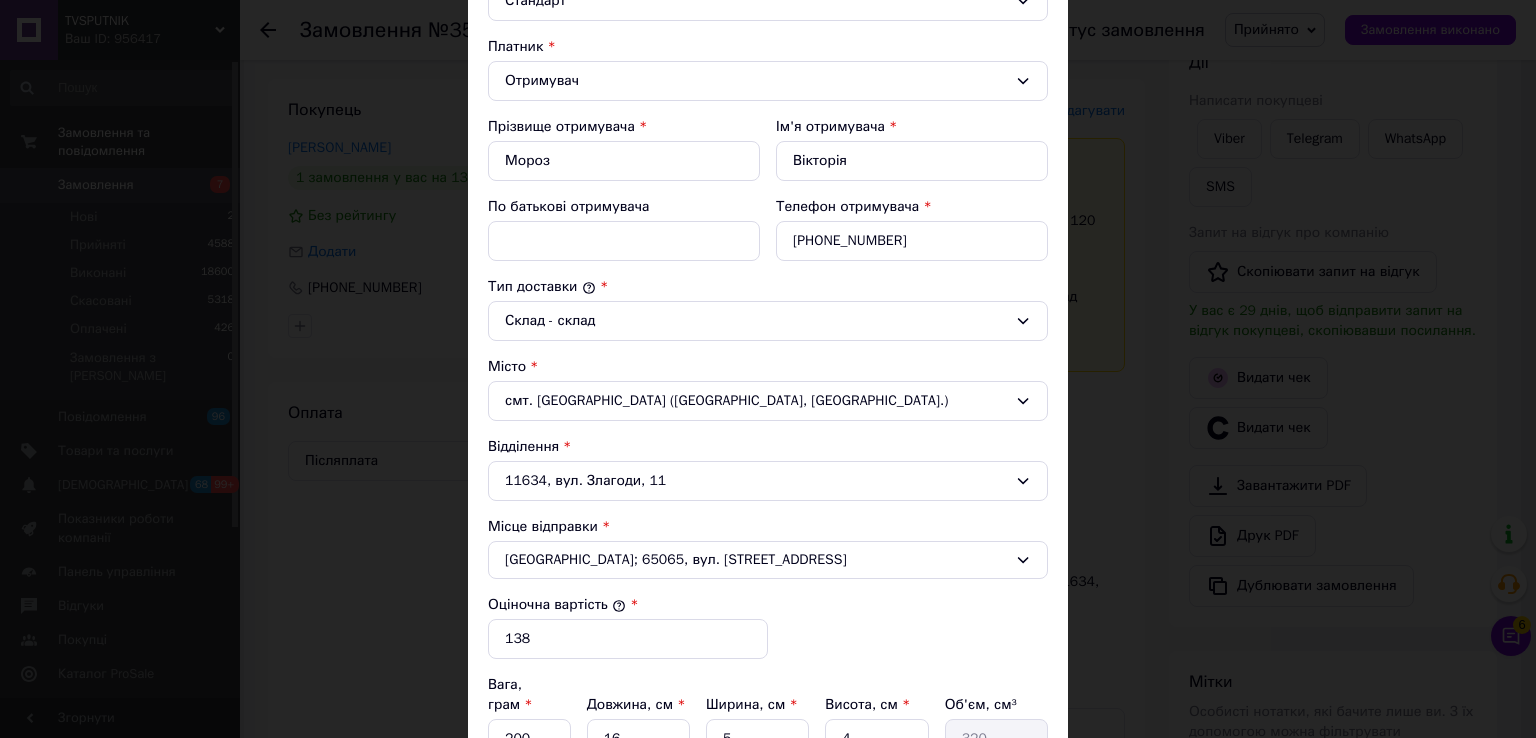 scroll, scrollTop: 580, scrollLeft: 0, axis: vertical 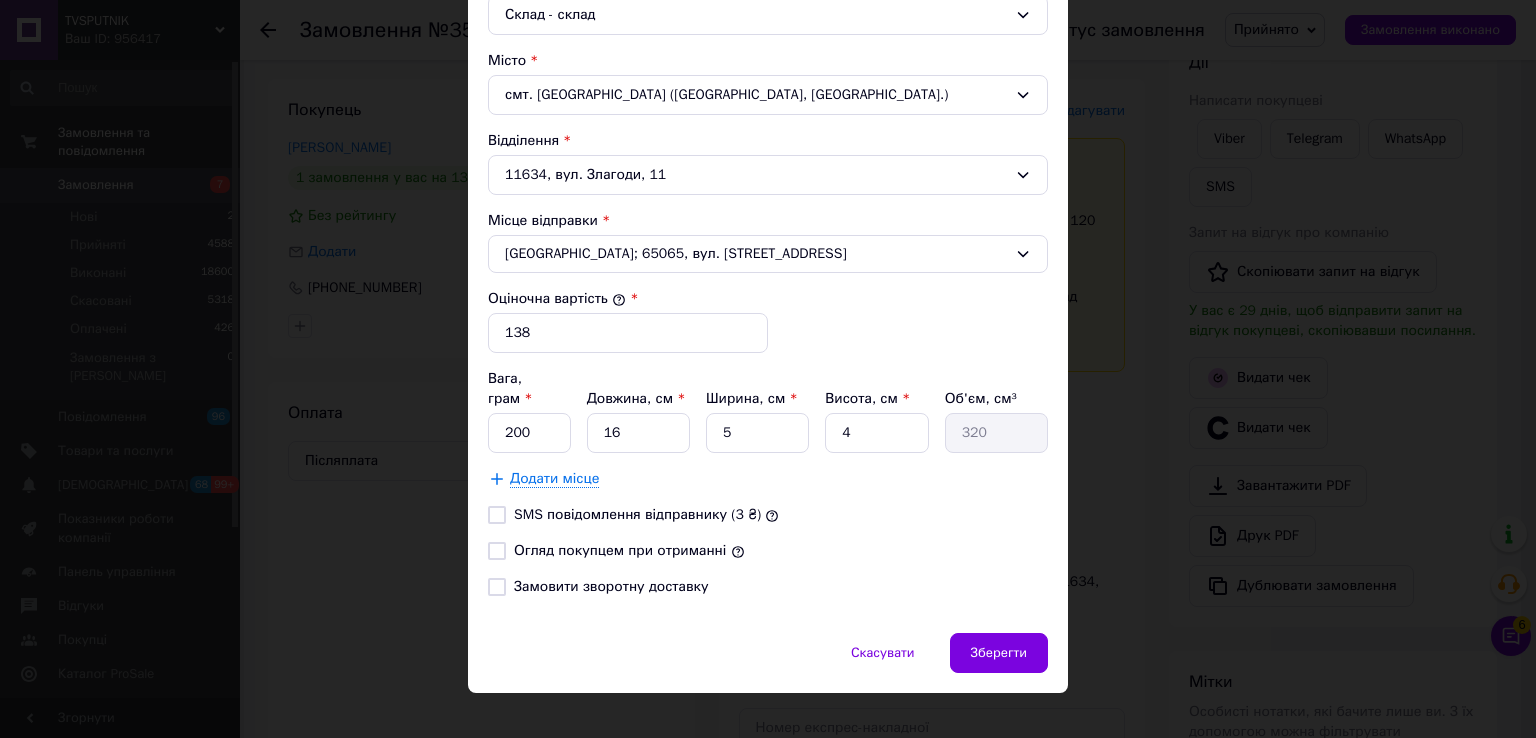 click on "SMS повідомлення відправнику (3 ₴)" at bounding box center [637, 514] 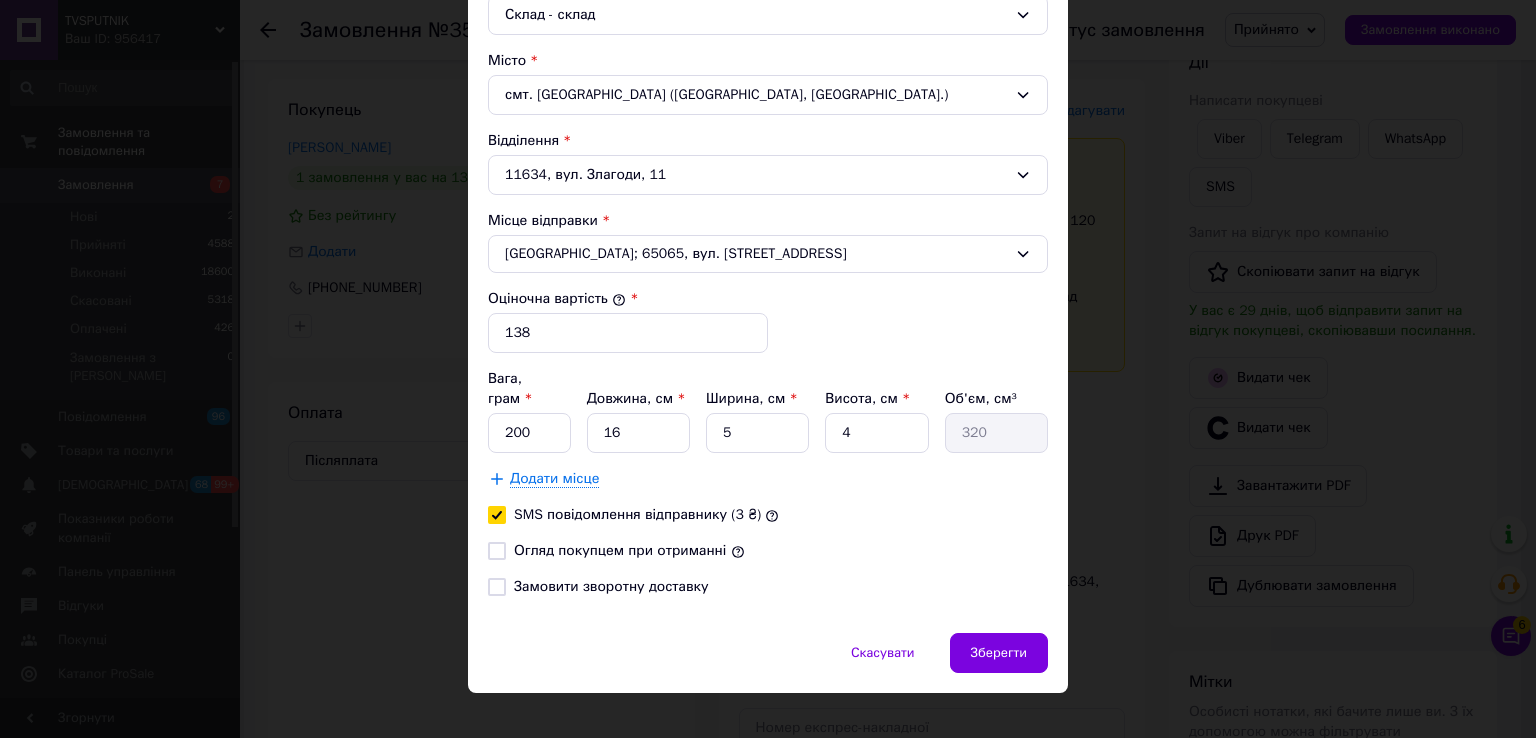 checkbox on "true" 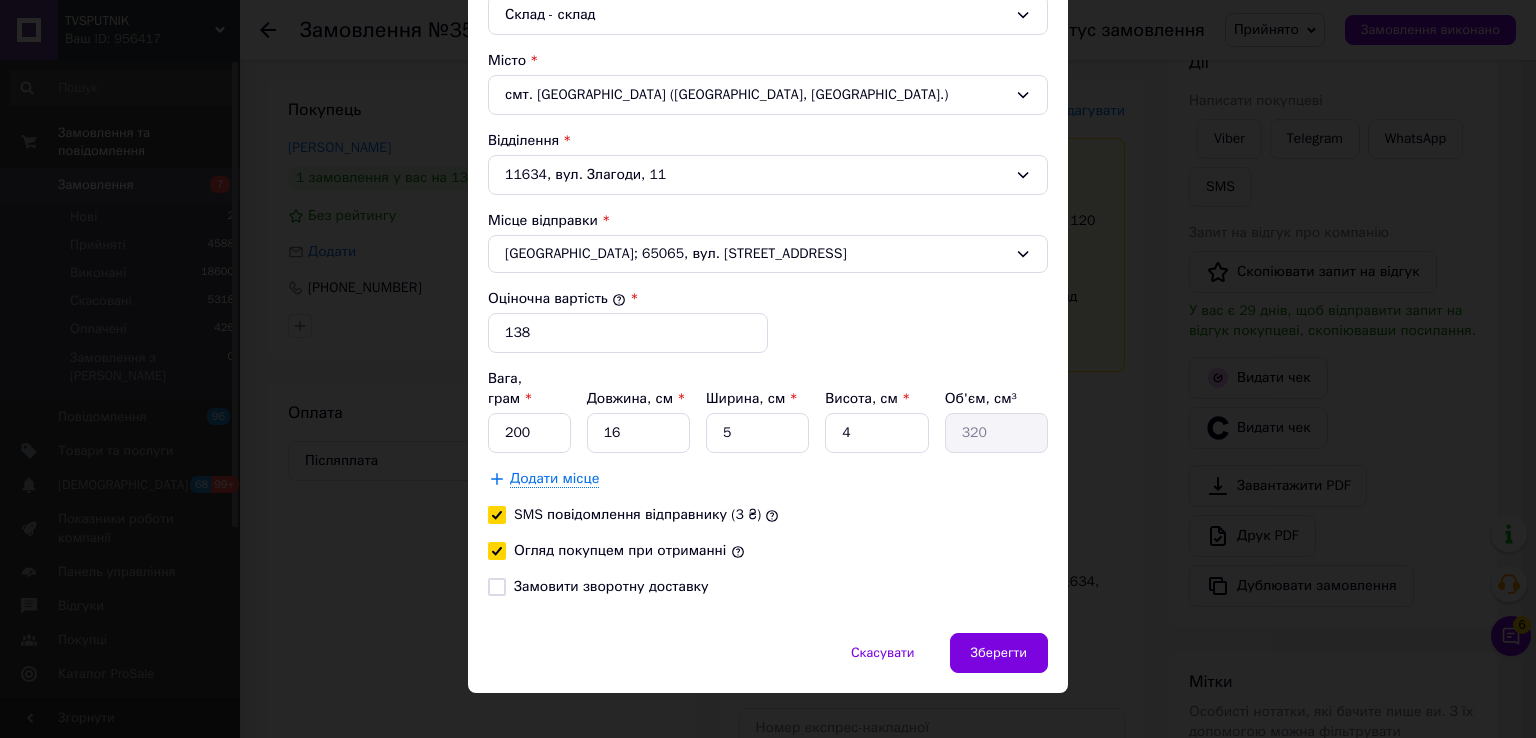 checkbox on "true" 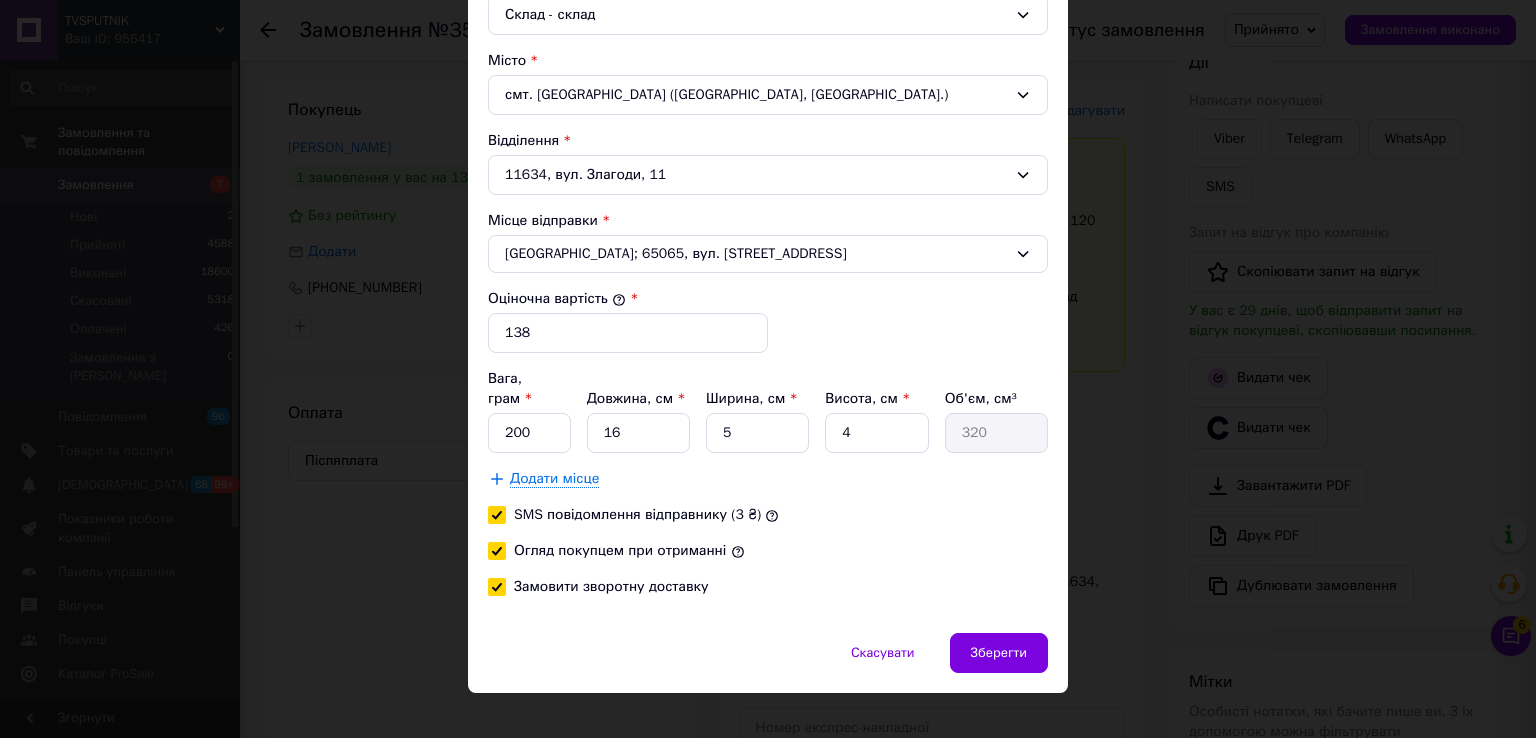 checkbox on "true" 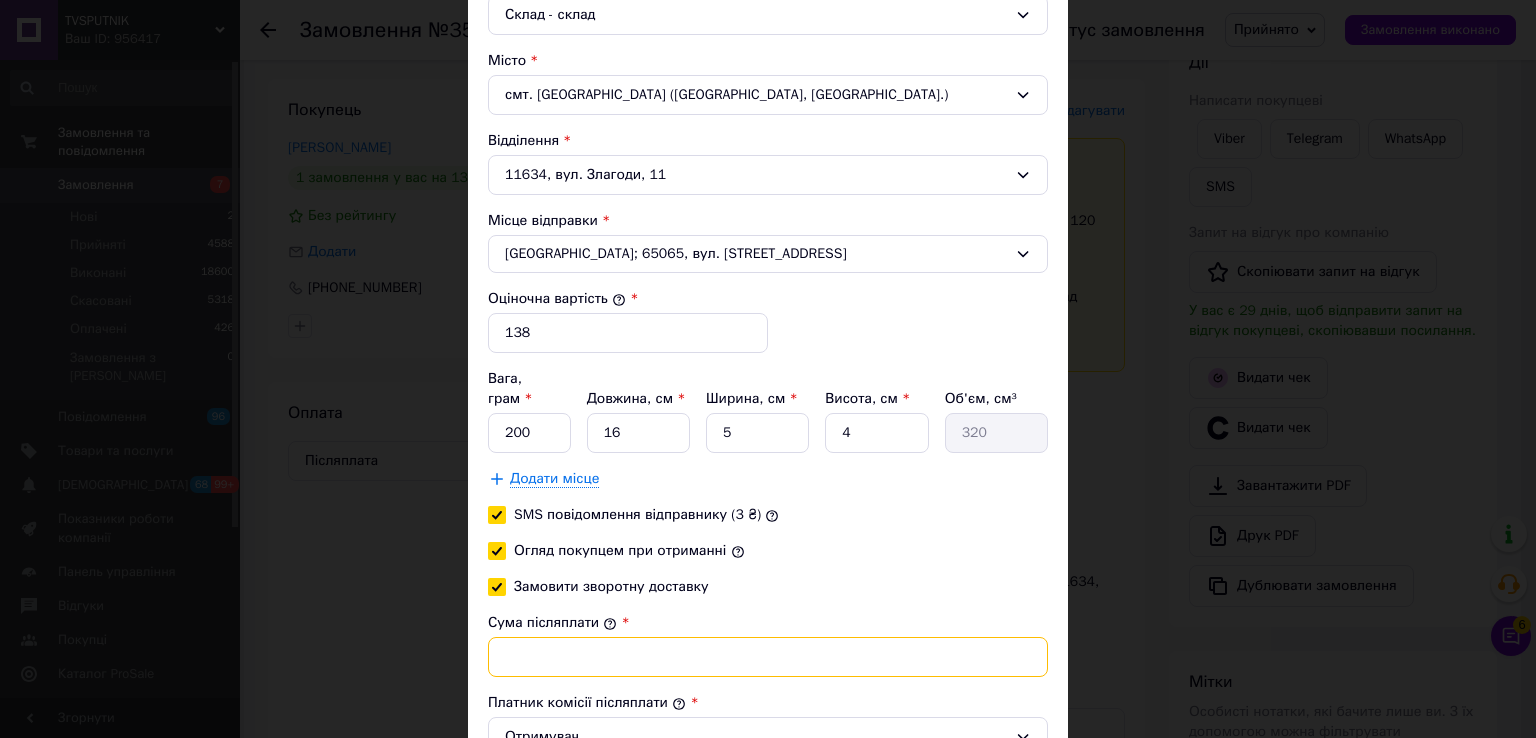 click on "Сума післяплати" at bounding box center [768, 657] 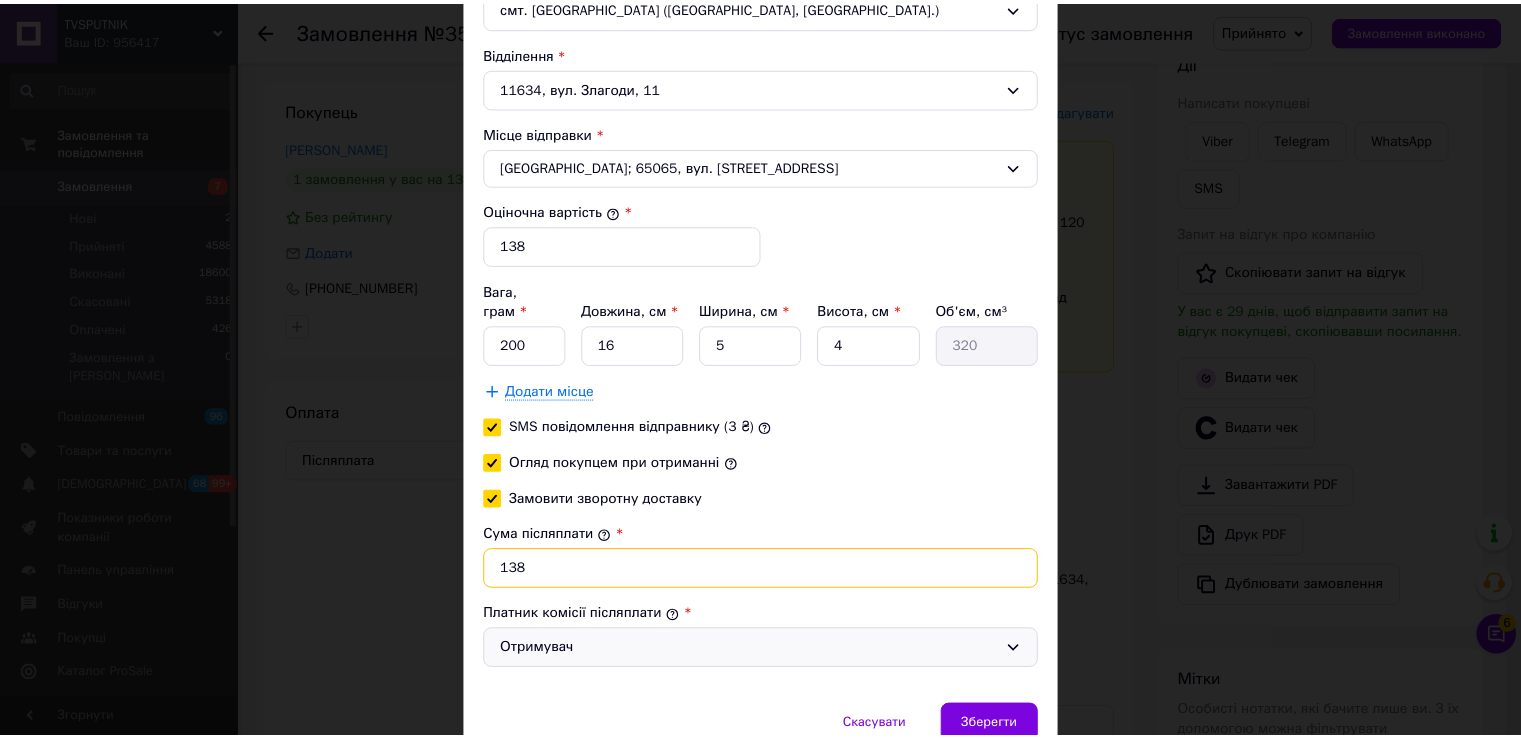 scroll, scrollTop: 740, scrollLeft: 0, axis: vertical 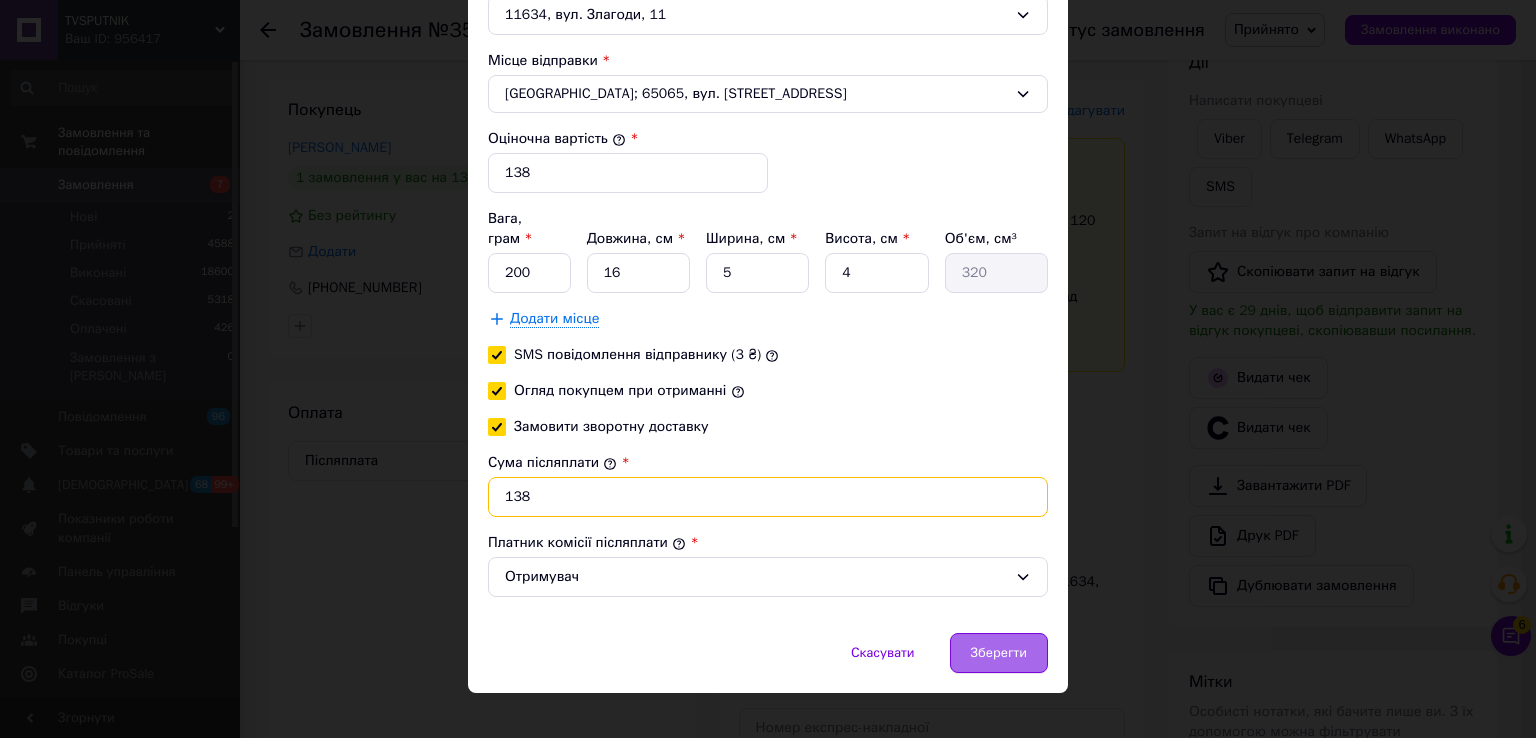 type on "138" 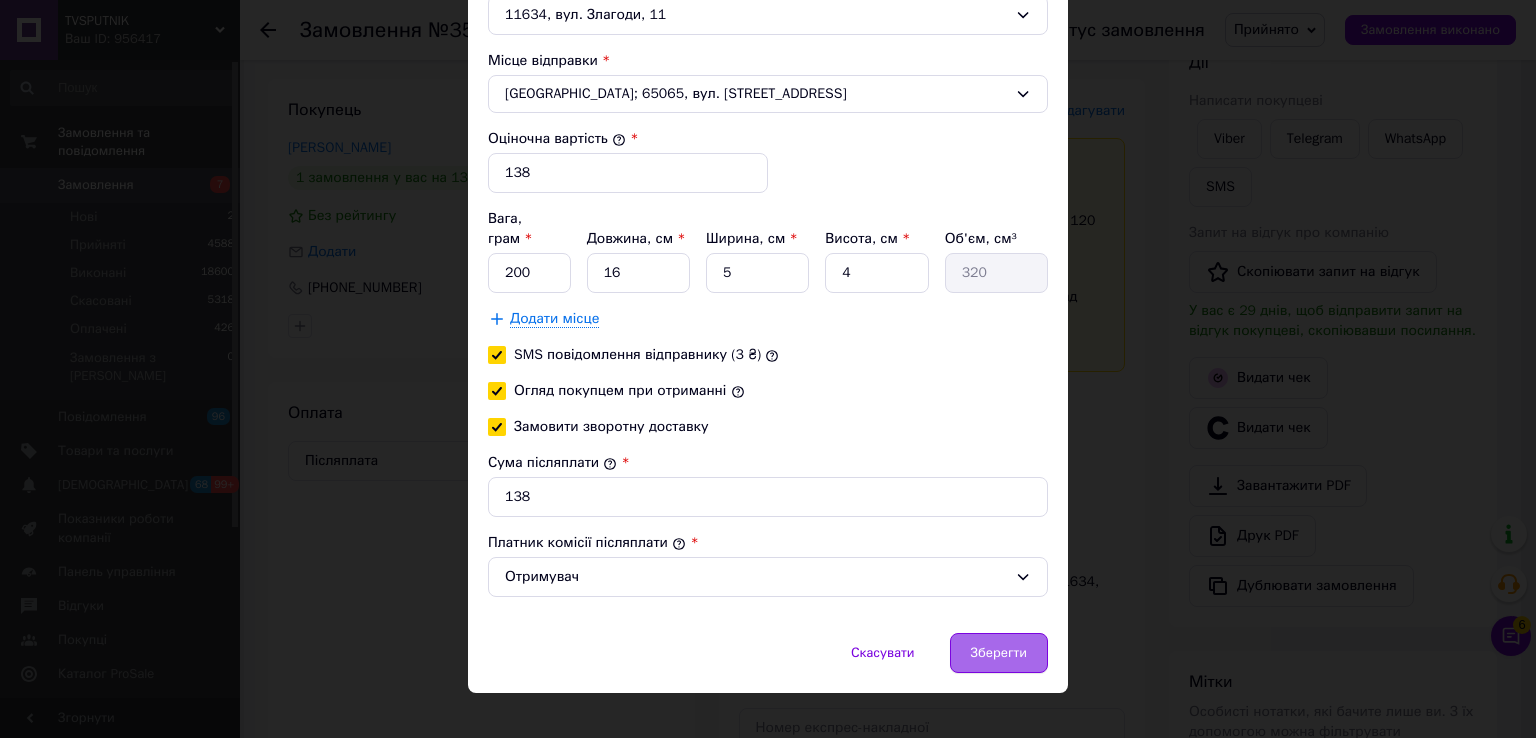 click on "Зберегти" at bounding box center (999, 653) 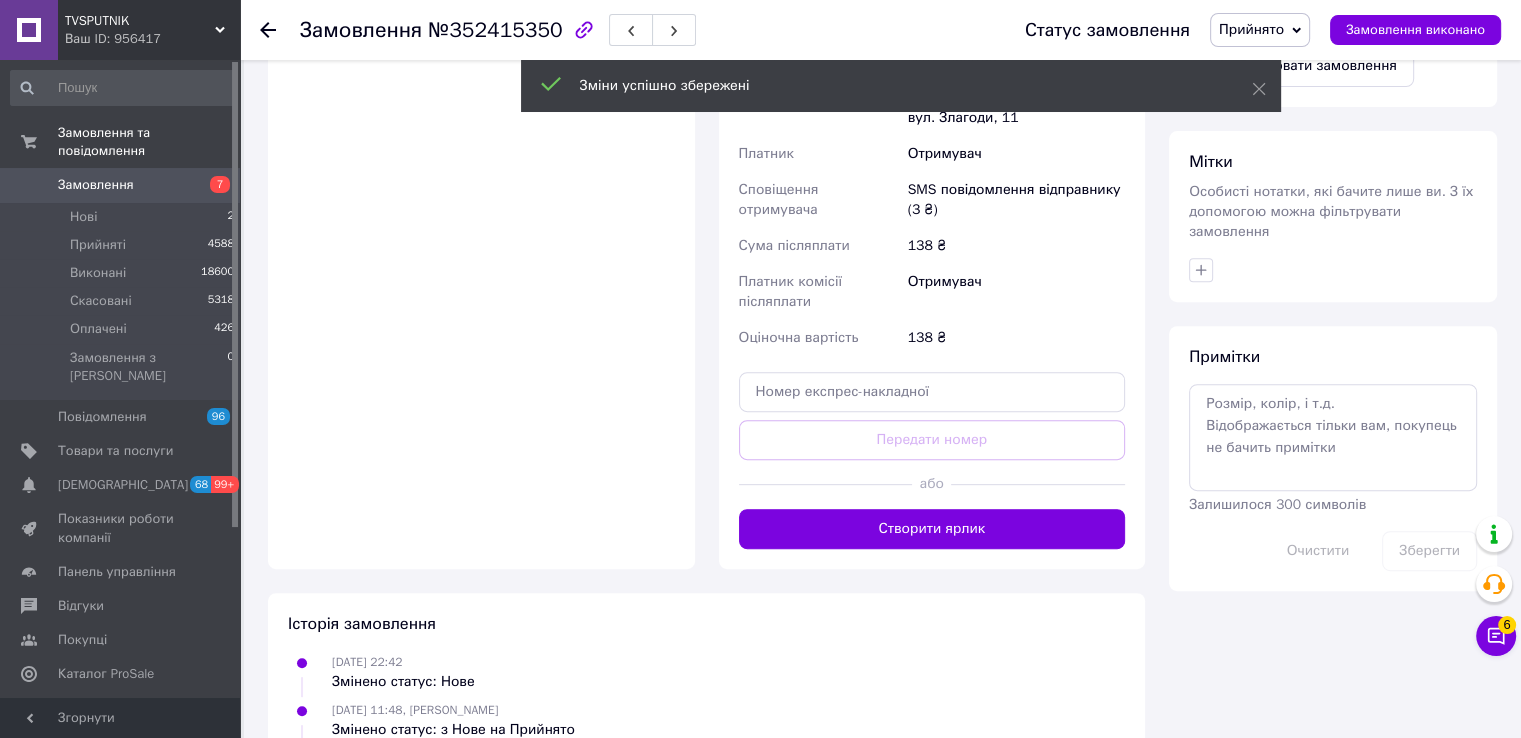 scroll, scrollTop: 800, scrollLeft: 0, axis: vertical 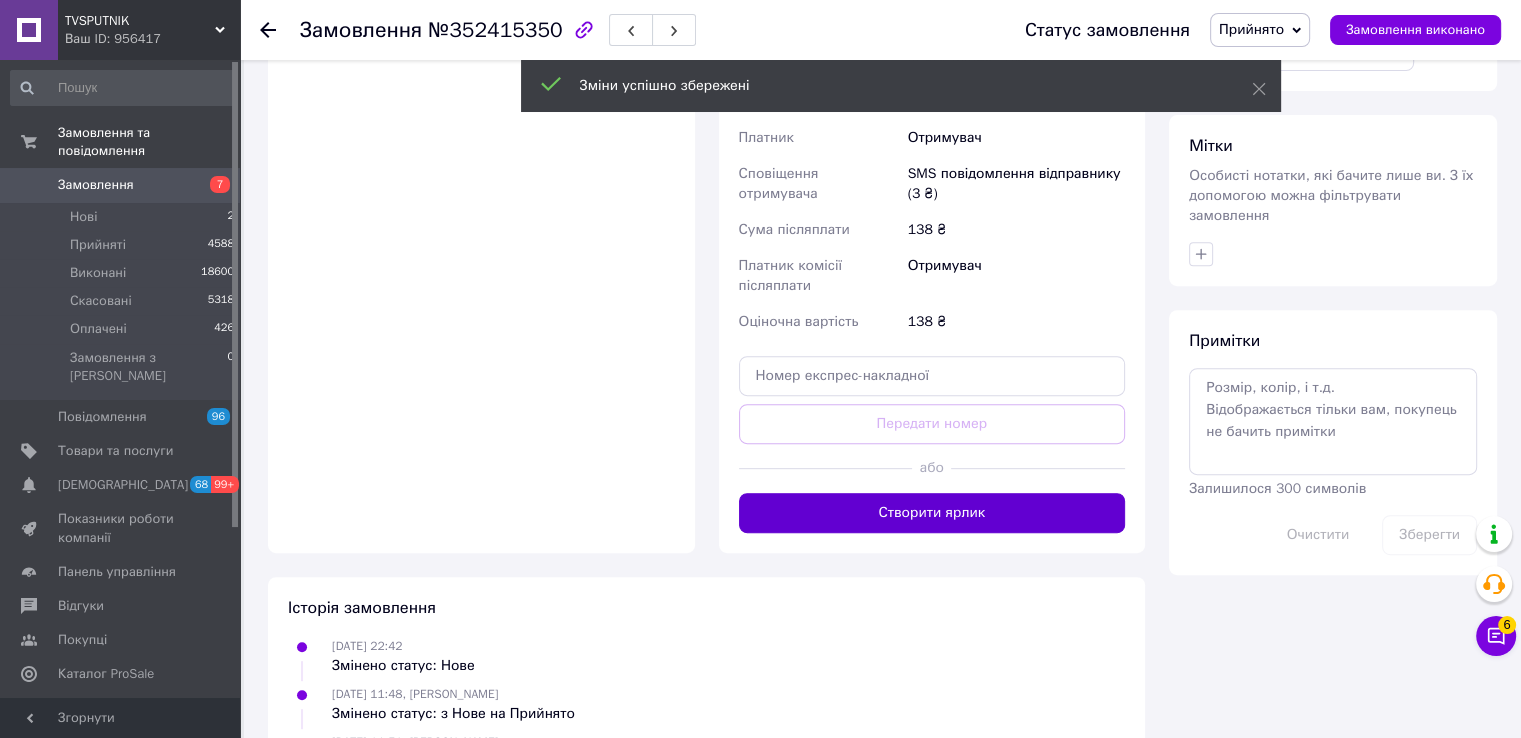 click on "Створити ярлик" at bounding box center [932, 513] 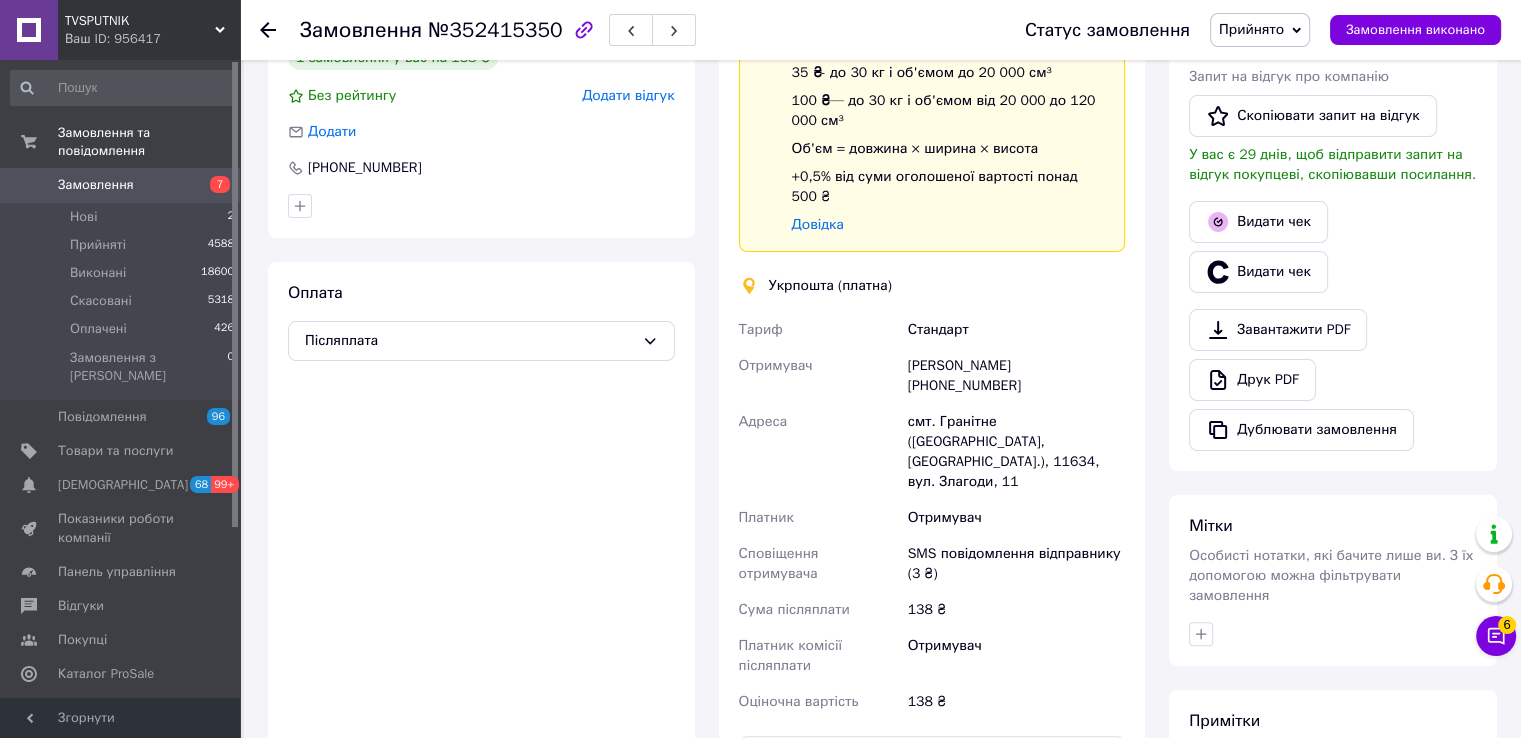 scroll, scrollTop: 400, scrollLeft: 0, axis: vertical 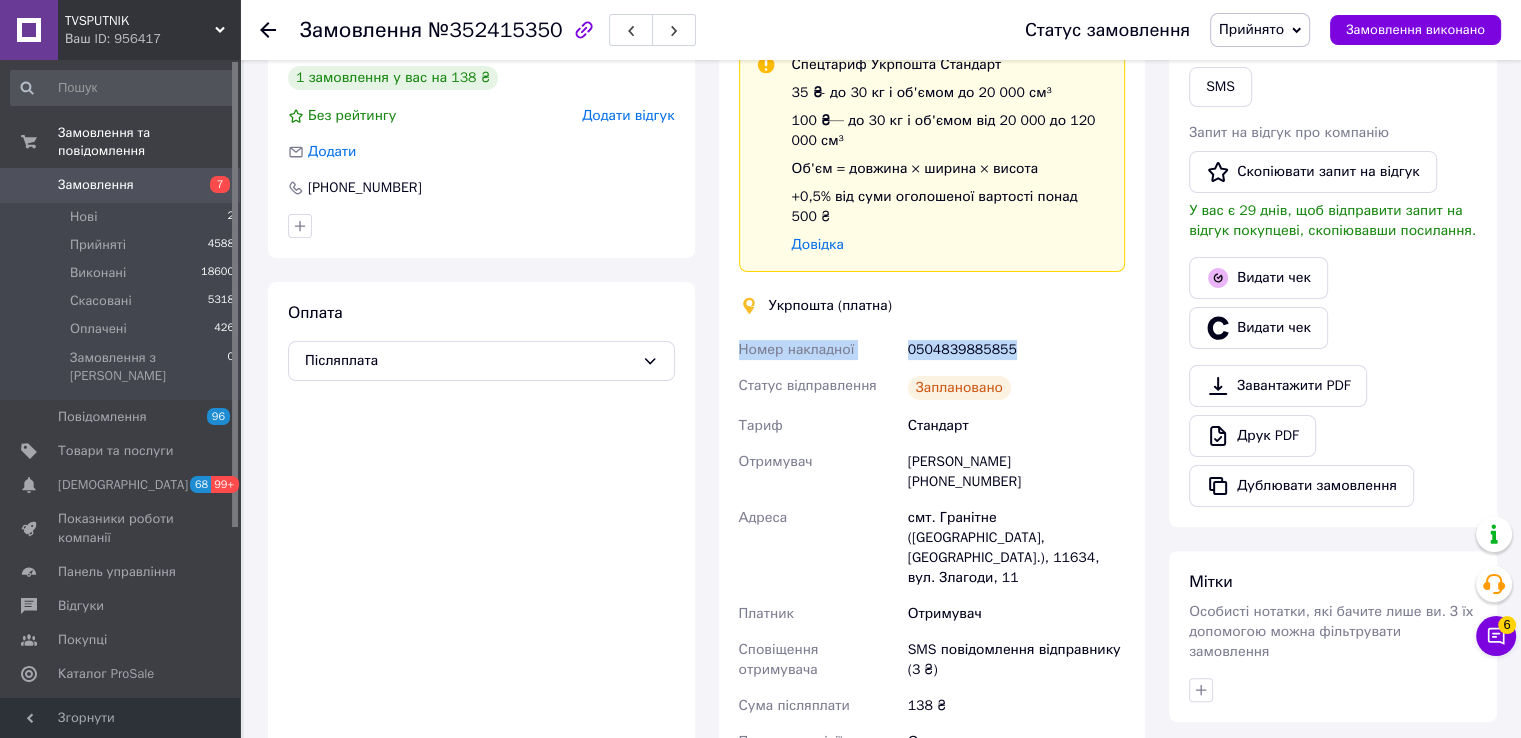 drag, startPoint x: 736, startPoint y: 332, endPoint x: 1000, endPoint y: 334, distance: 264.00757 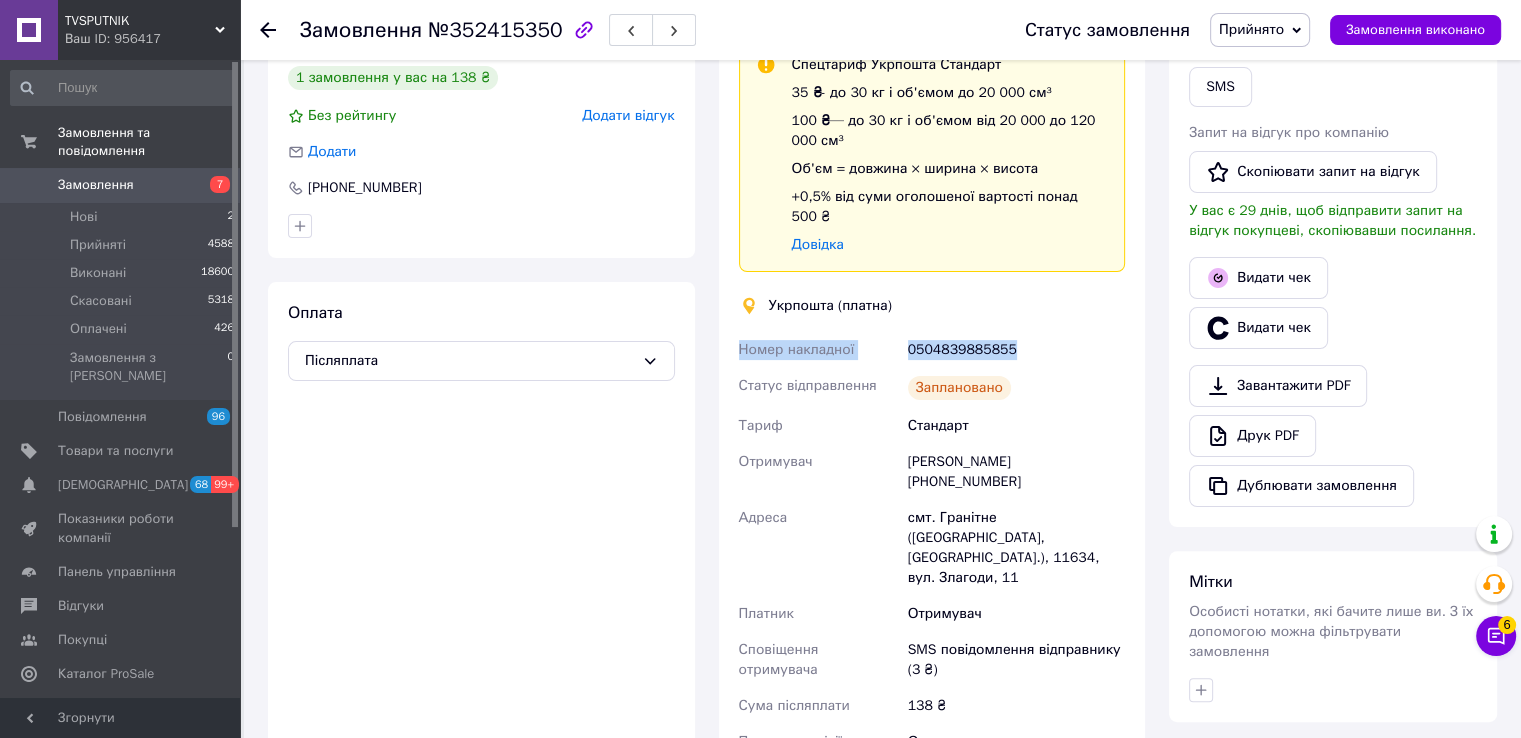 click on "Номер накладної 0504839885855 Статус відправлення Заплановано Тариф Стандарт Отримувач [PERSON_NAME] [PHONE_NUMBER] [GEOGRAPHIC_DATA] смт. Гранітне ([GEOGRAPHIC_DATA], [GEOGRAPHIC_DATA].), 11634, вул. Злагоди, 11 Платник Отримувач Сповіщення отримувача SMS повідомлення відправнику (3 ₴) Сума післяплати 138 ₴ Платник комісії післяплати Отримувач Комісія за післяплату 12.76 ₴ Оціночна вартість 138 ₴ Вартість доставки 35 ₴" at bounding box center (932, 610) 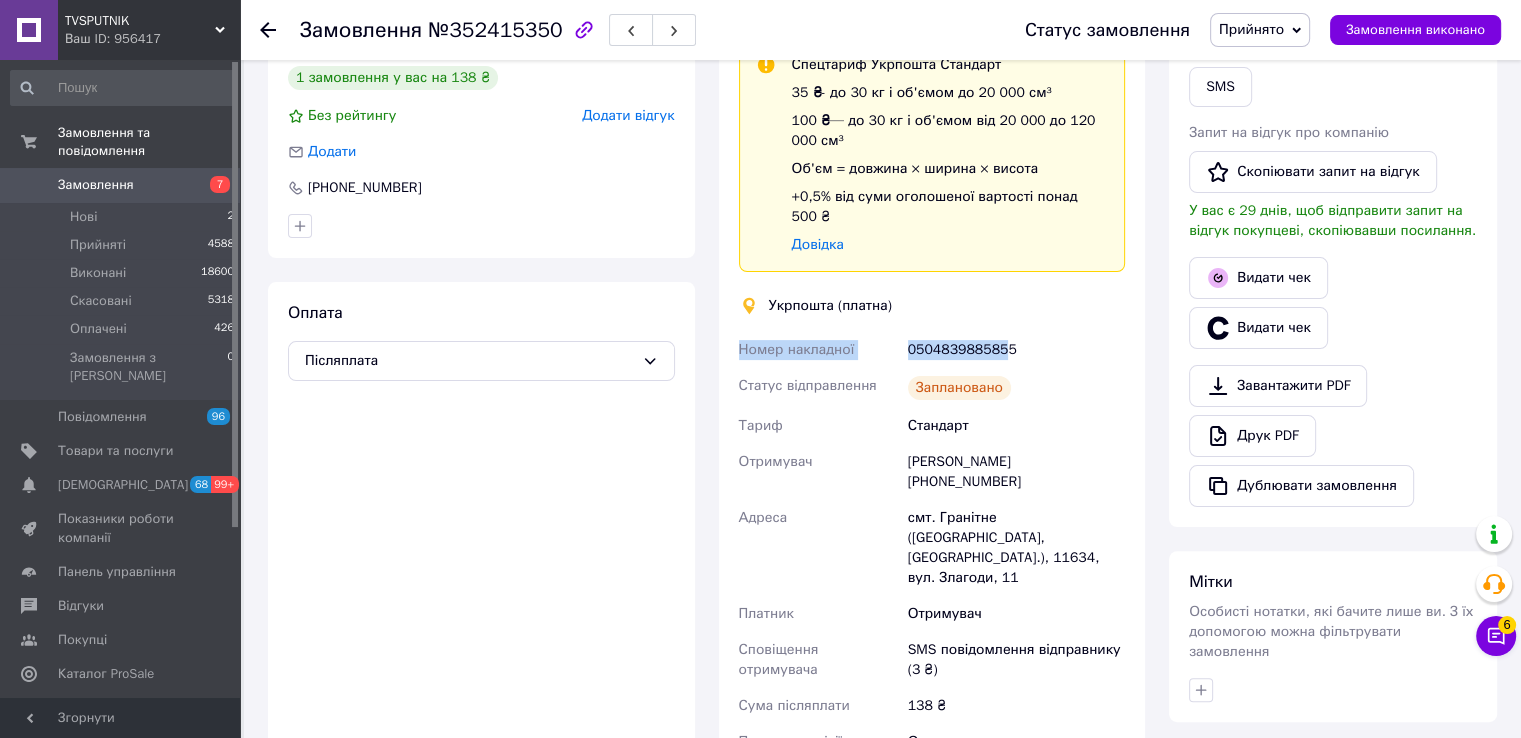 drag, startPoint x: 1001, startPoint y: 334, endPoint x: 966, endPoint y: 335, distance: 35.014282 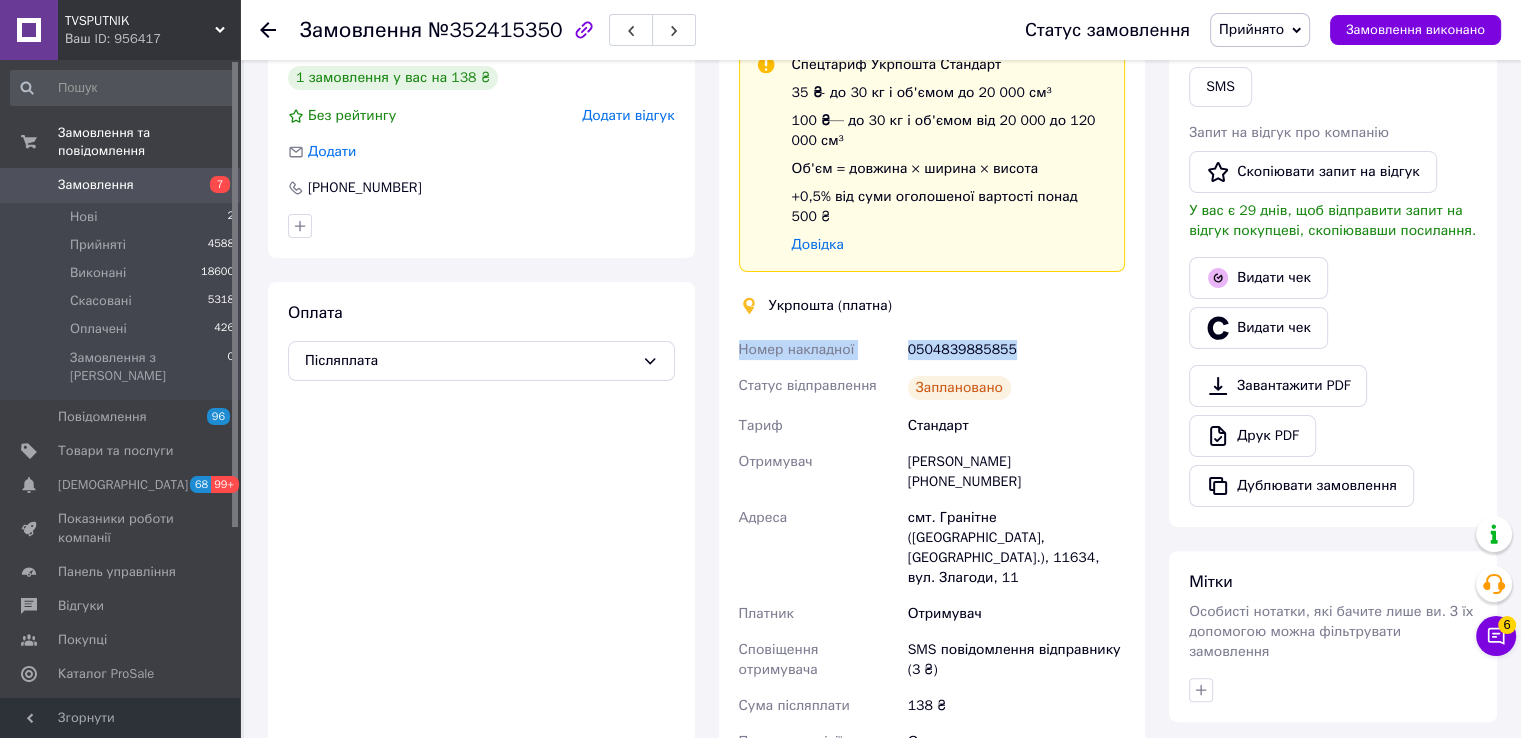 drag, startPoint x: 742, startPoint y: 324, endPoint x: 1001, endPoint y: 329, distance: 259.04825 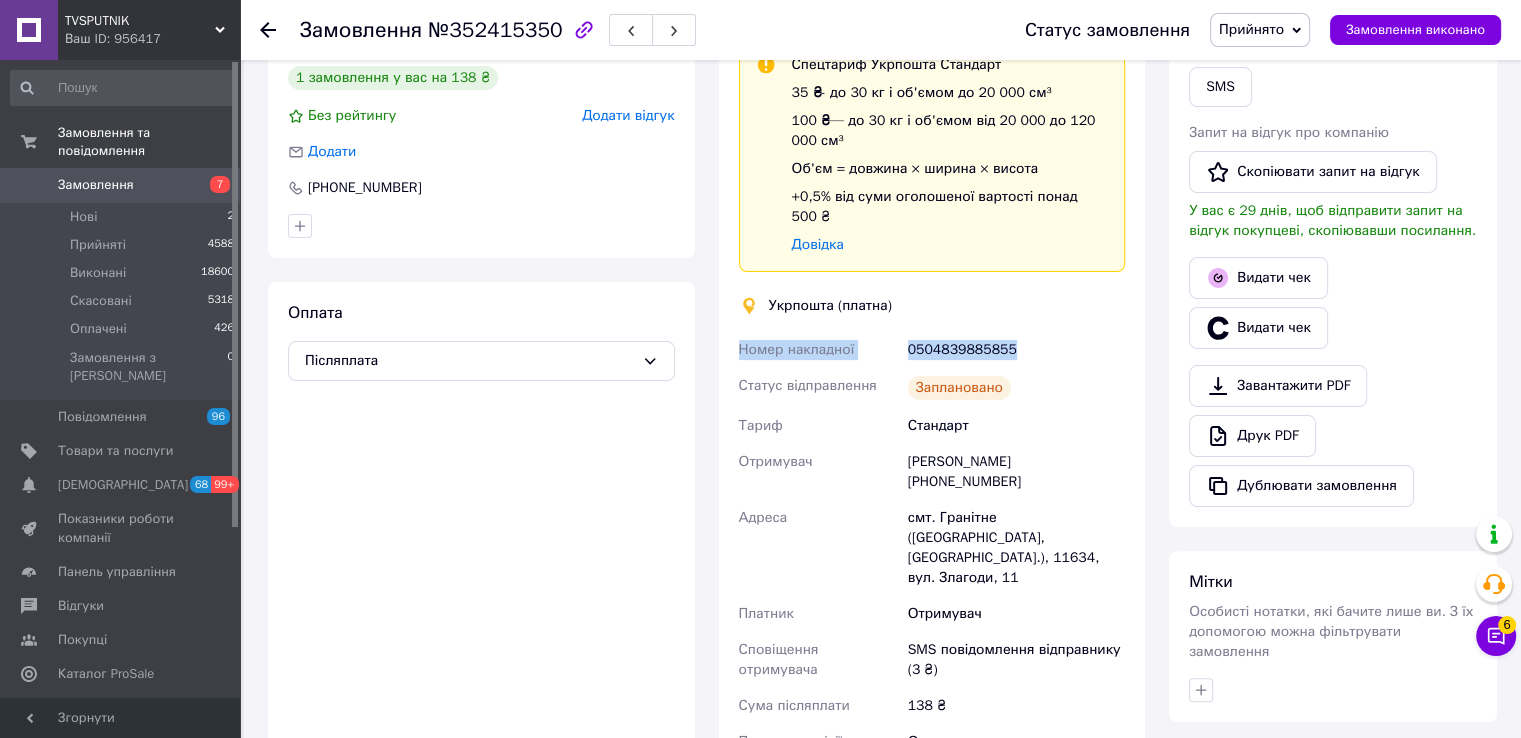 click on "Номер накладної 0504839885855 Статус відправлення Заплановано Тариф Стандарт Отримувач [PERSON_NAME] [PHONE_NUMBER] [GEOGRAPHIC_DATA] смт. Гранітне ([GEOGRAPHIC_DATA], [GEOGRAPHIC_DATA].), 11634, вул. Злагоди, 11 Платник Отримувач Сповіщення отримувача SMS повідомлення відправнику (3 ₴) Сума післяплати 138 ₴ Платник комісії післяплати Отримувач Комісія за післяплату 12.76 ₴ Оціночна вартість 138 ₴ Вартість доставки 35 ₴" at bounding box center [932, 610] 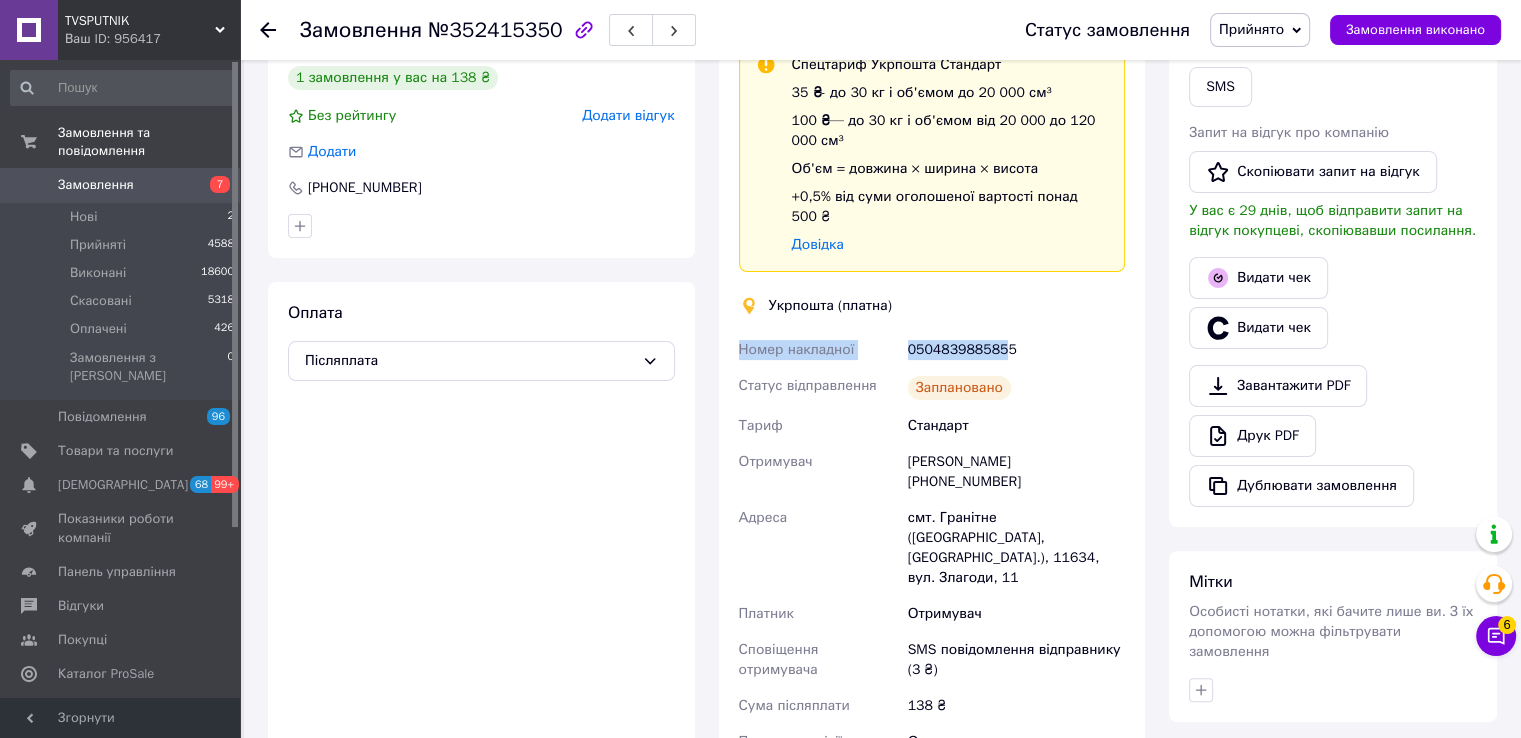 drag, startPoint x: 998, startPoint y: 332, endPoint x: 946, endPoint y: 353, distance: 56.0803 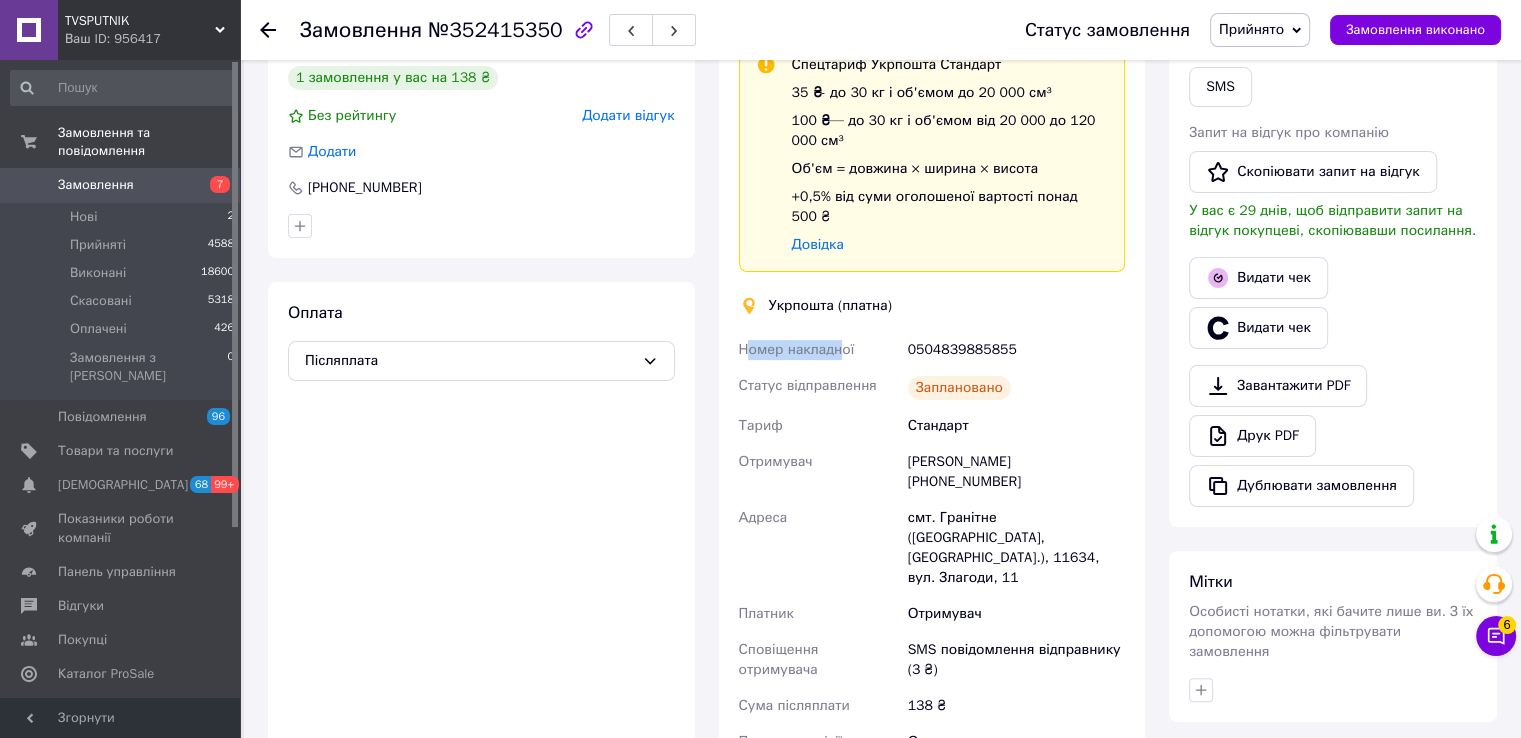 drag, startPoint x: 744, startPoint y: 329, endPoint x: 832, endPoint y: 328, distance: 88.005684 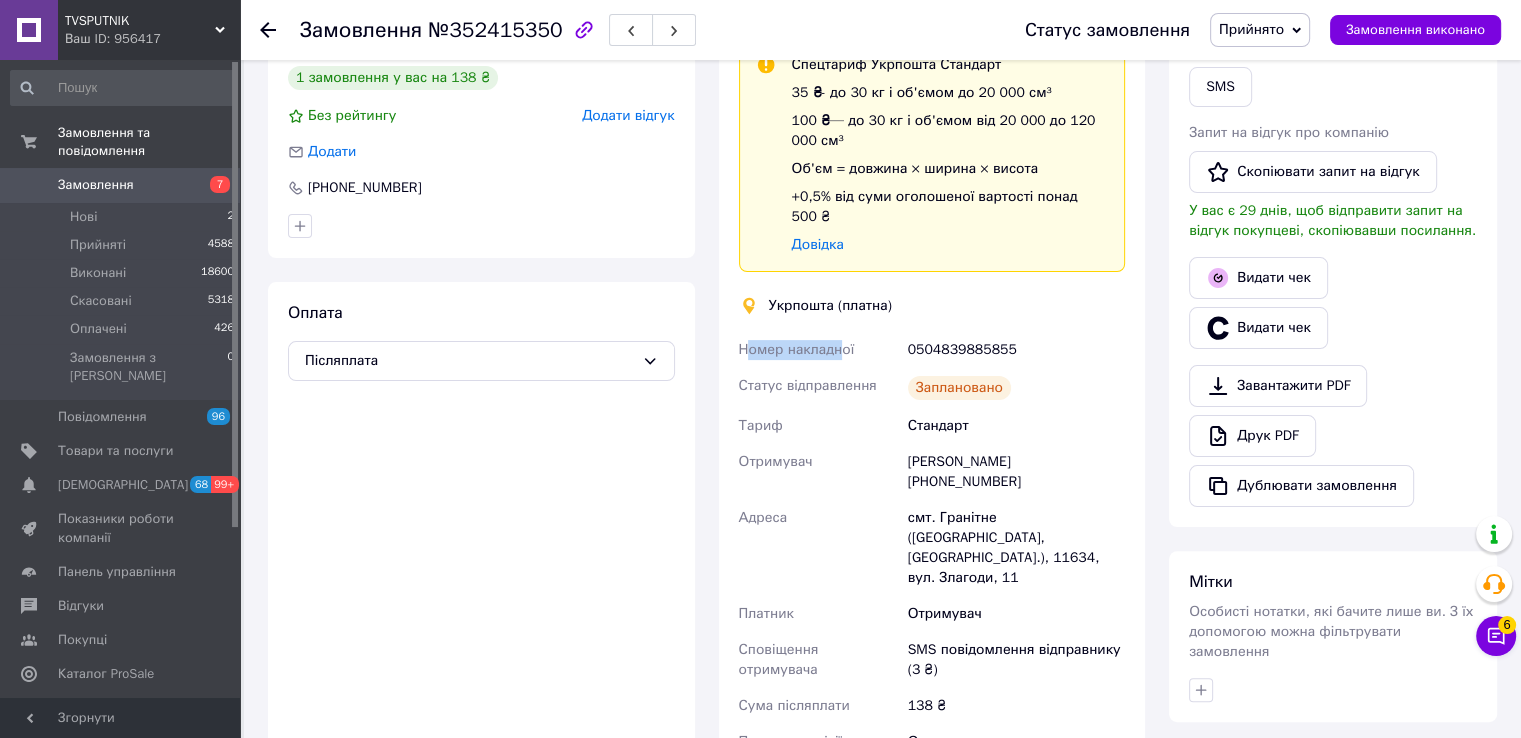 click on "Номер накладної" at bounding box center (797, 349) 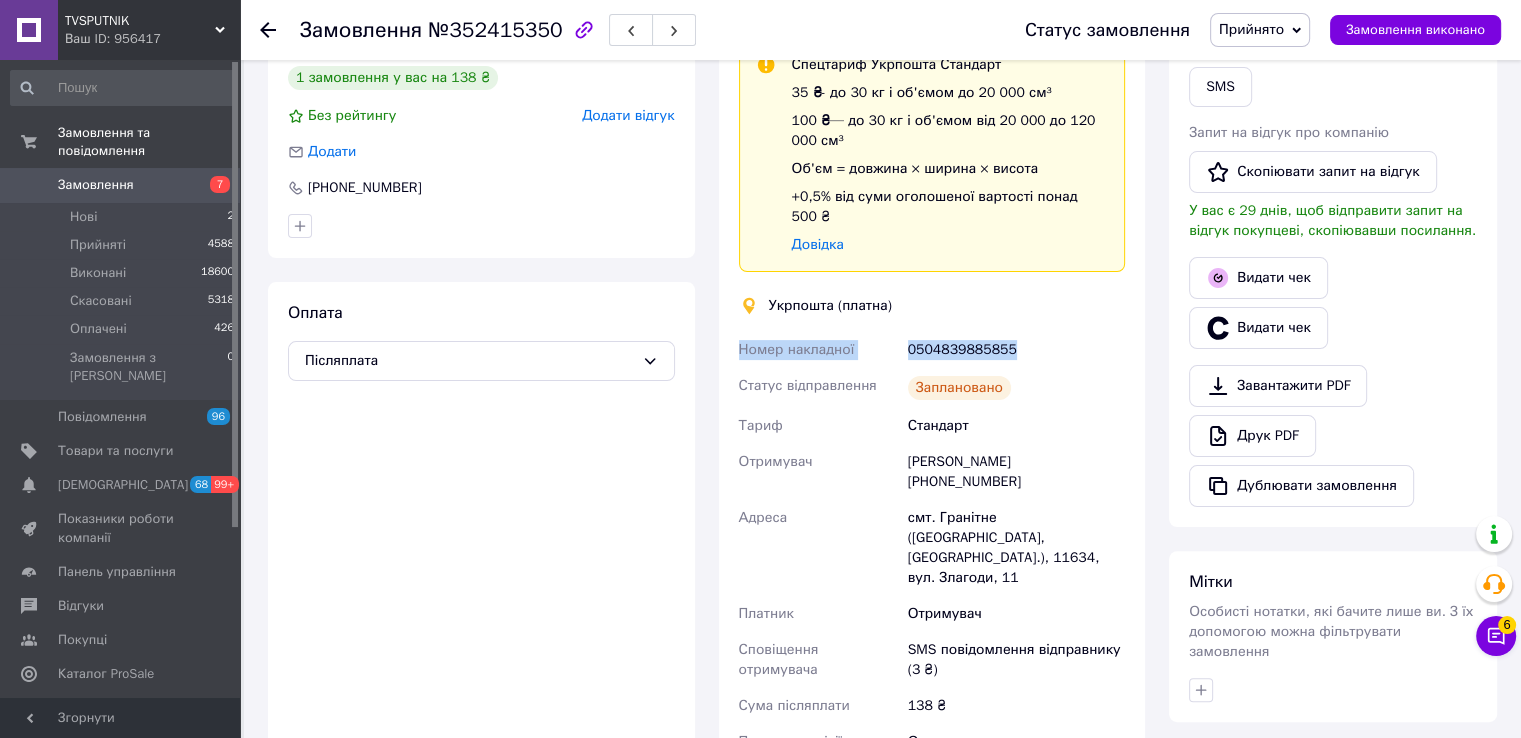 drag, startPoint x: 741, startPoint y: 334, endPoint x: 987, endPoint y: 329, distance: 246.05081 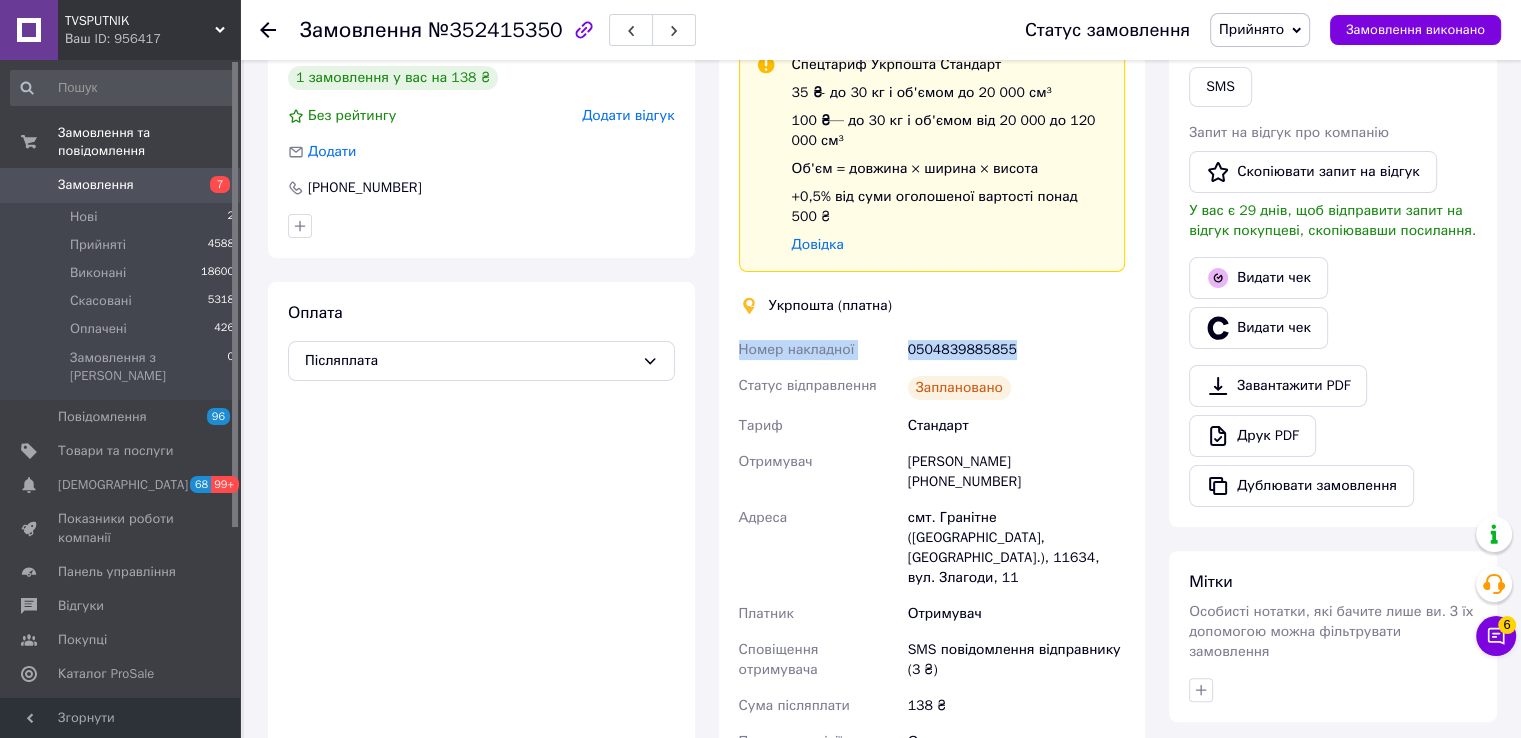 click on "Номер накладної 0504839885855 Статус відправлення Заплановано Тариф Стандарт Отримувач [PERSON_NAME] [PHONE_NUMBER] [GEOGRAPHIC_DATA] смт. Гранітне ([GEOGRAPHIC_DATA], [GEOGRAPHIC_DATA].), 11634, вул. Злагоди, 11 Платник Отримувач Сповіщення отримувача SMS повідомлення відправнику (3 ₴) Сума післяплати 138 ₴ Платник комісії післяплати Отримувач Комісія за післяплату 12.76 ₴ Оціночна вартість 138 ₴ Вартість доставки 35 ₴" at bounding box center [932, 610] 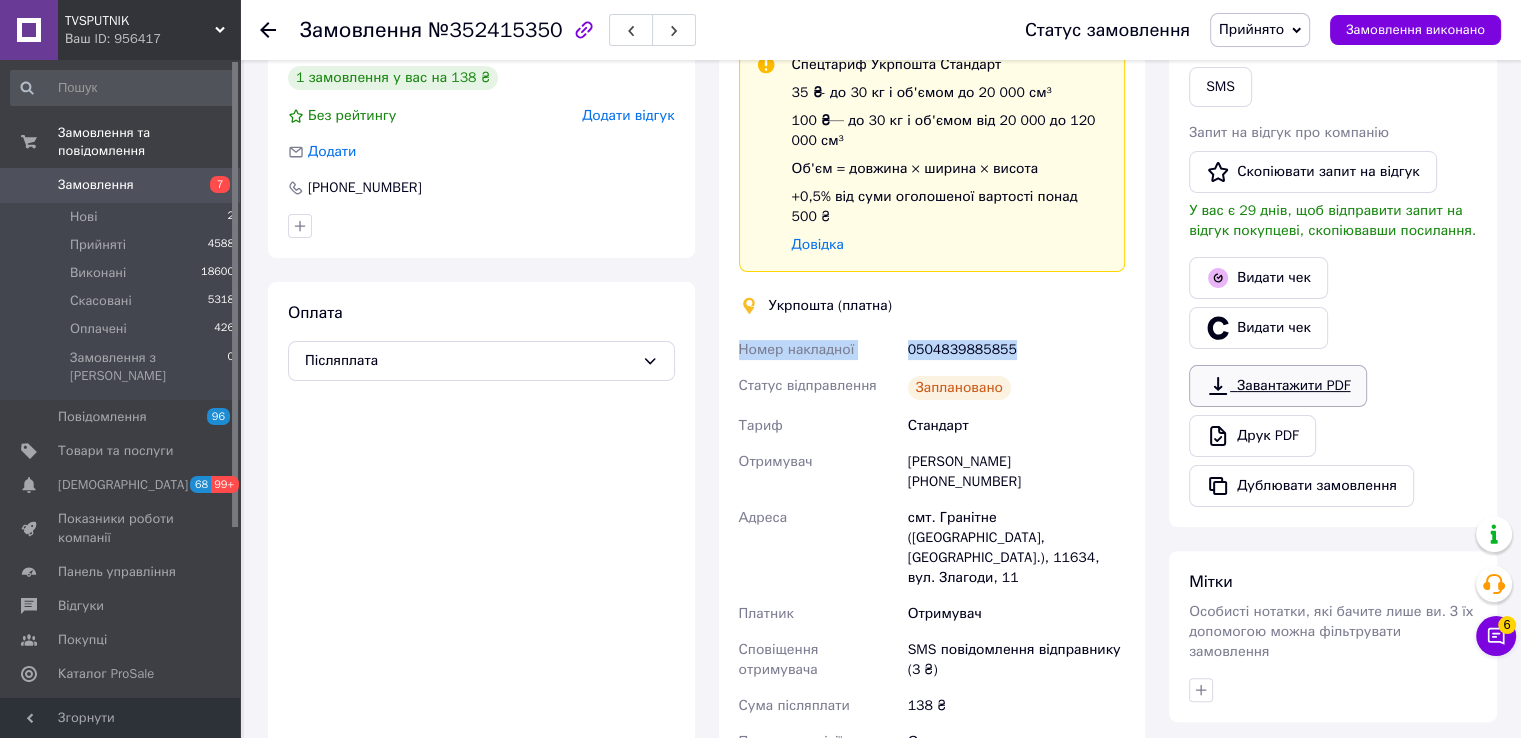 drag, startPoint x: 1404, startPoint y: 314, endPoint x: 1298, endPoint y: 377, distance: 123.308556 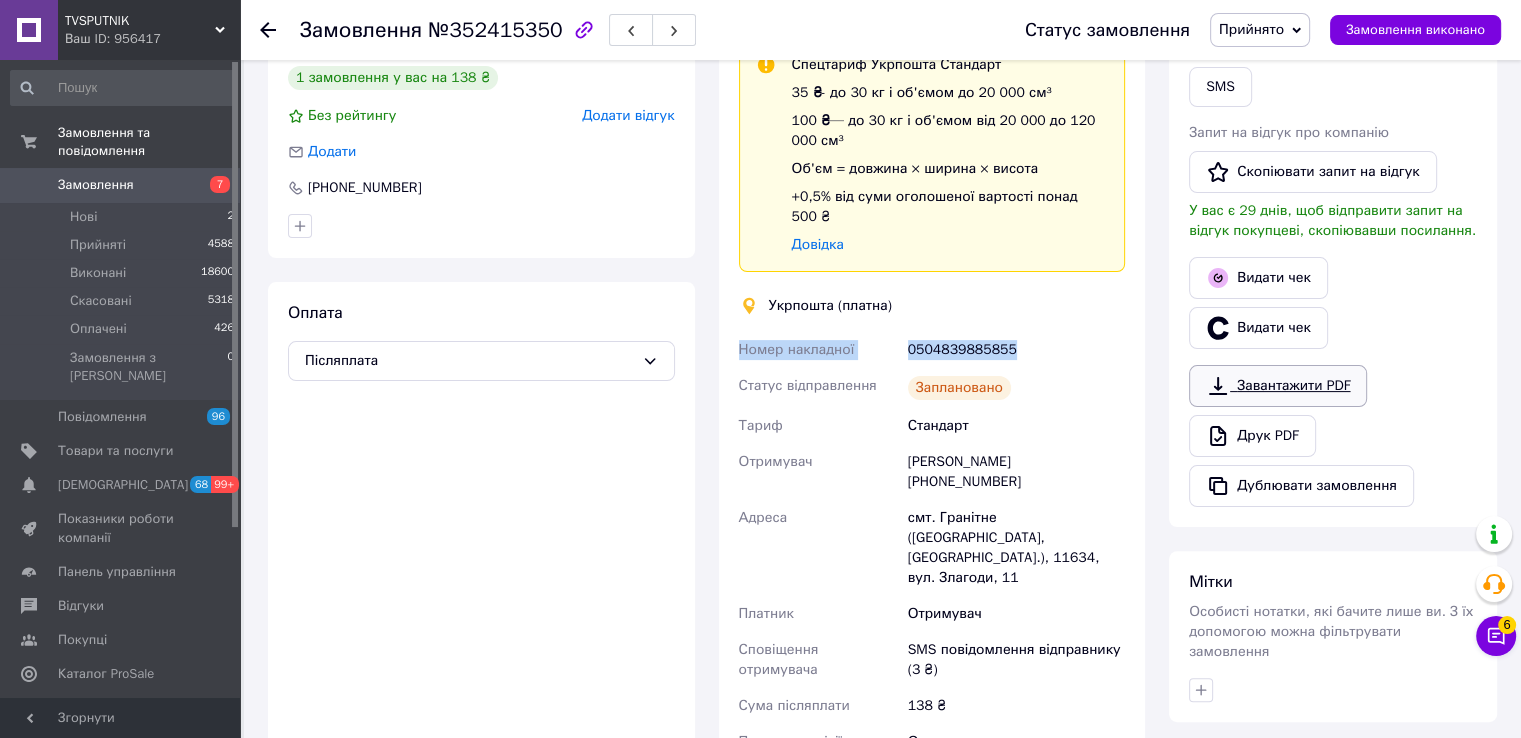 click on "Видати чек" at bounding box center [1333, 328] 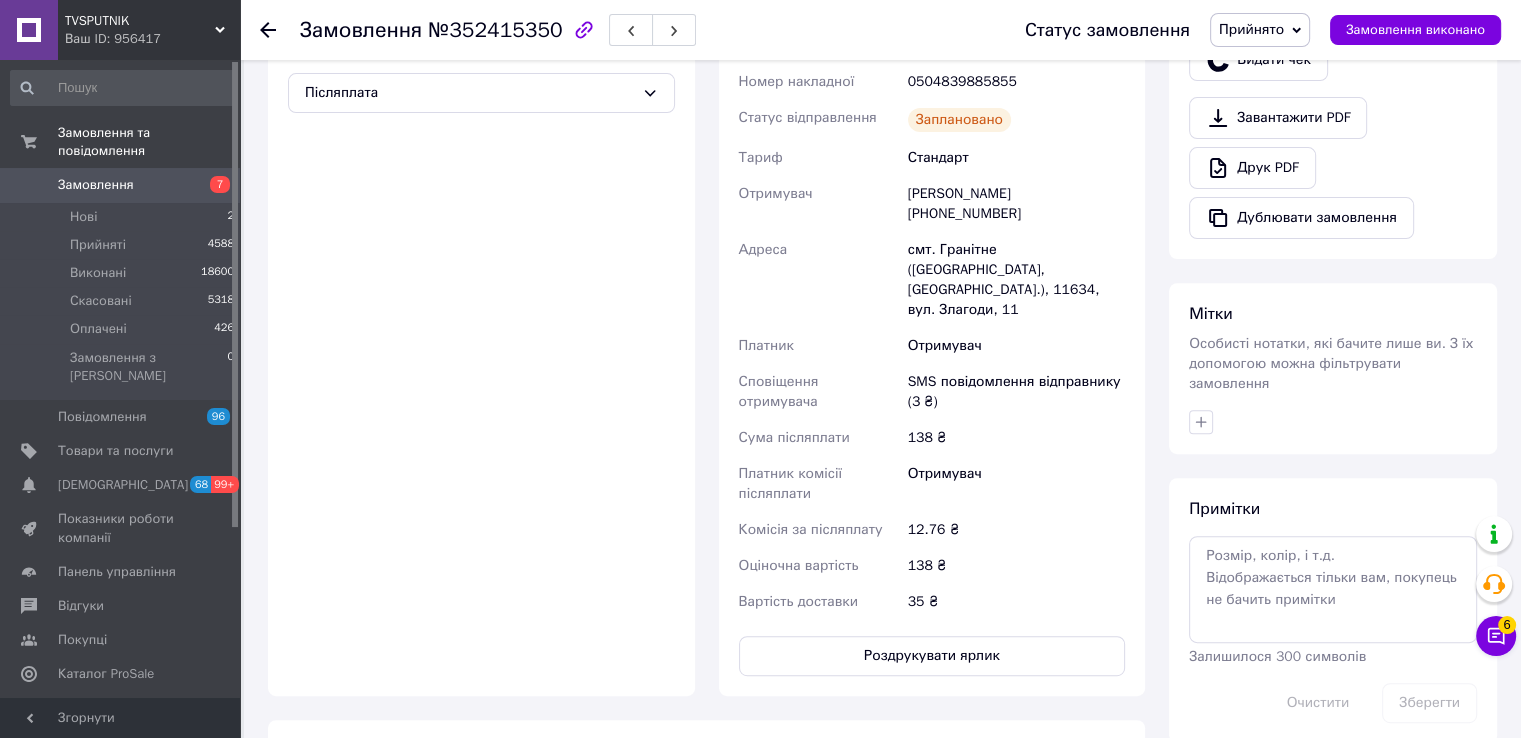 scroll, scrollTop: 700, scrollLeft: 0, axis: vertical 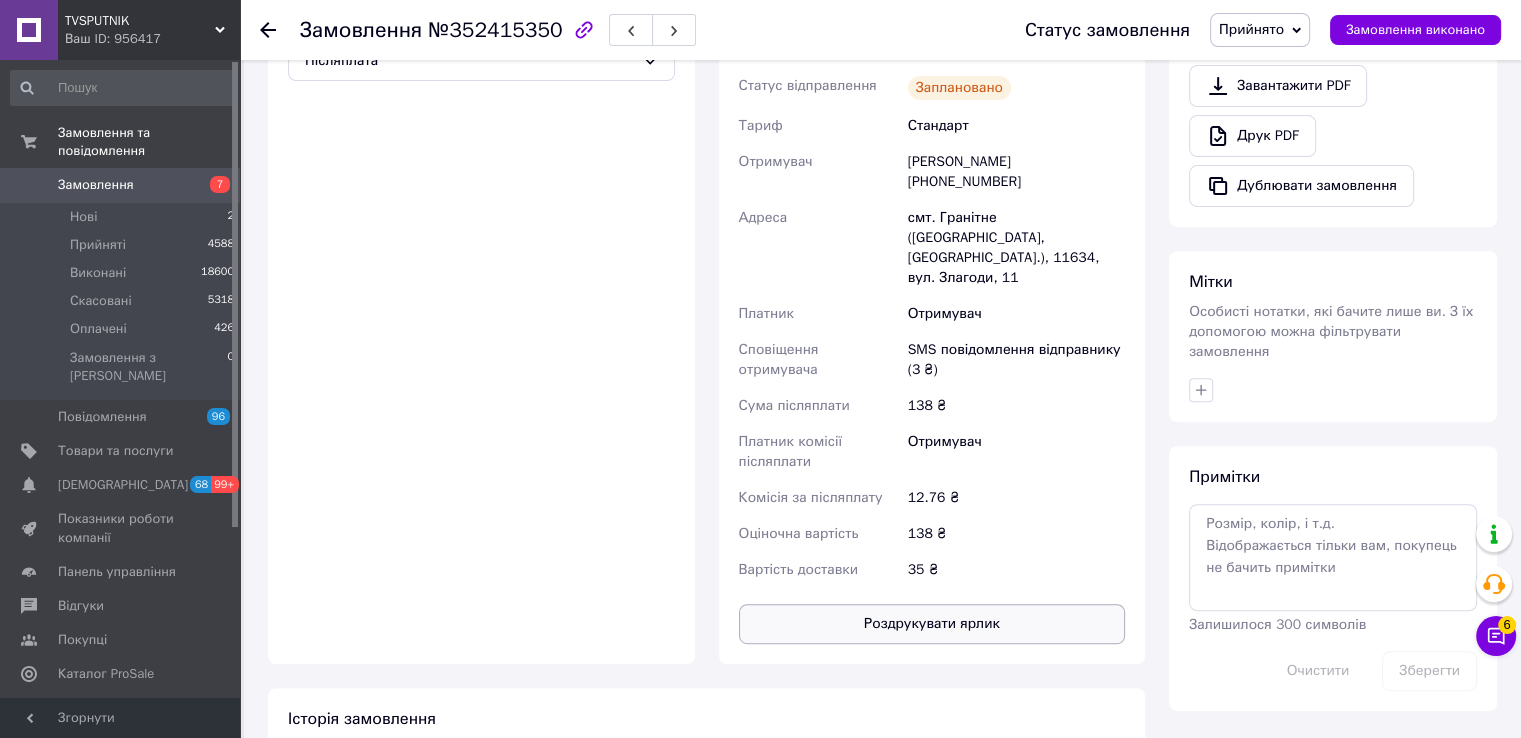 click on "Роздрукувати ярлик" at bounding box center [932, 624] 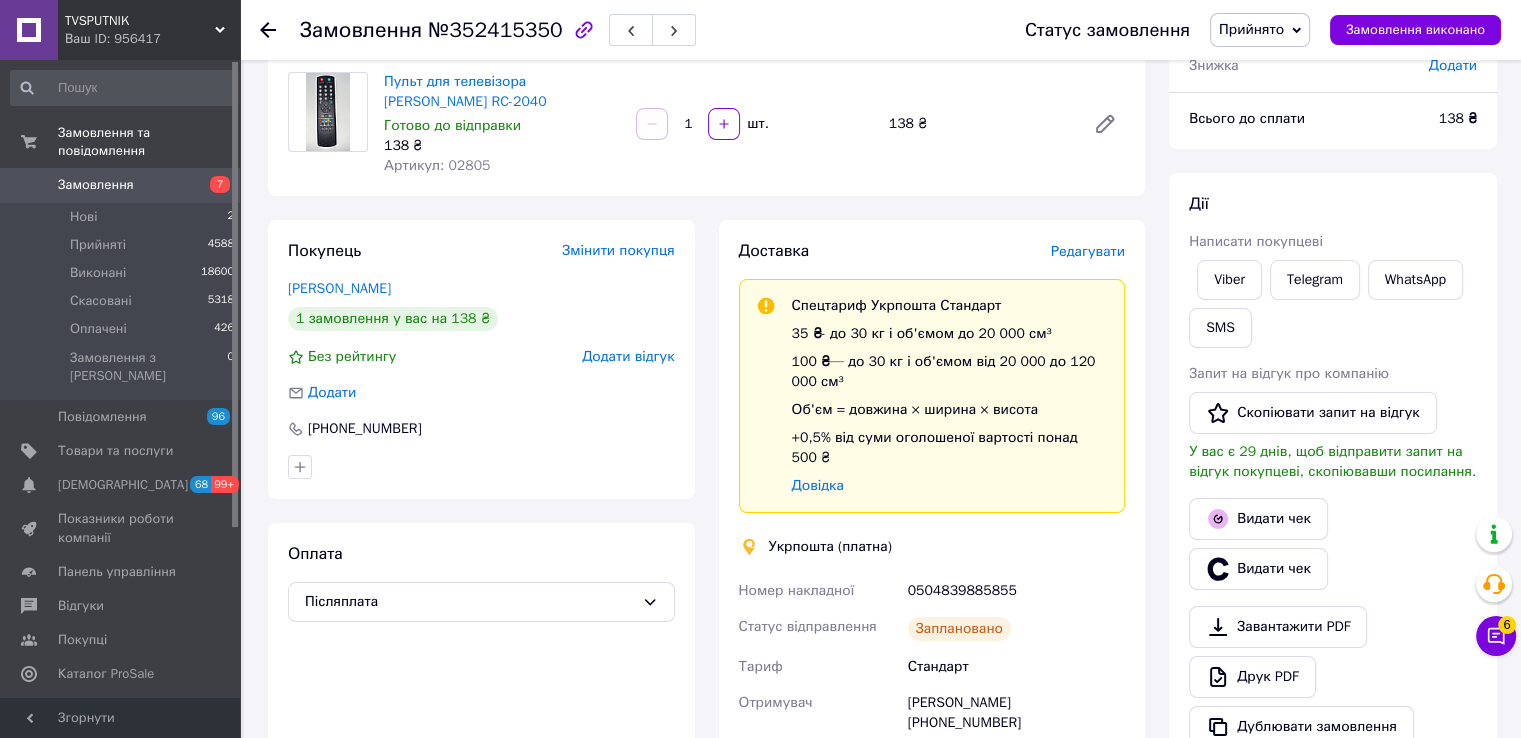scroll, scrollTop: 100, scrollLeft: 0, axis: vertical 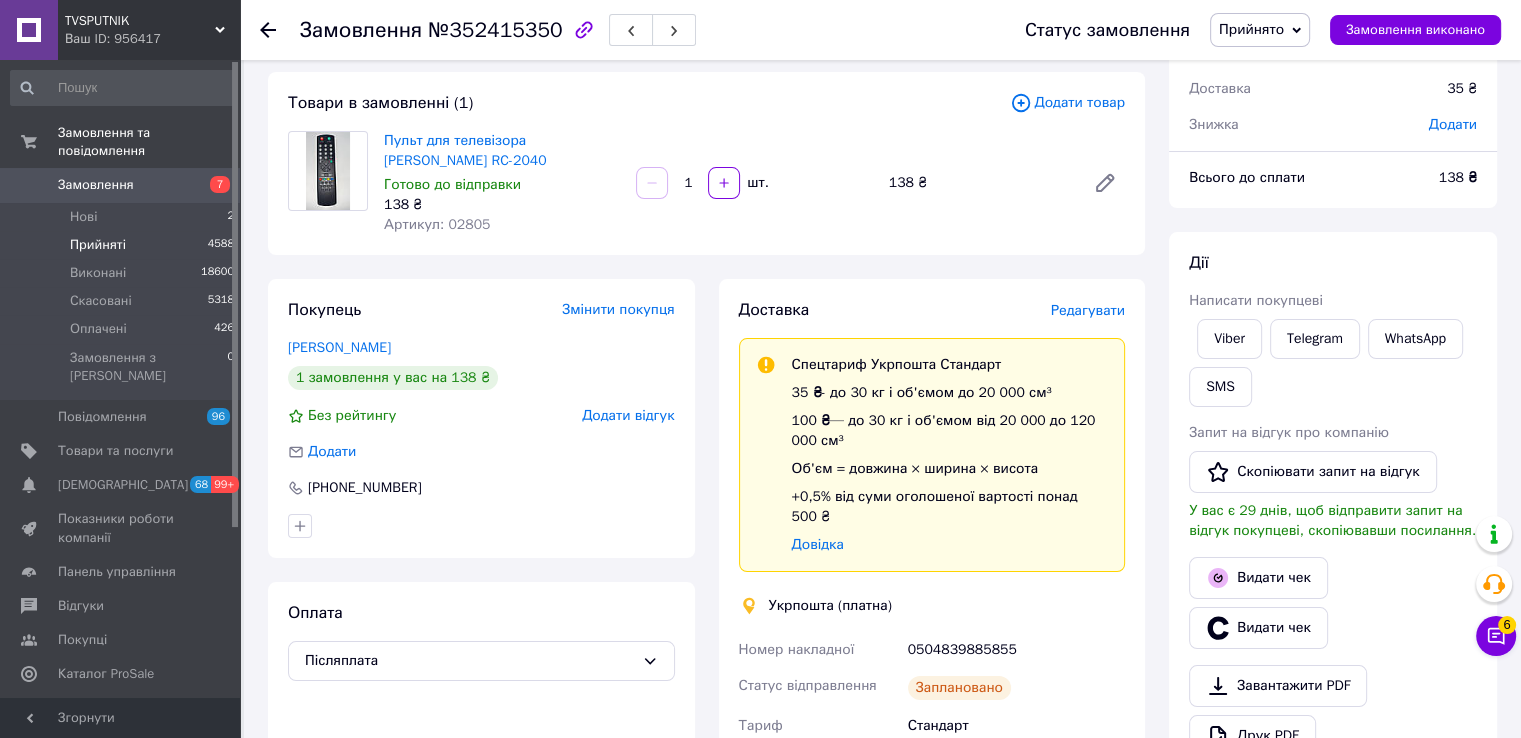 click on "Прийняті 4588" at bounding box center [123, 245] 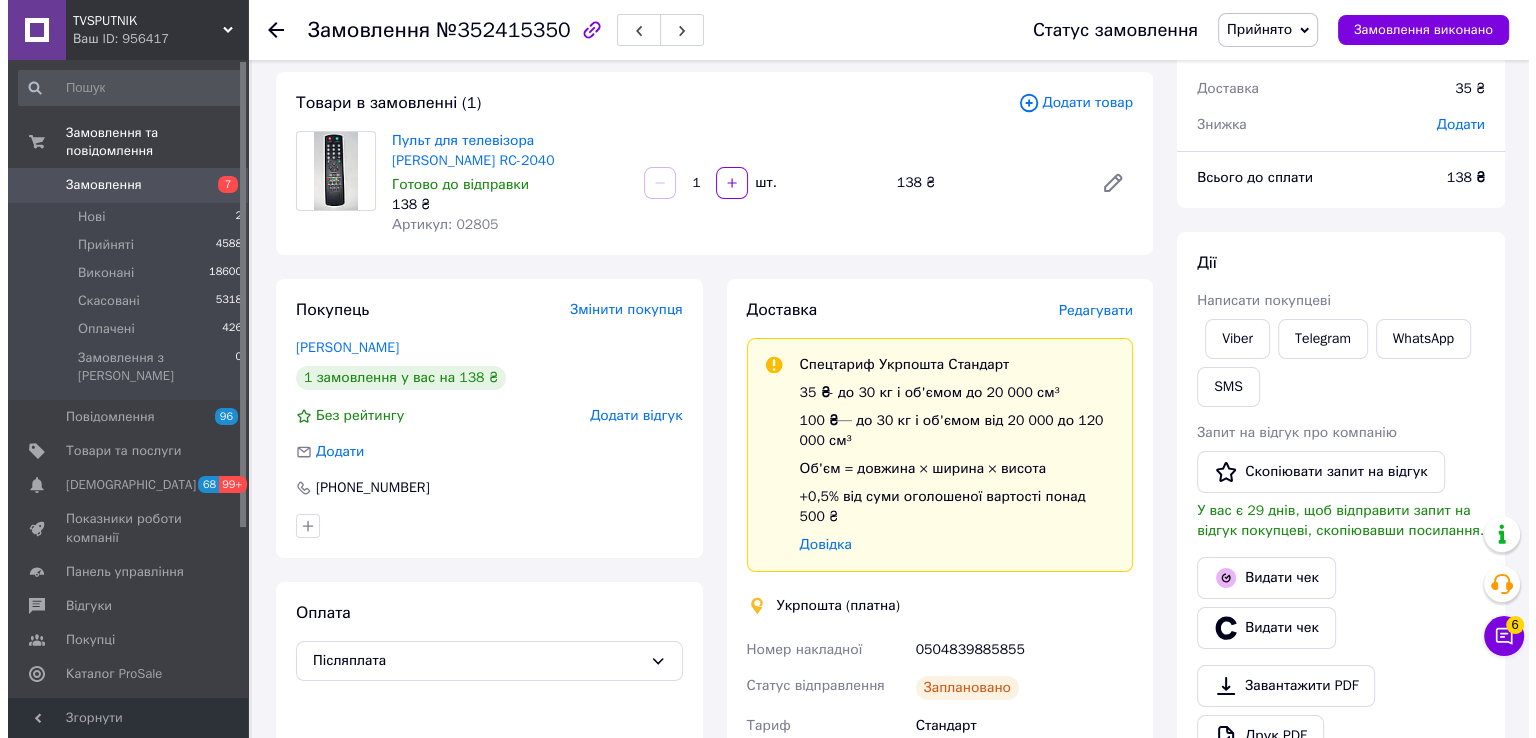 scroll, scrollTop: 0, scrollLeft: 0, axis: both 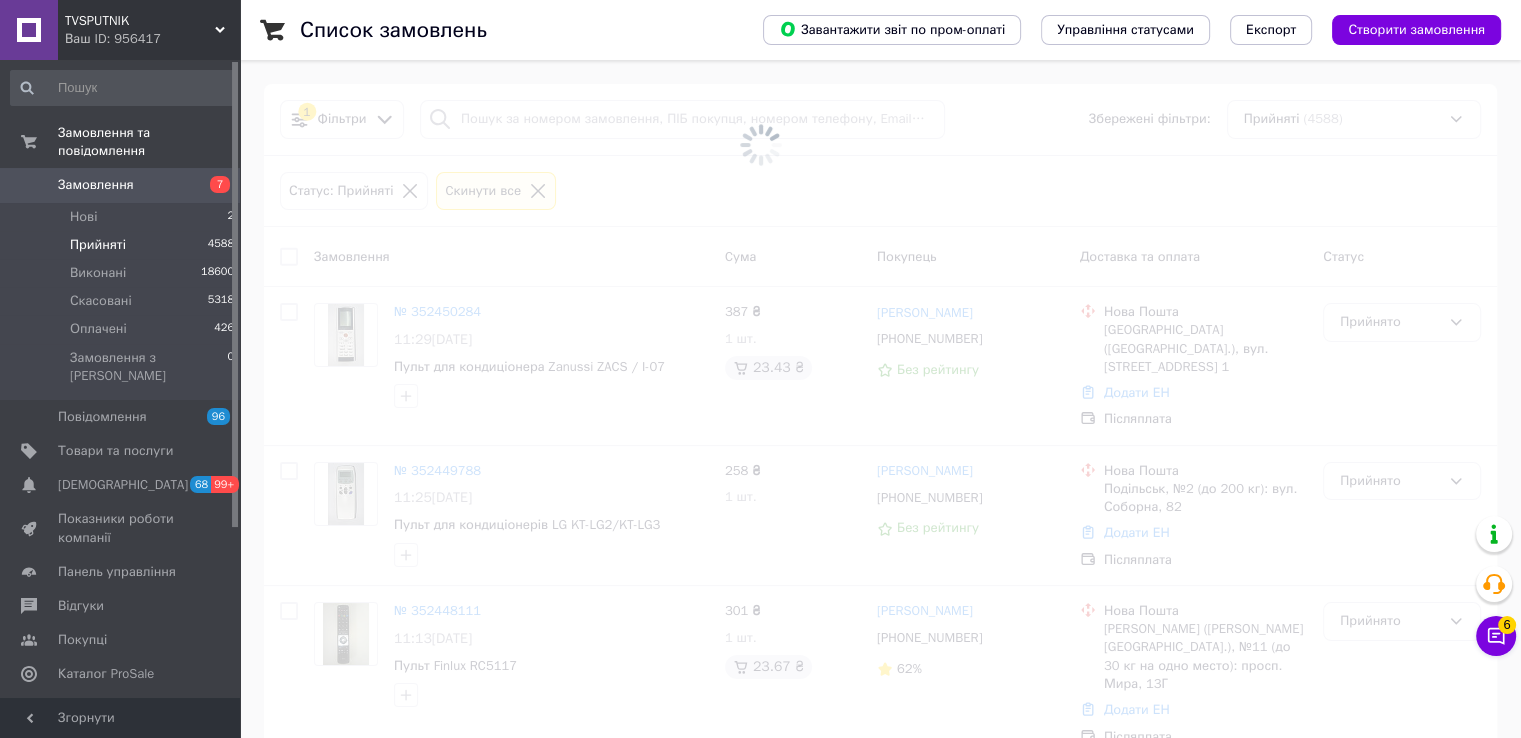 drag, startPoint x: 156, startPoint y: 228, endPoint x: 328, endPoint y: 329, distance: 199.46178 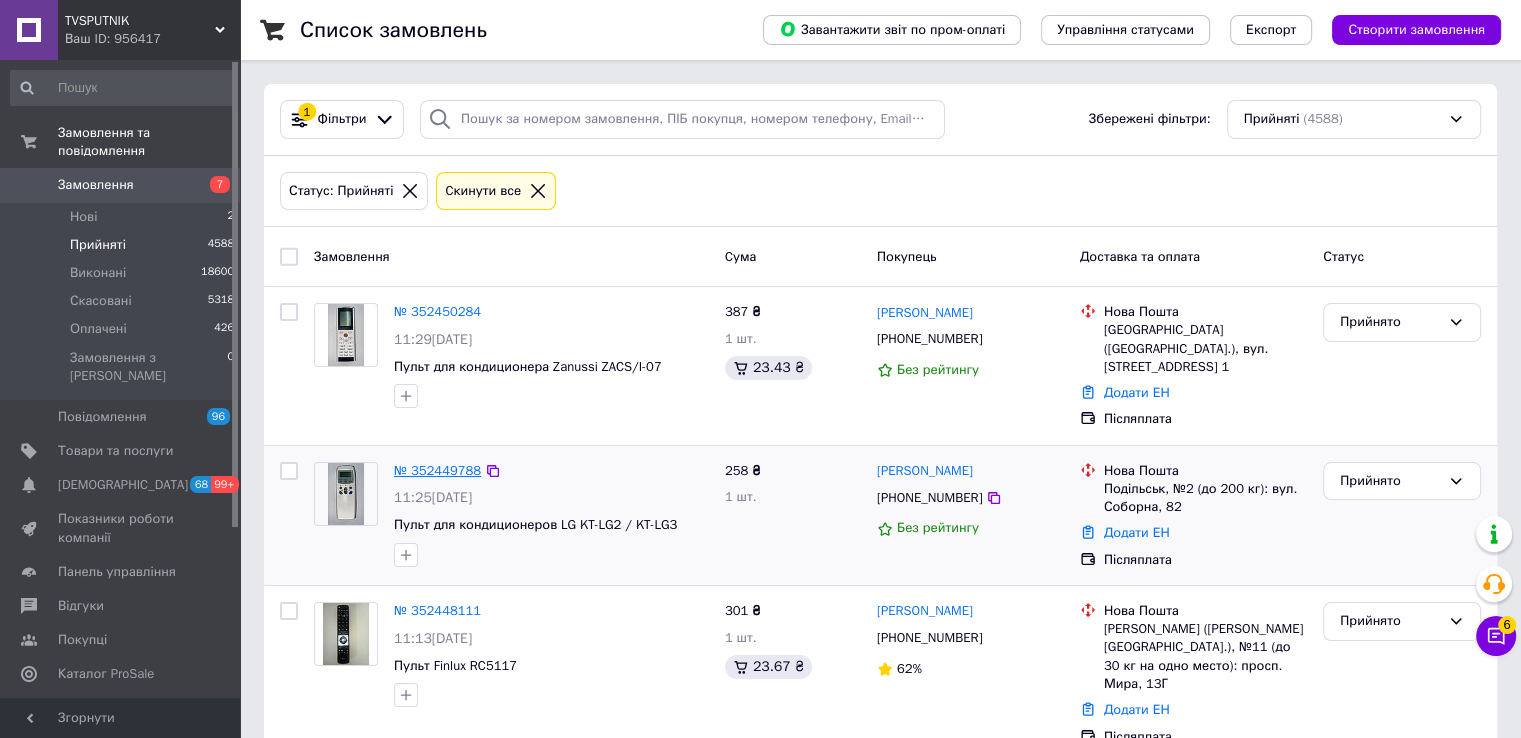 click on "№ 352449788" at bounding box center [437, 470] 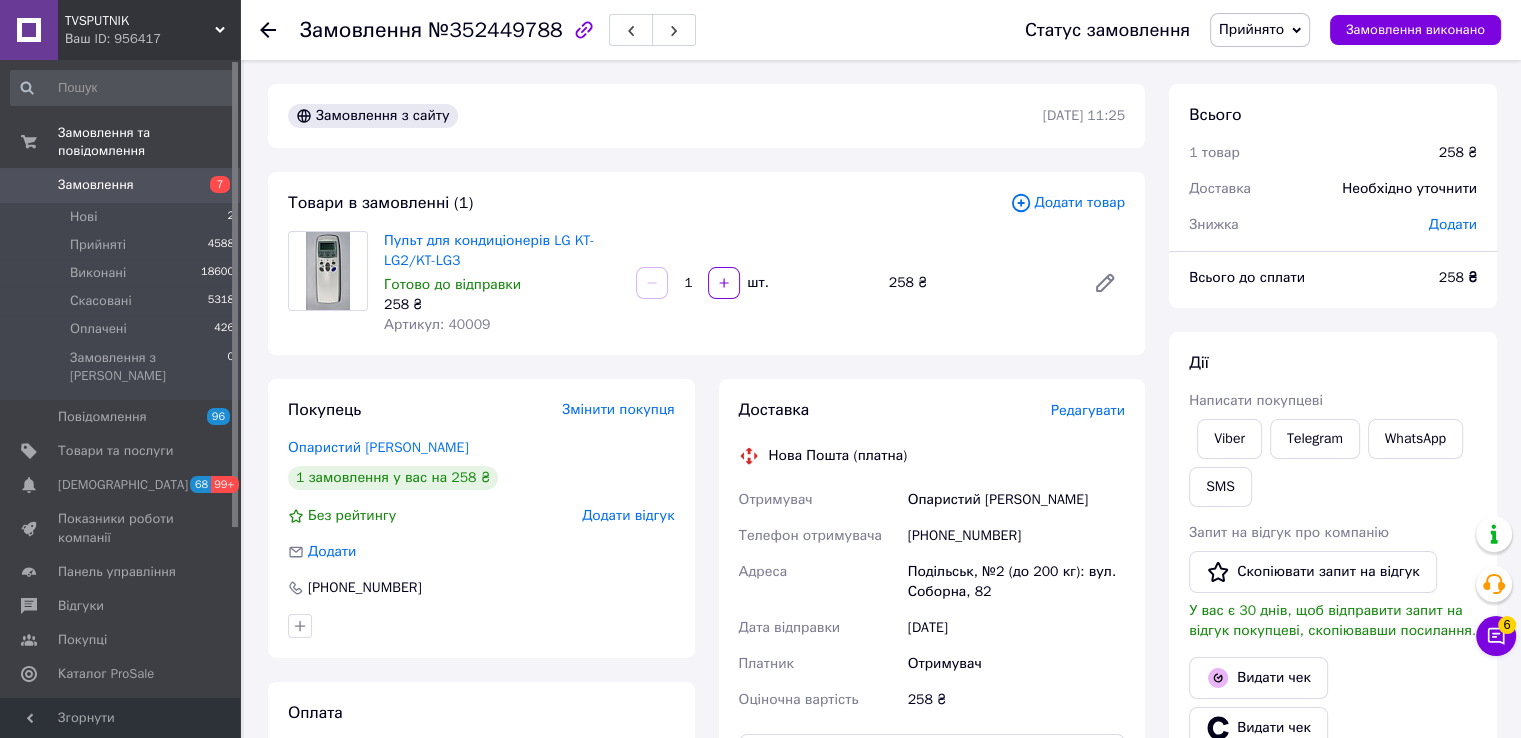 click on "Редагувати" at bounding box center (1088, 410) 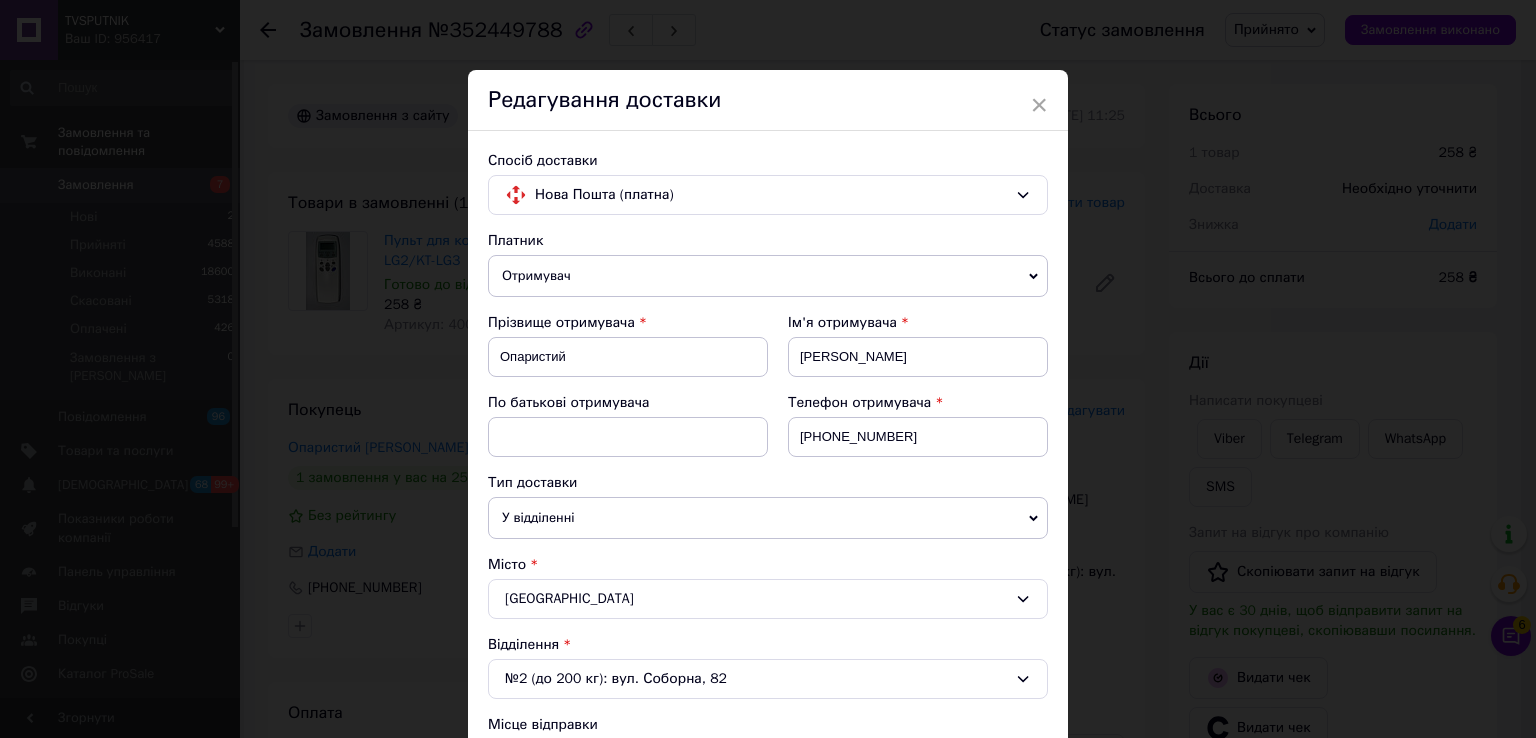 scroll, scrollTop: 620, scrollLeft: 0, axis: vertical 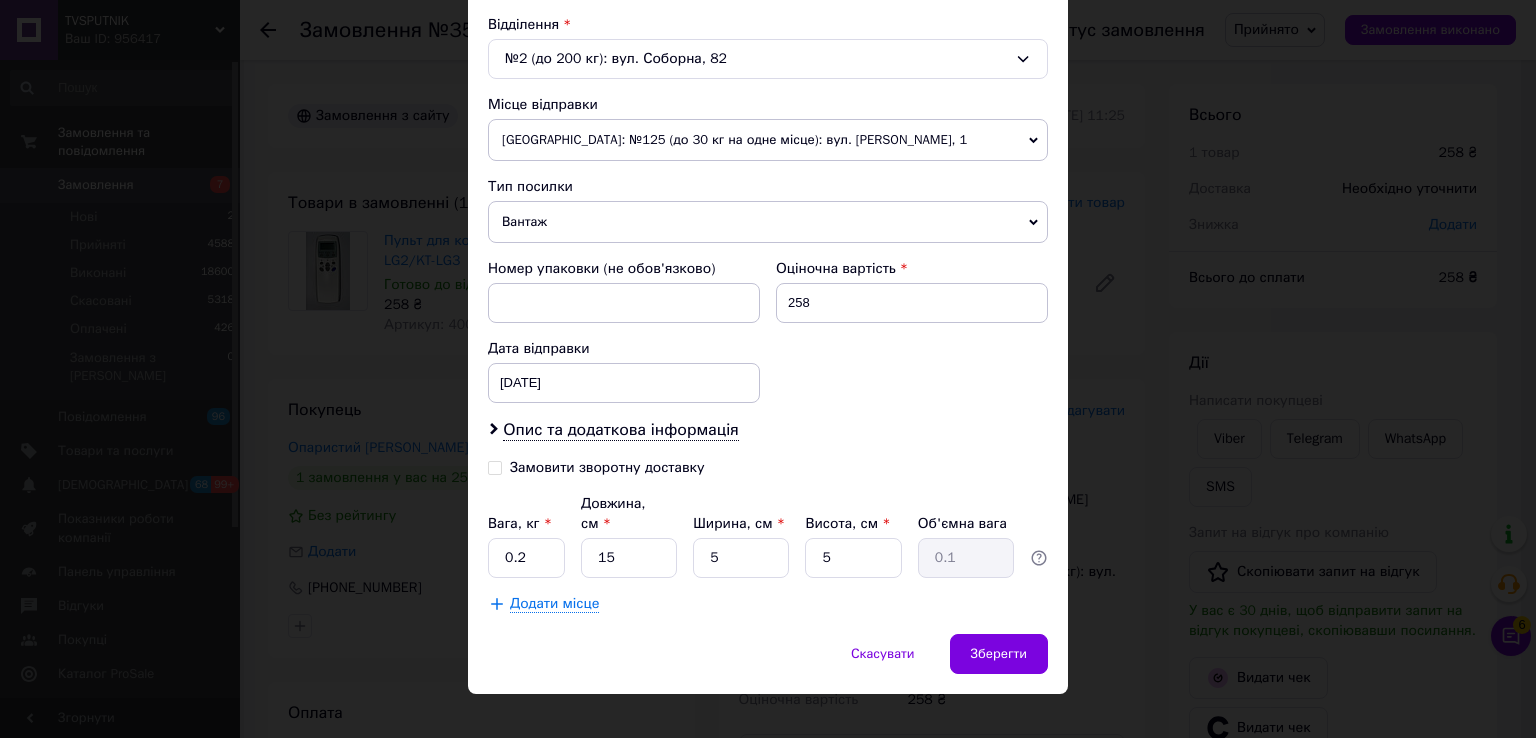 click on "Замовити зворотну доставку" at bounding box center [607, 467] 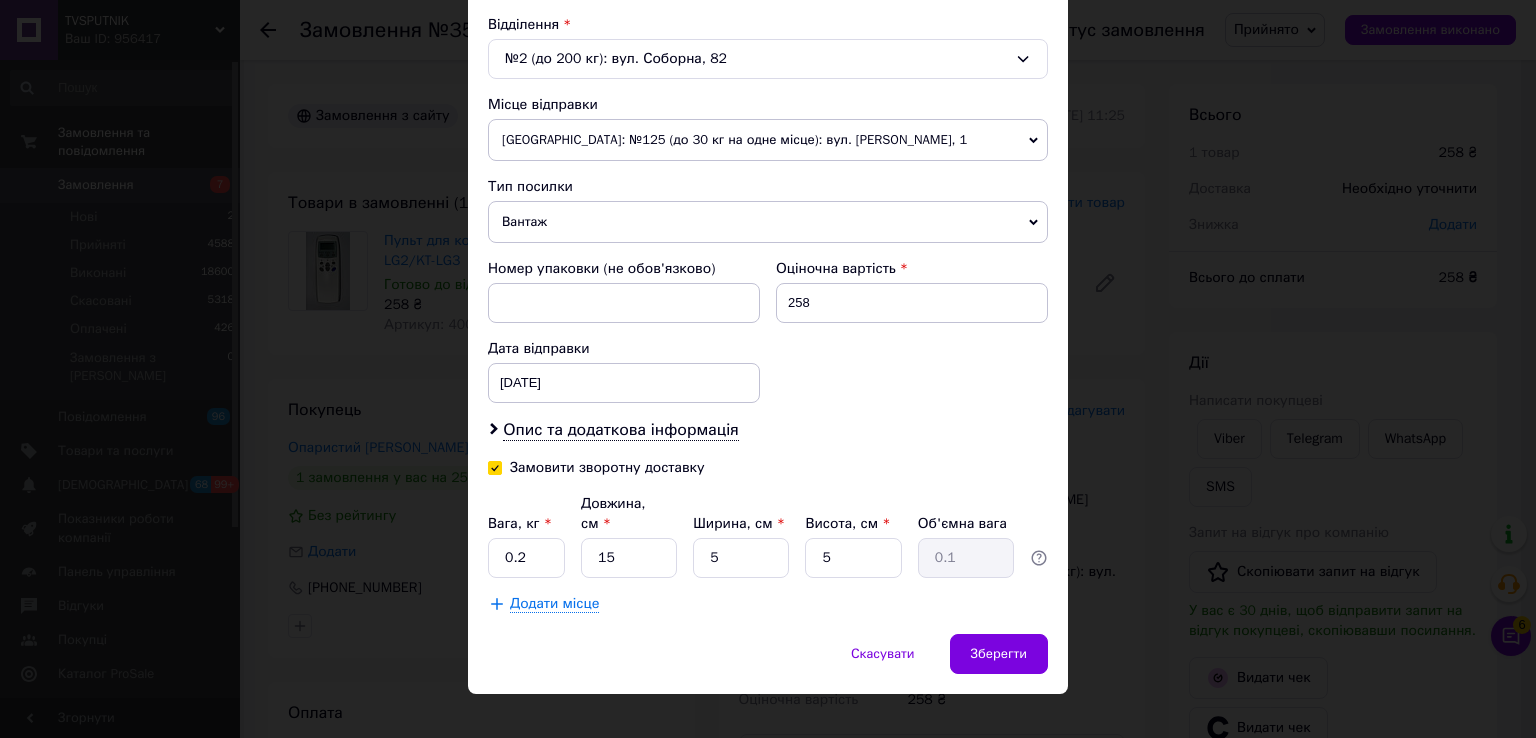 checkbox on "true" 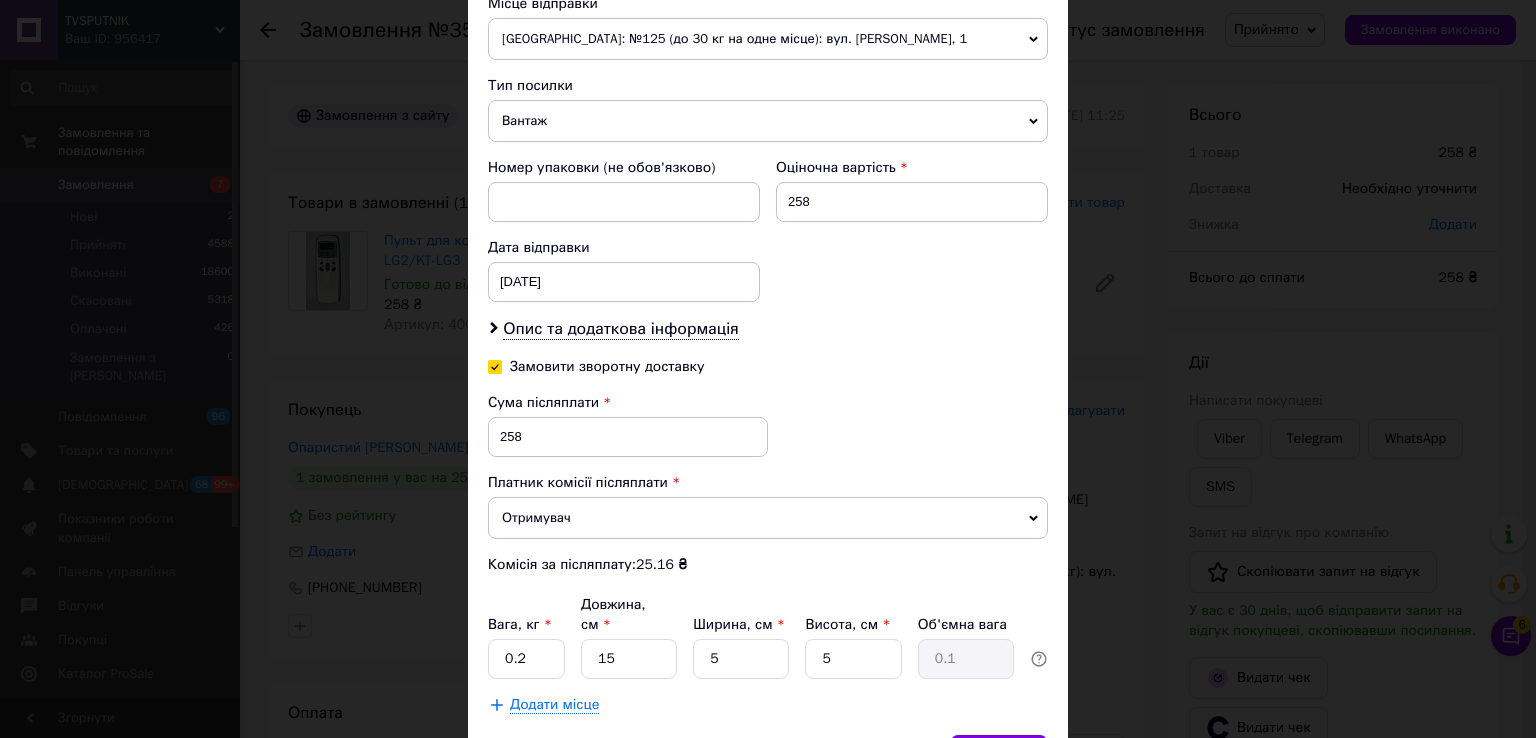 scroll, scrollTop: 822, scrollLeft: 0, axis: vertical 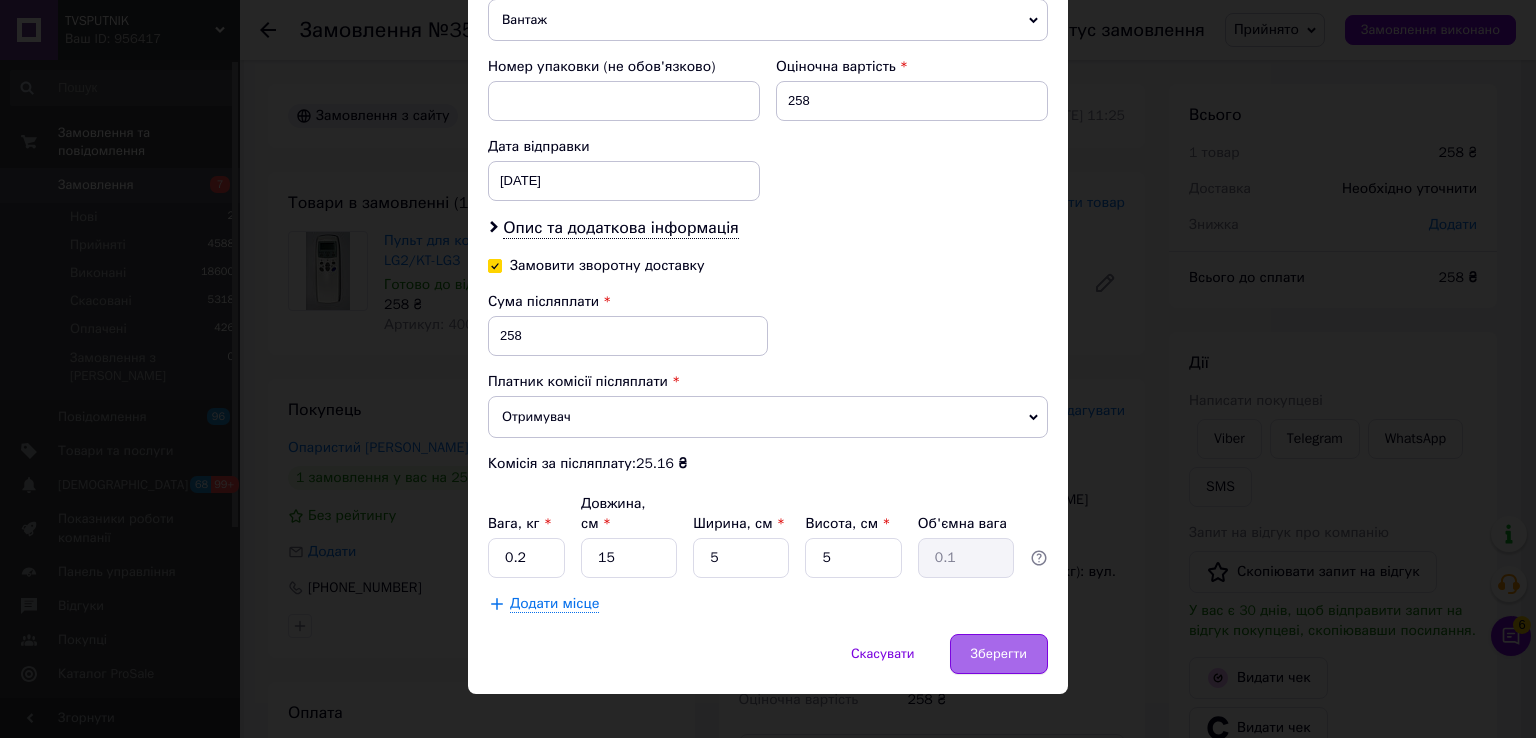 click on "Зберегти" at bounding box center (999, 654) 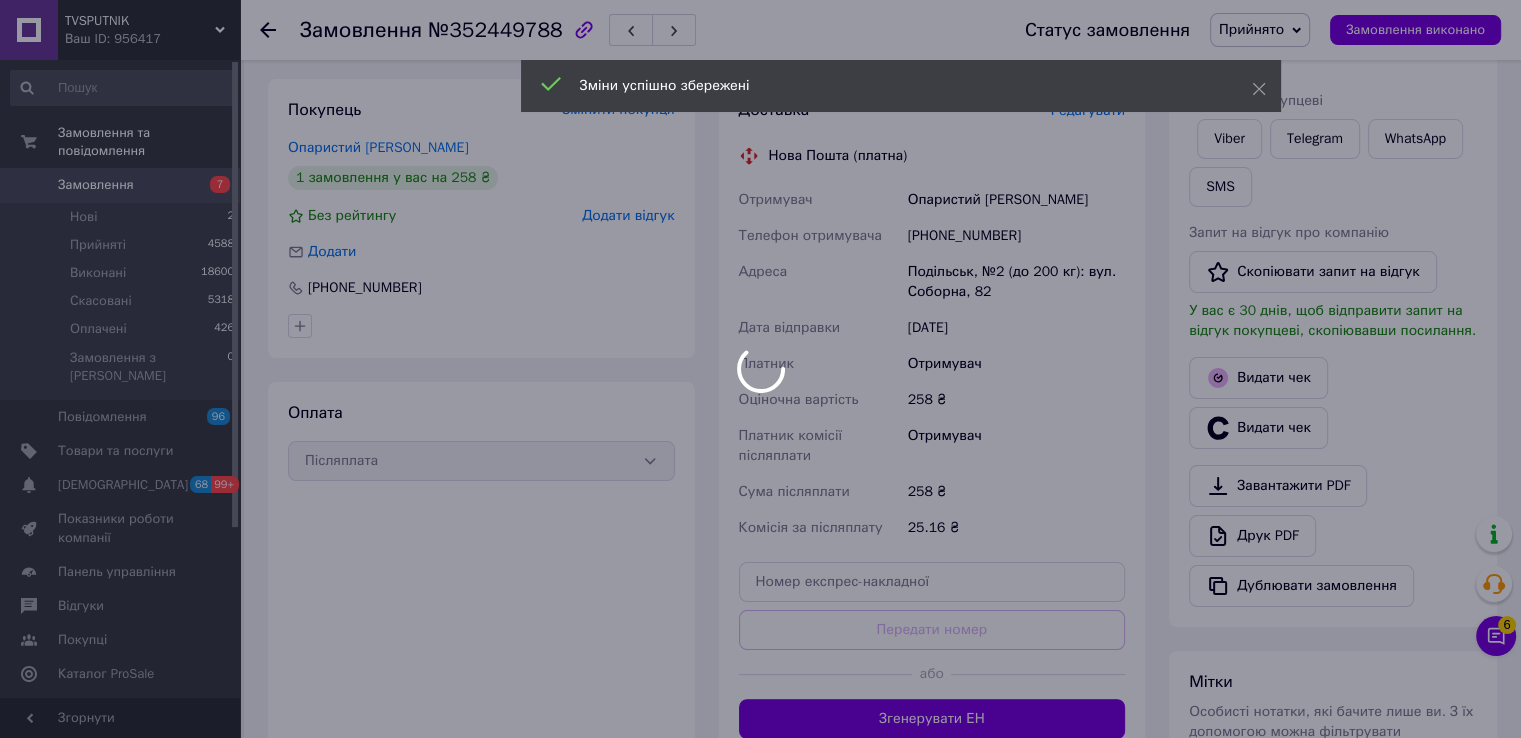 scroll, scrollTop: 600, scrollLeft: 0, axis: vertical 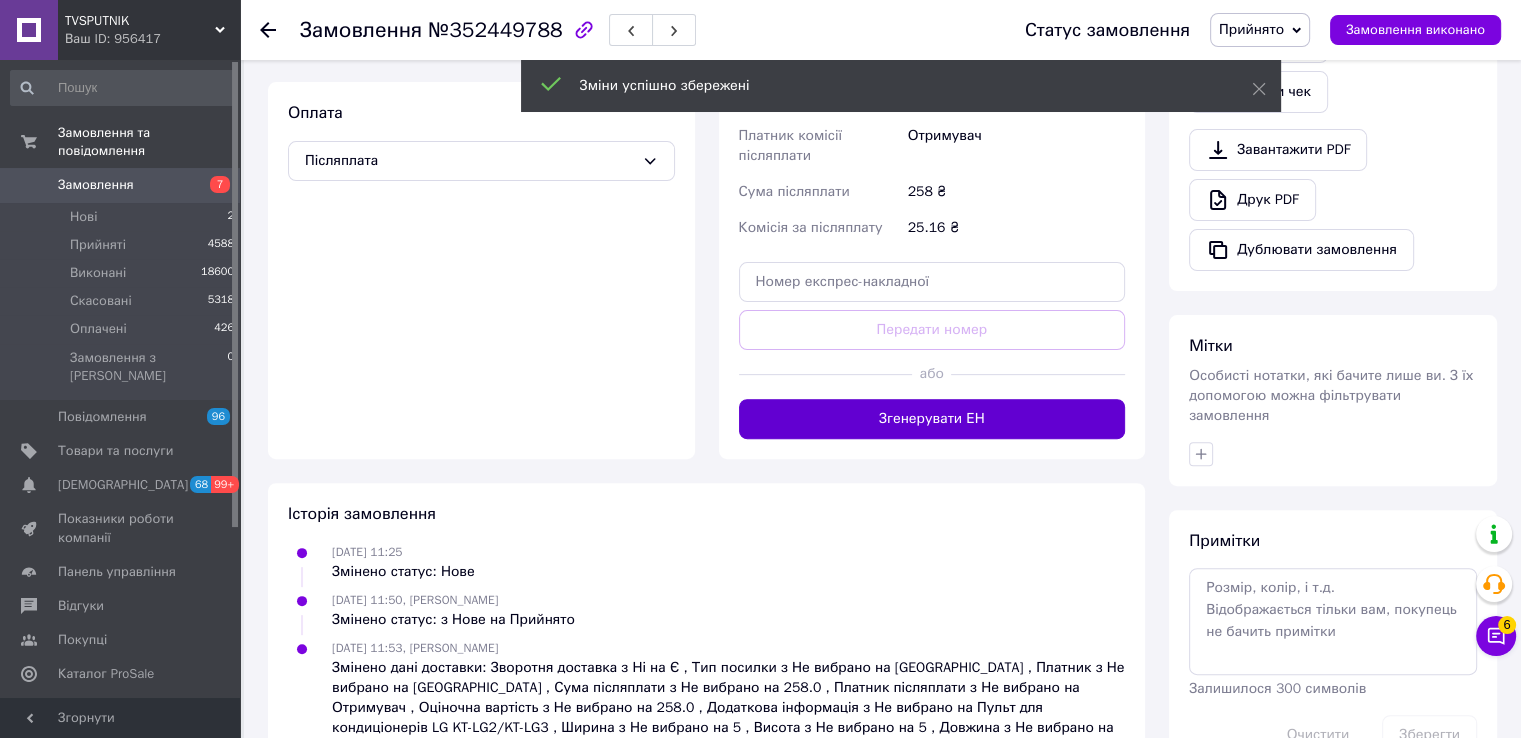click on "Згенерувати ЕН" at bounding box center [932, 419] 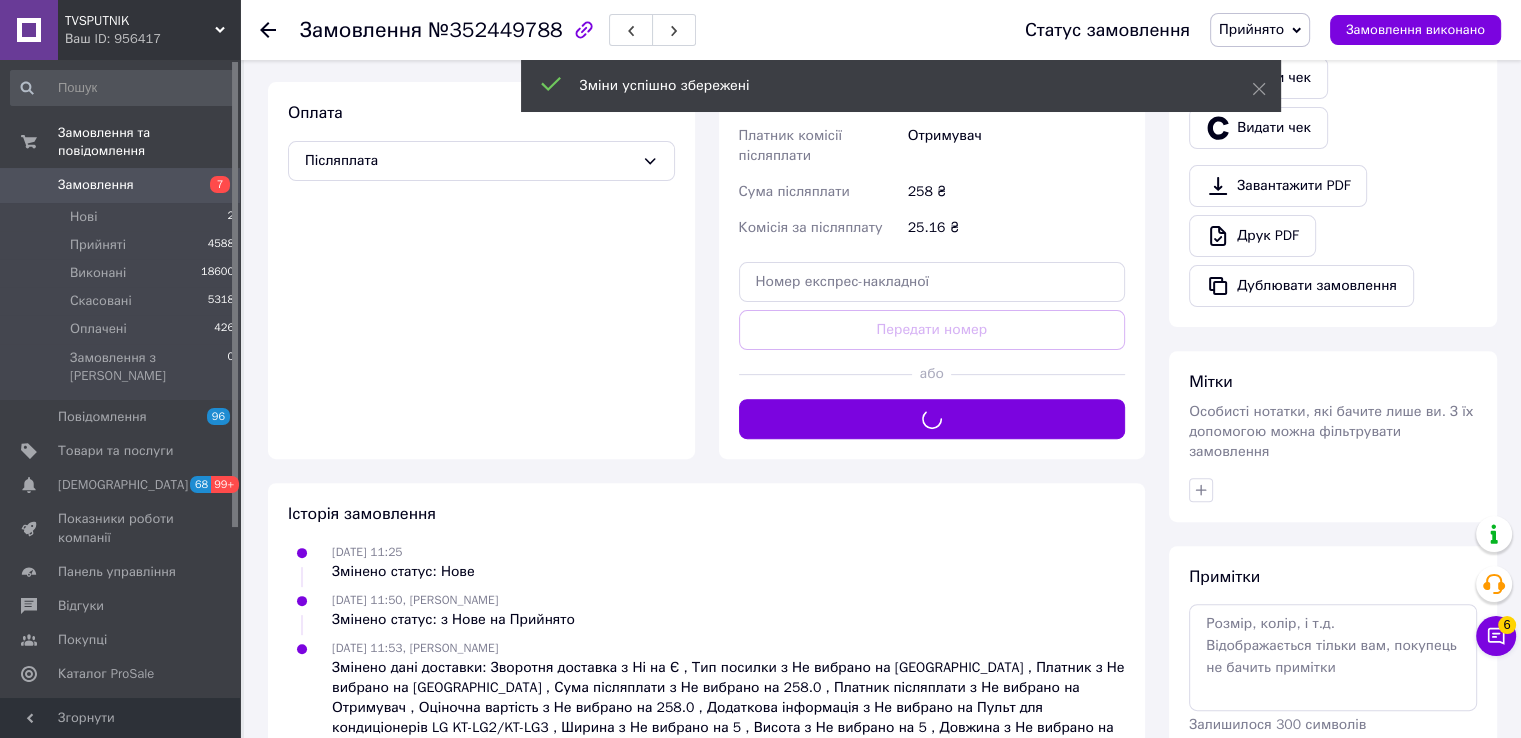 scroll, scrollTop: 0, scrollLeft: 0, axis: both 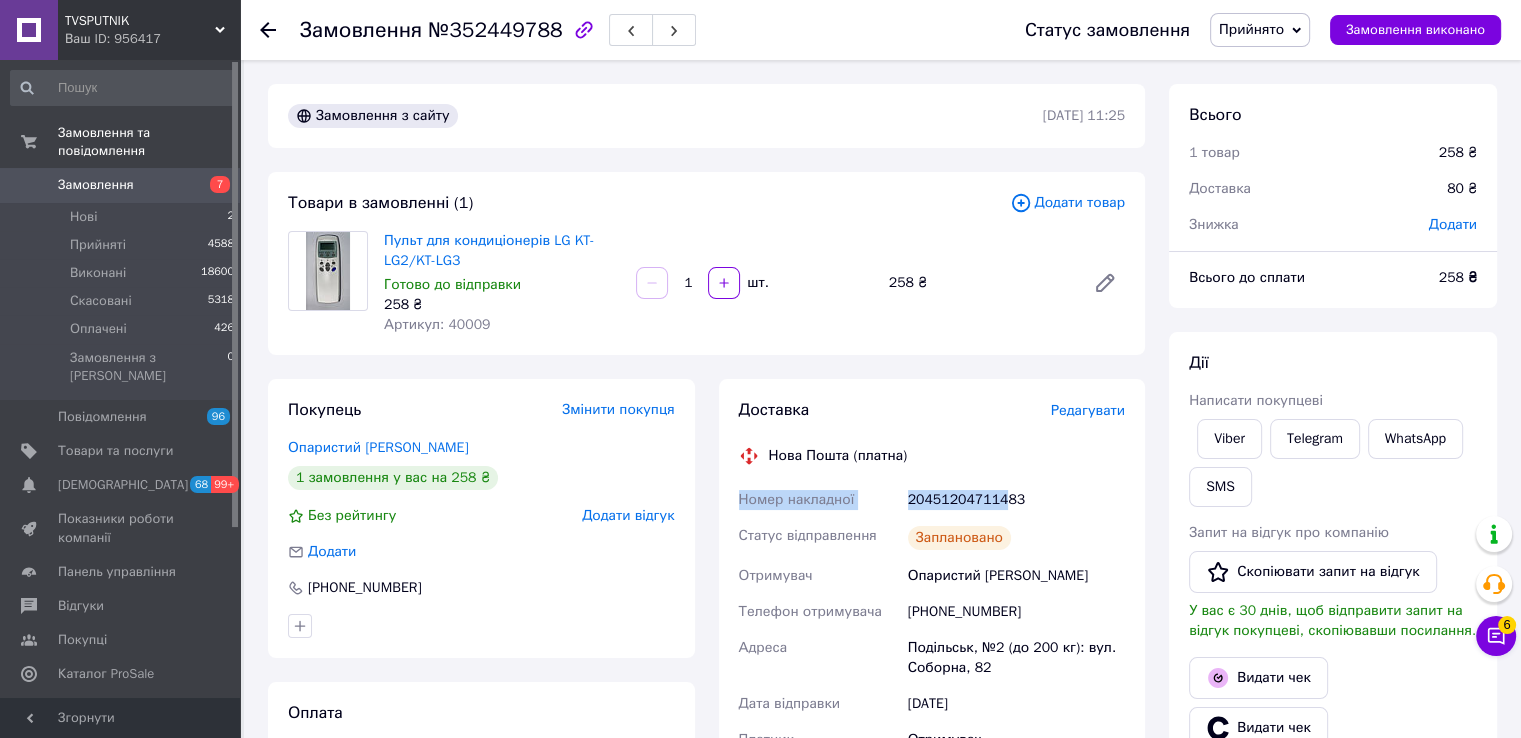 drag, startPoint x: 736, startPoint y: 497, endPoint x: 1006, endPoint y: 497, distance: 270 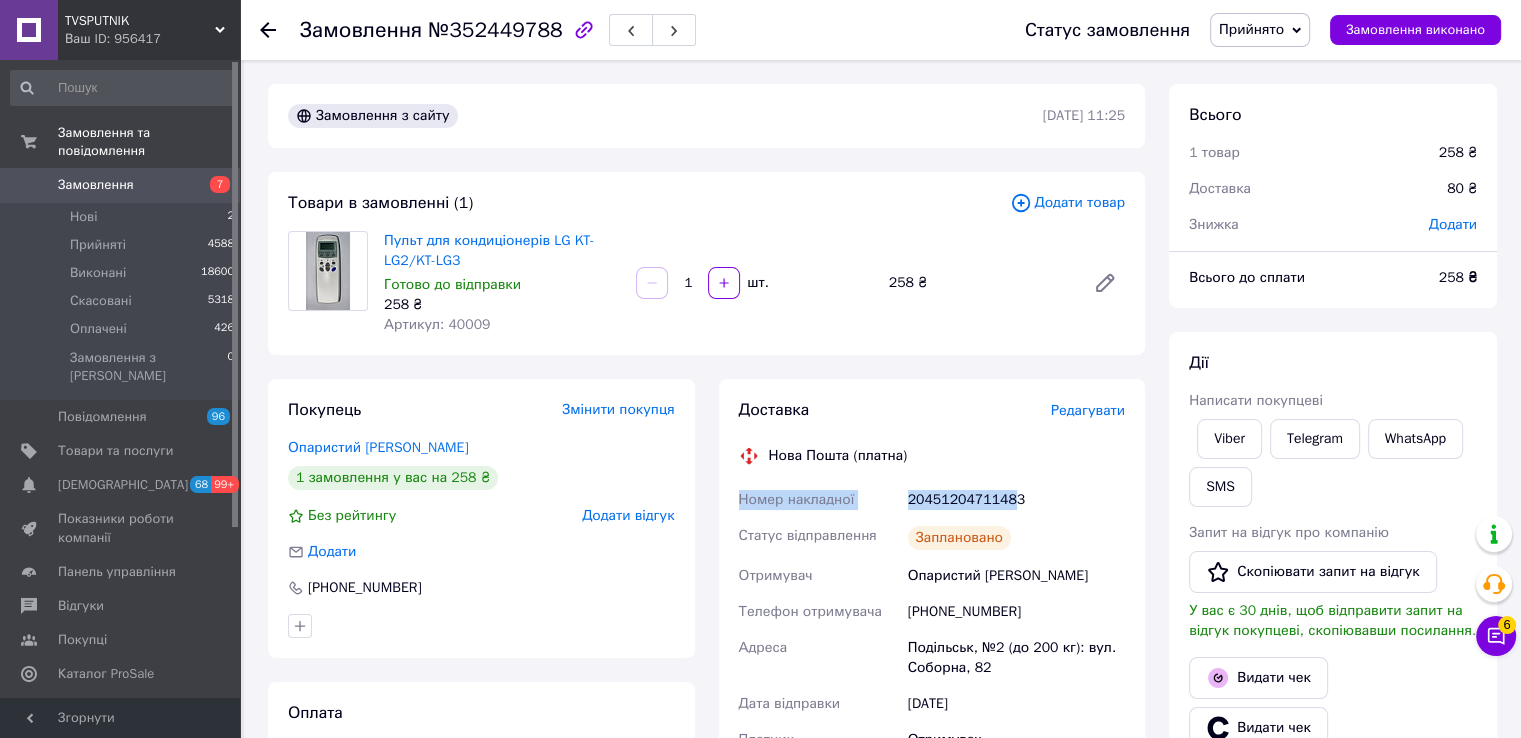 click on "Номер накладної" at bounding box center (819, 500) 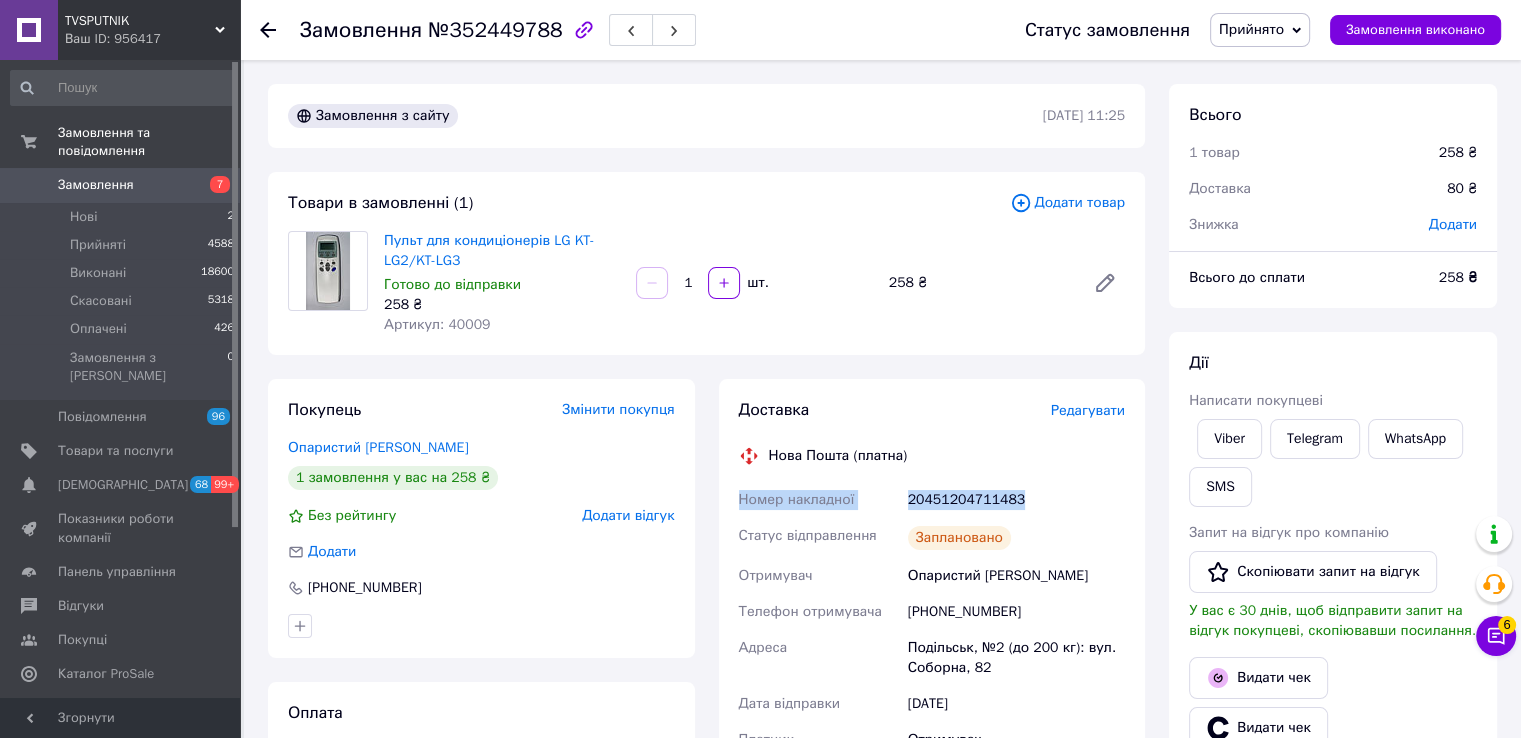 drag, startPoint x: 728, startPoint y: 502, endPoint x: 1007, endPoint y: 498, distance: 279.0287 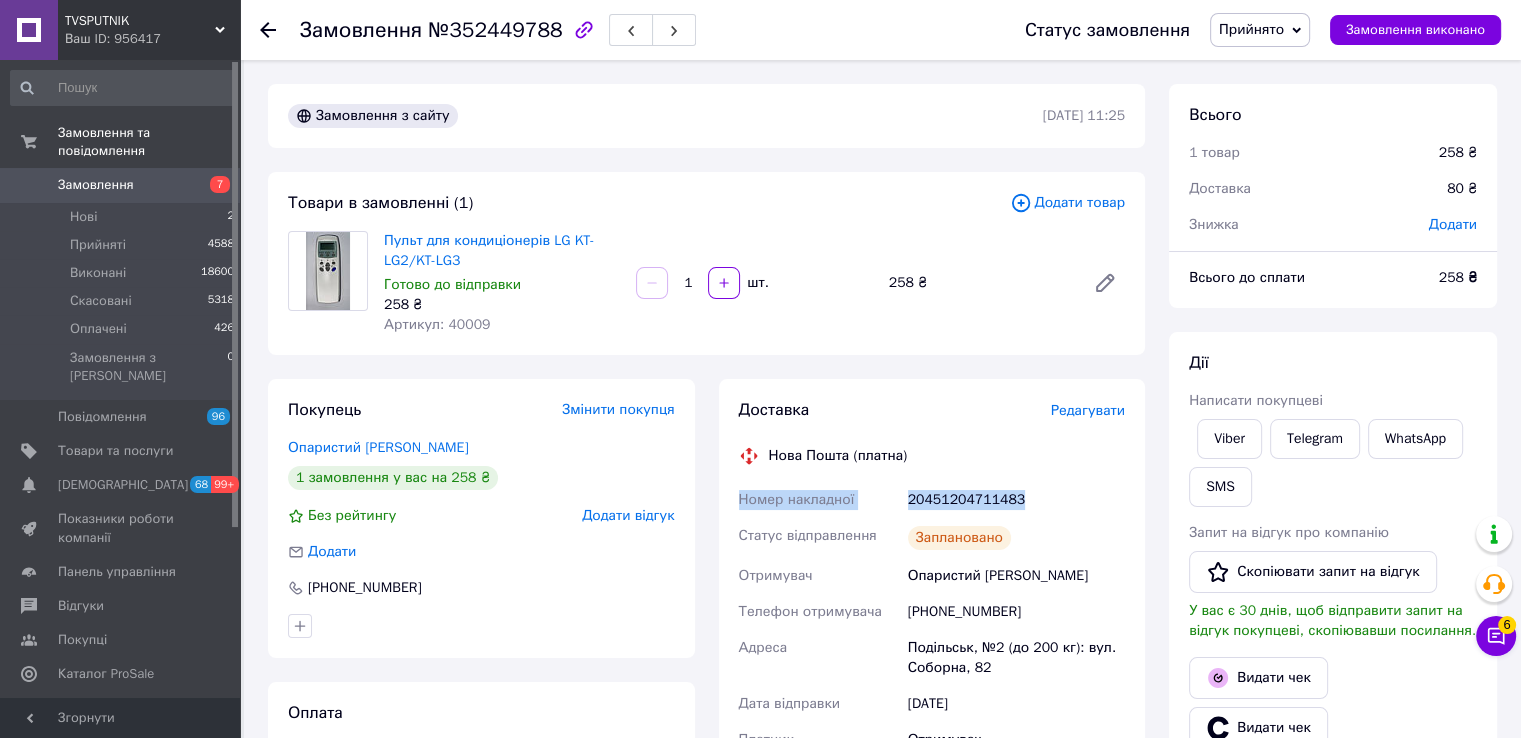 drag, startPoint x: 1416, startPoint y: 119, endPoint x: 1272, endPoint y: 20, distance: 174.7484 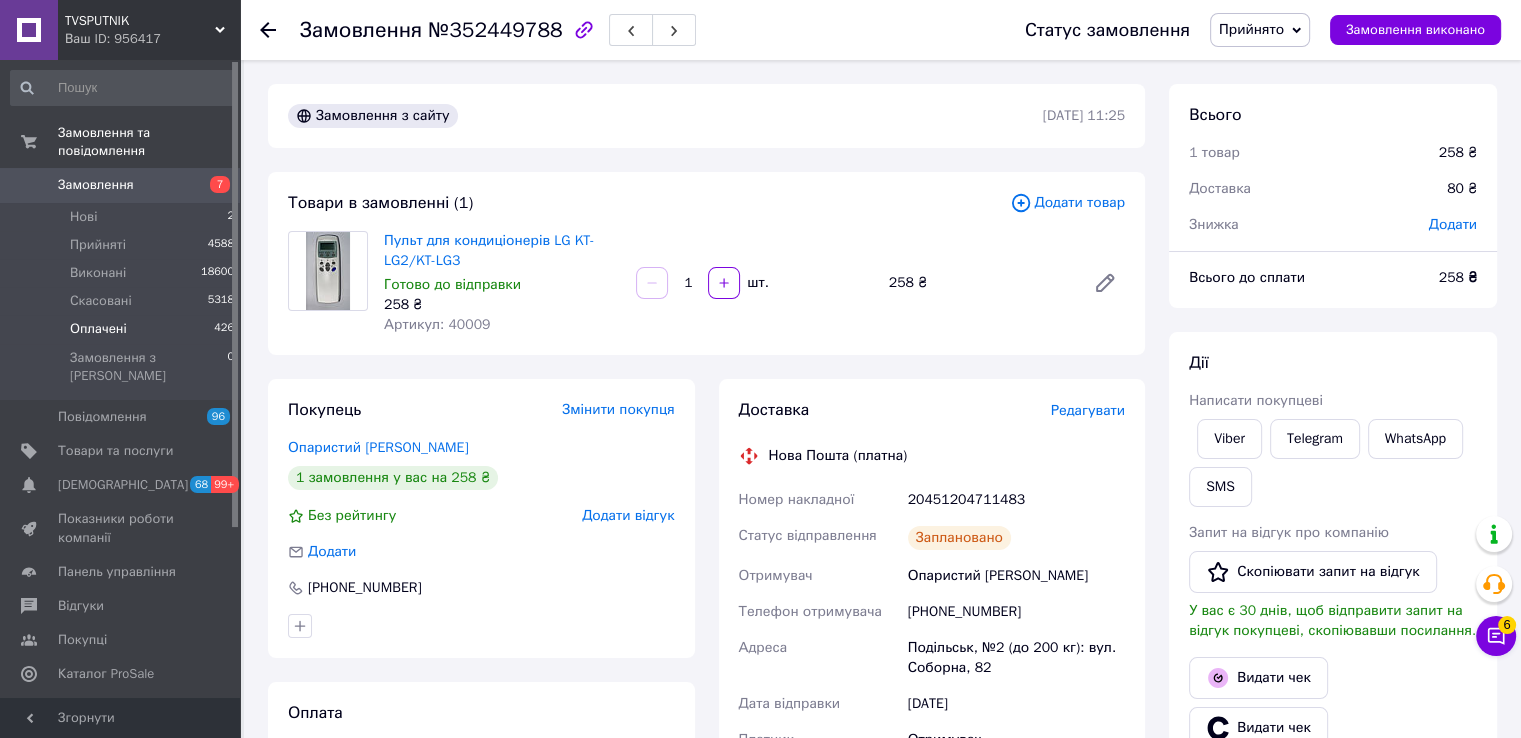 click on "Оплачені 426" at bounding box center [123, 329] 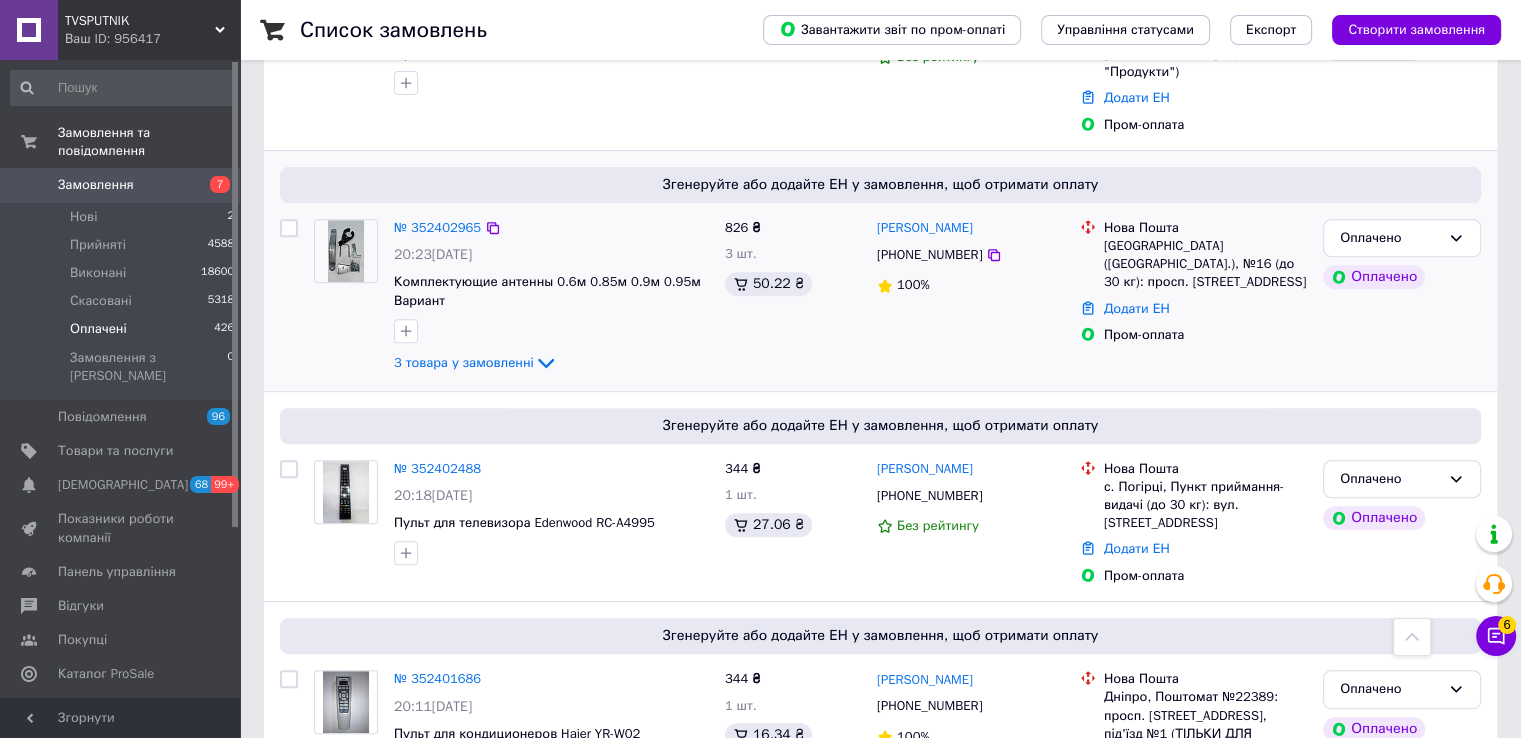 scroll, scrollTop: 700, scrollLeft: 0, axis: vertical 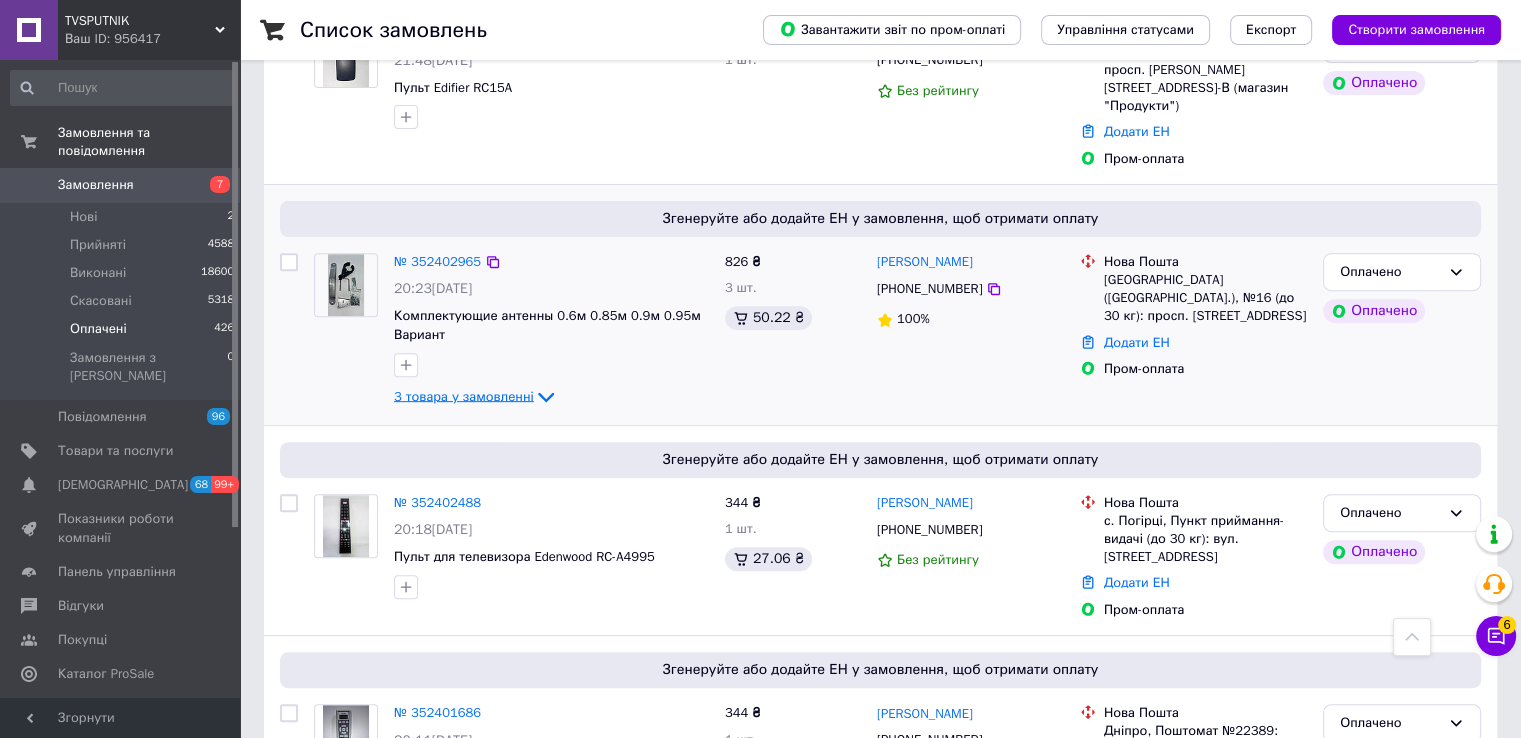 click on "3 товара у замовленні" at bounding box center [464, 395] 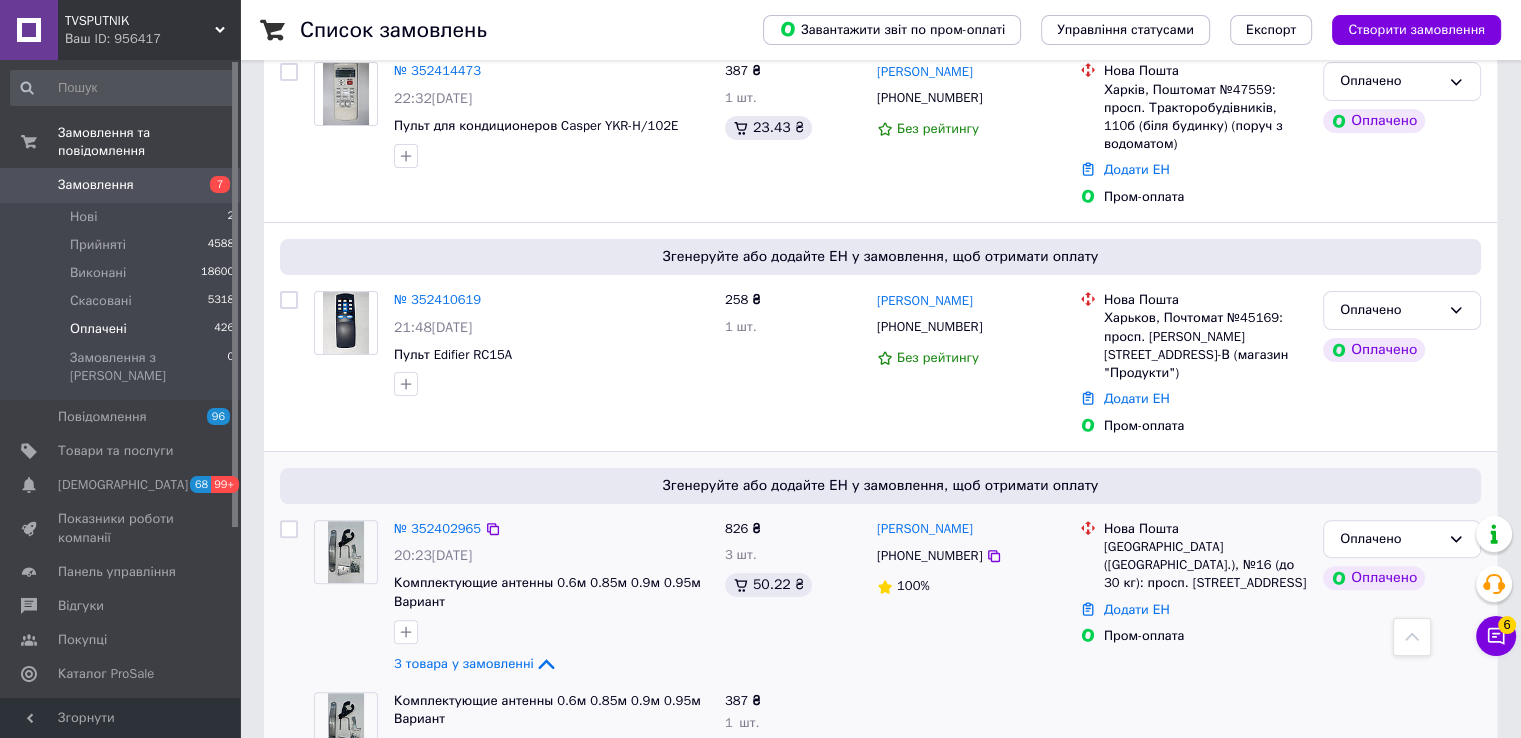 scroll, scrollTop: 400, scrollLeft: 0, axis: vertical 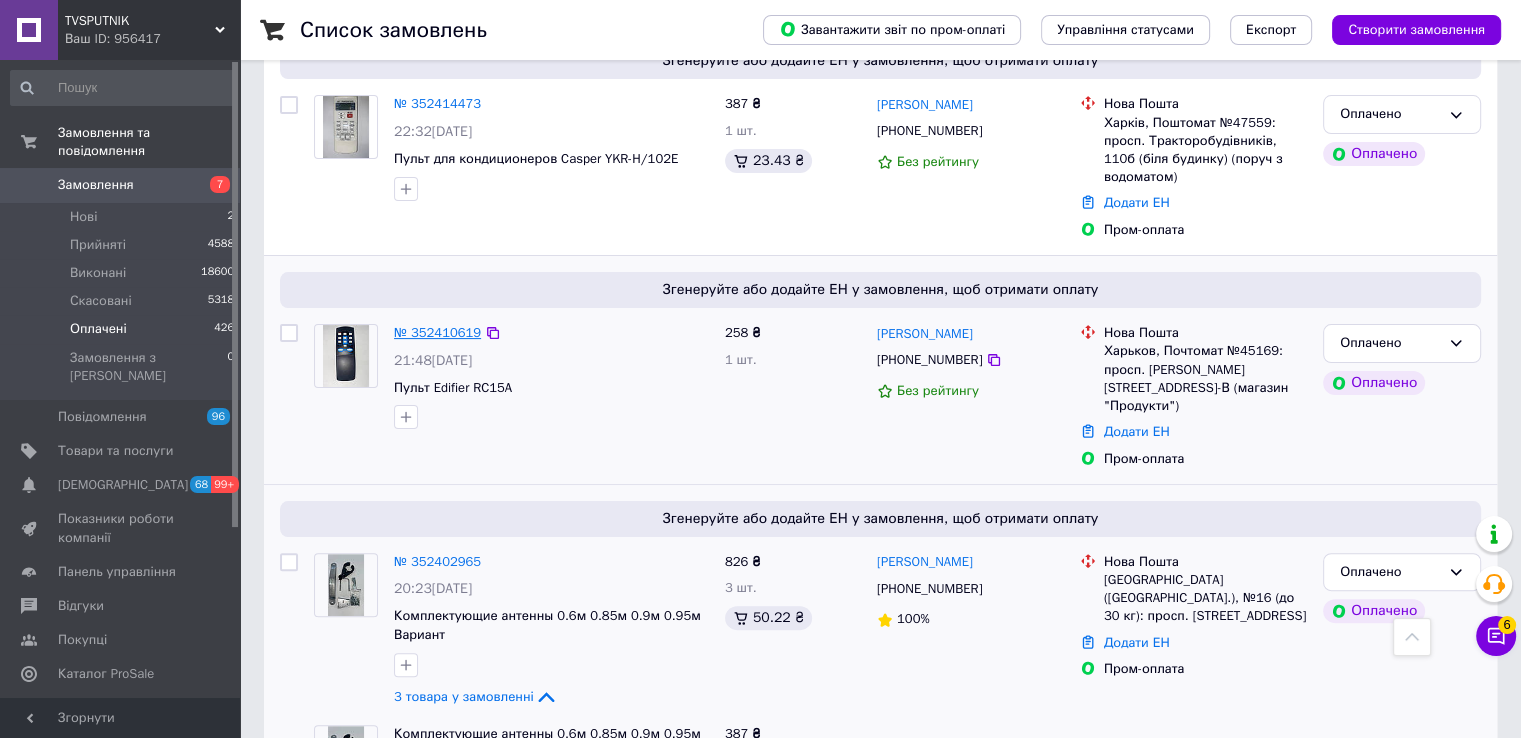 click on "№ 352410619" at bounding box center [437, 332] 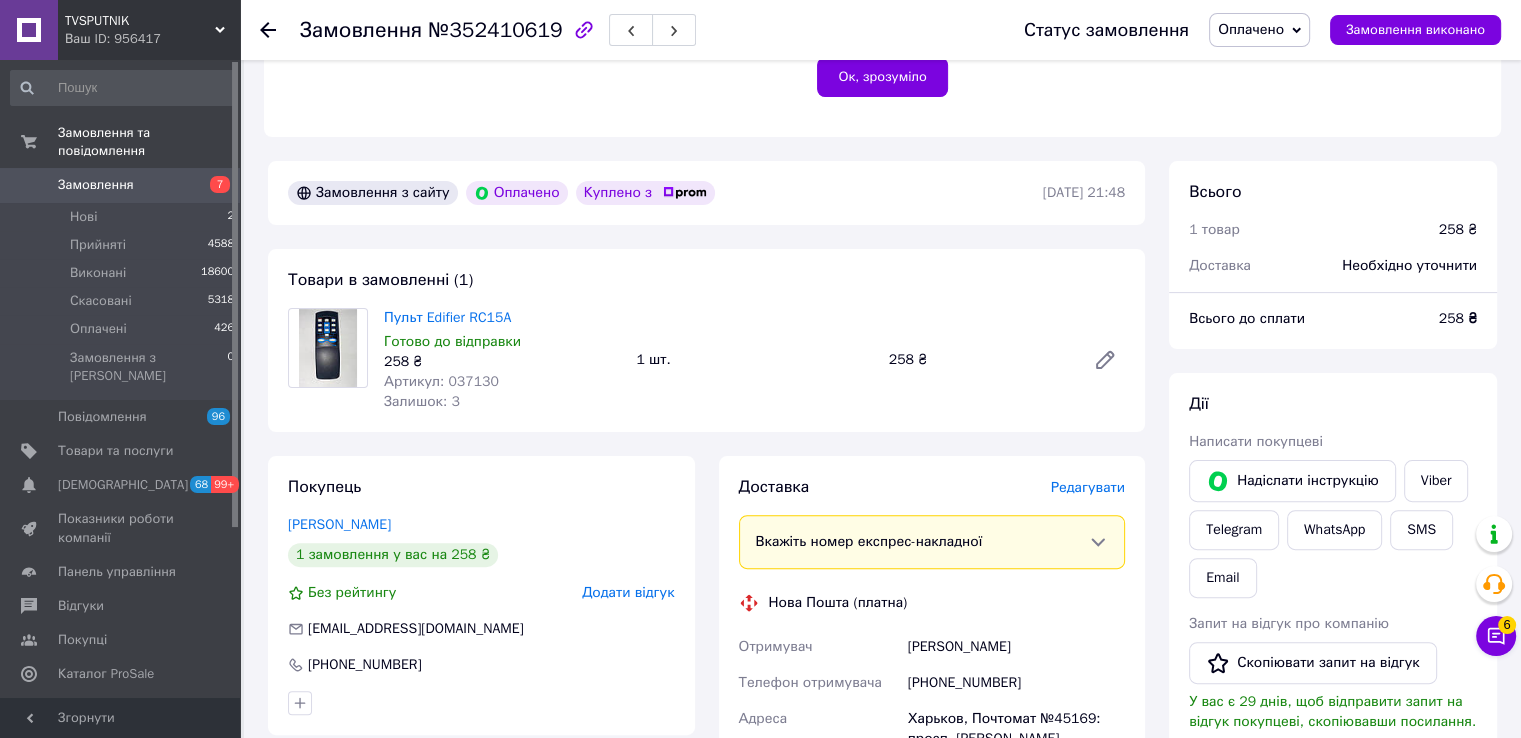 scroll, scrollTop: 600, scrollLeft: 0, axis: vertical 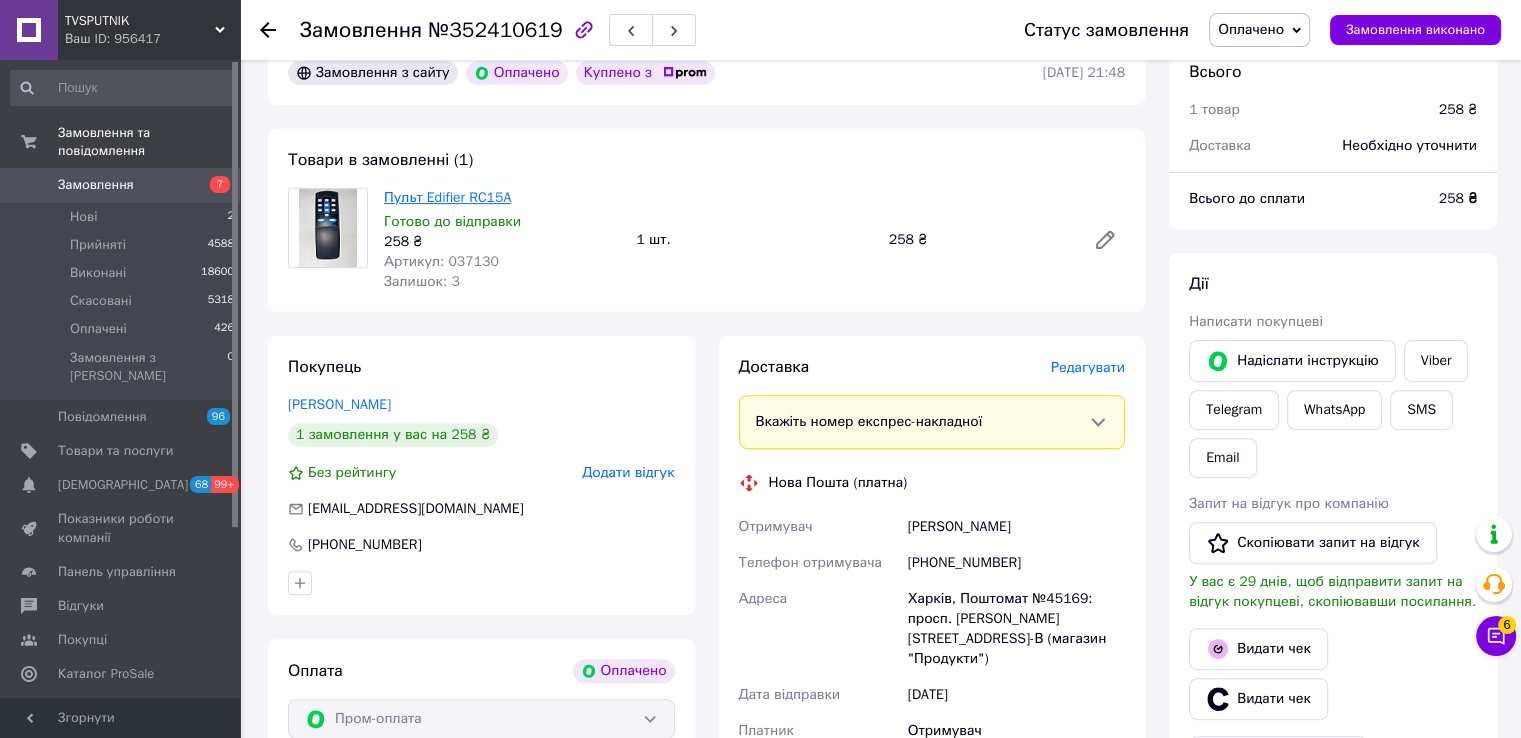 click on "Пульт Edifier RC15A" at bounding box center [447, 197] 